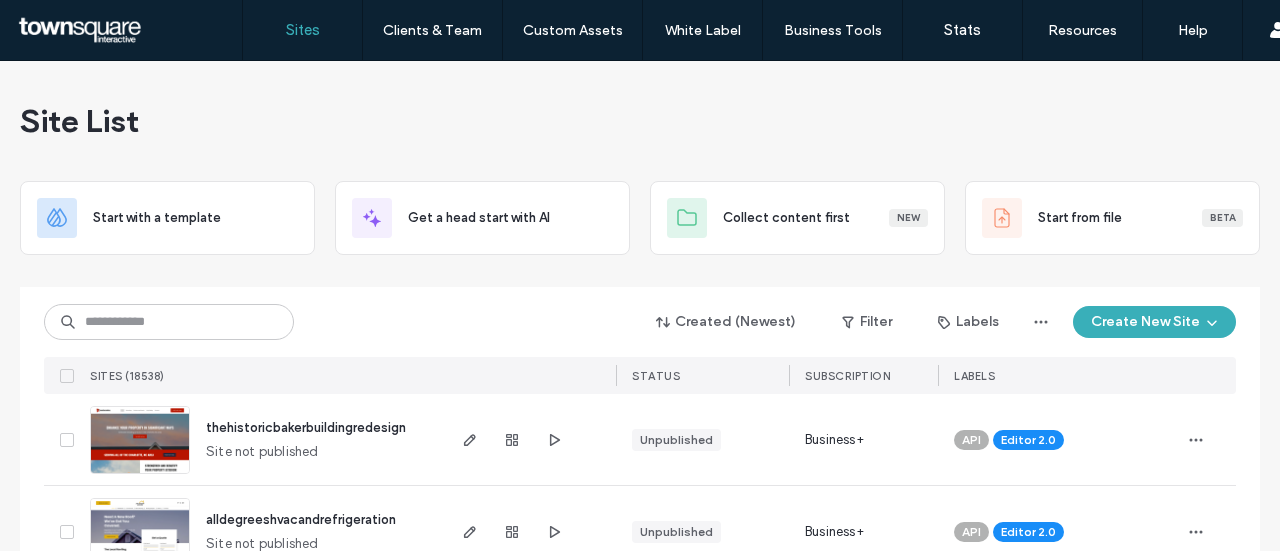 scroll, scrollTop: 0, scrollLeft: 0, axis: both 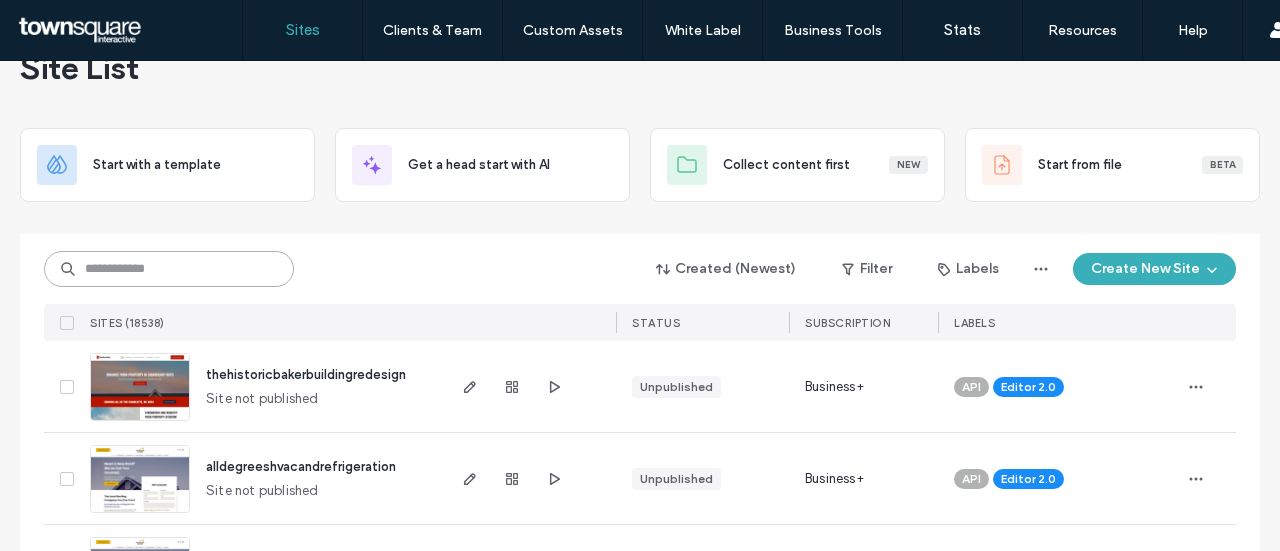 click at bounding box center [169, 269] 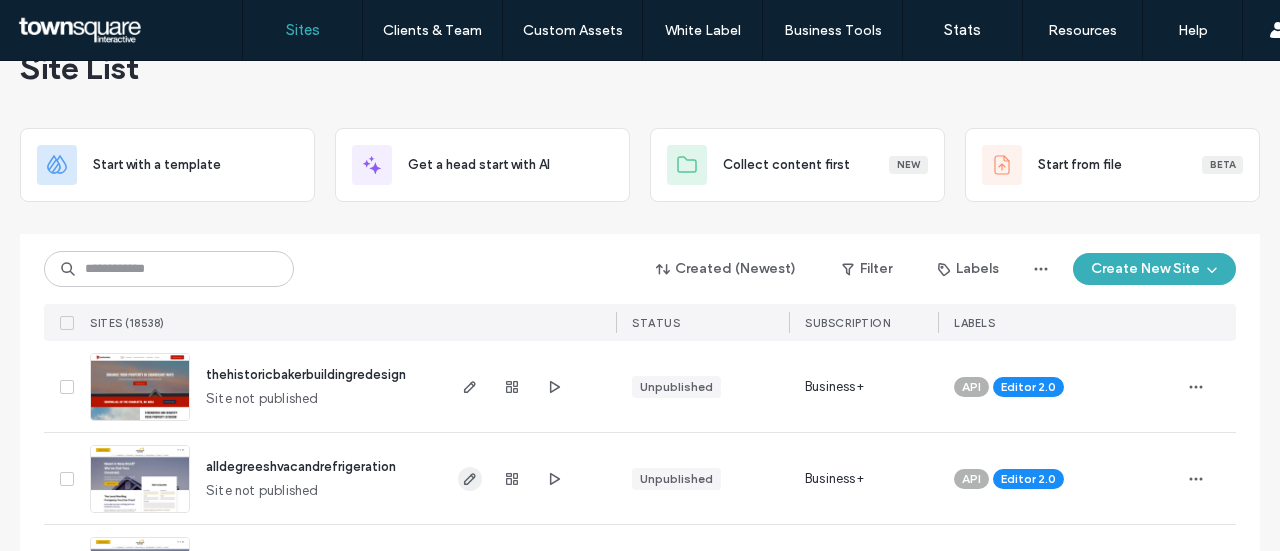 click 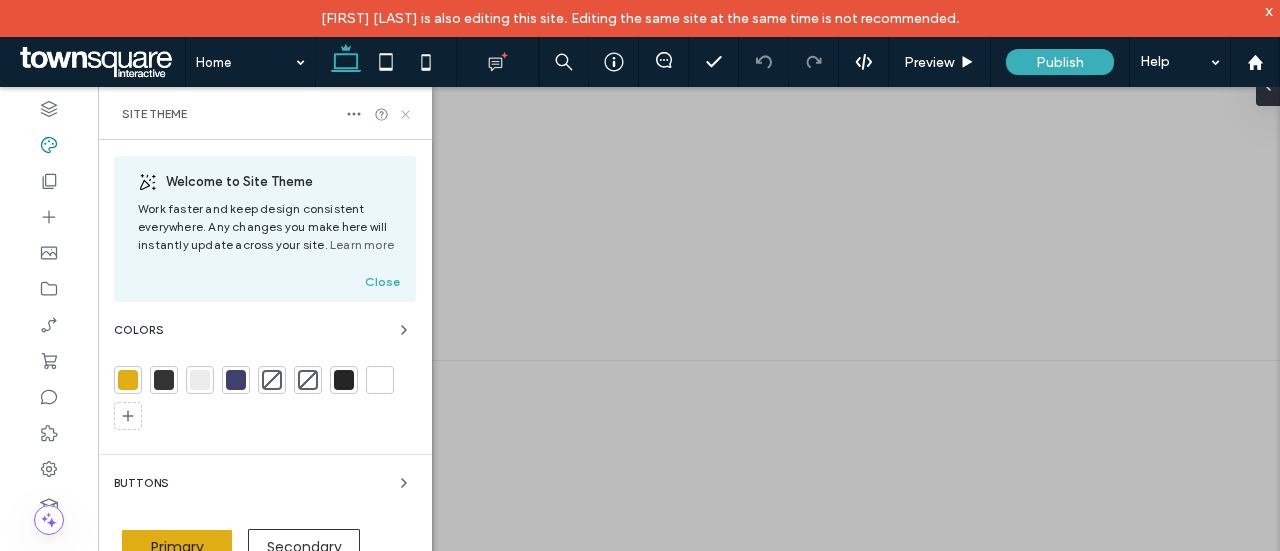 scroll, scrollTop: 0, scrollLeft: 0, axis: both 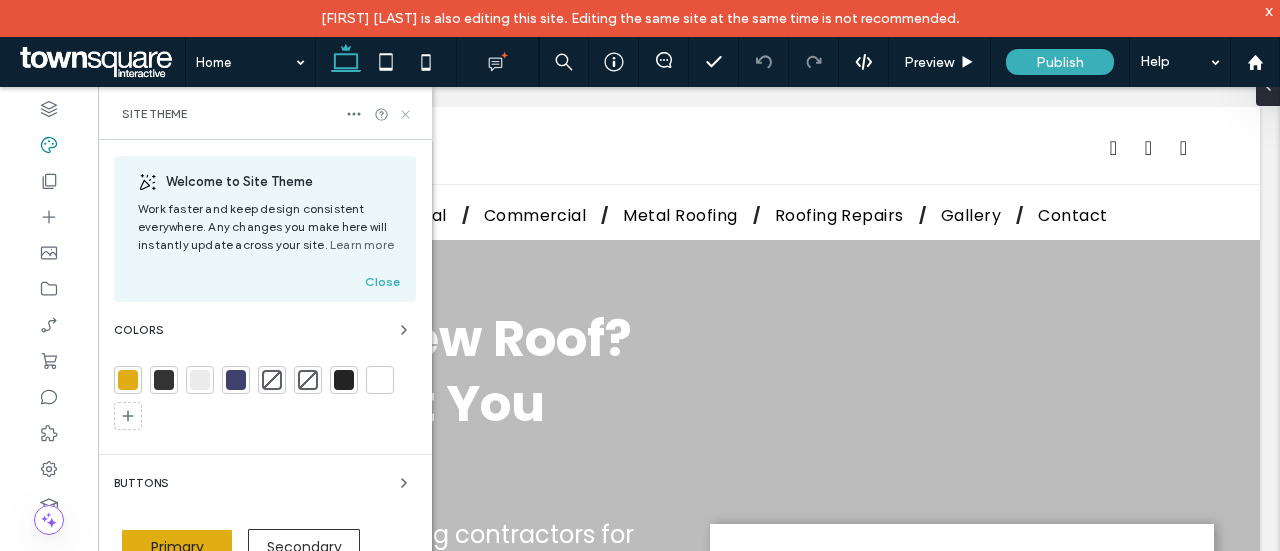 click 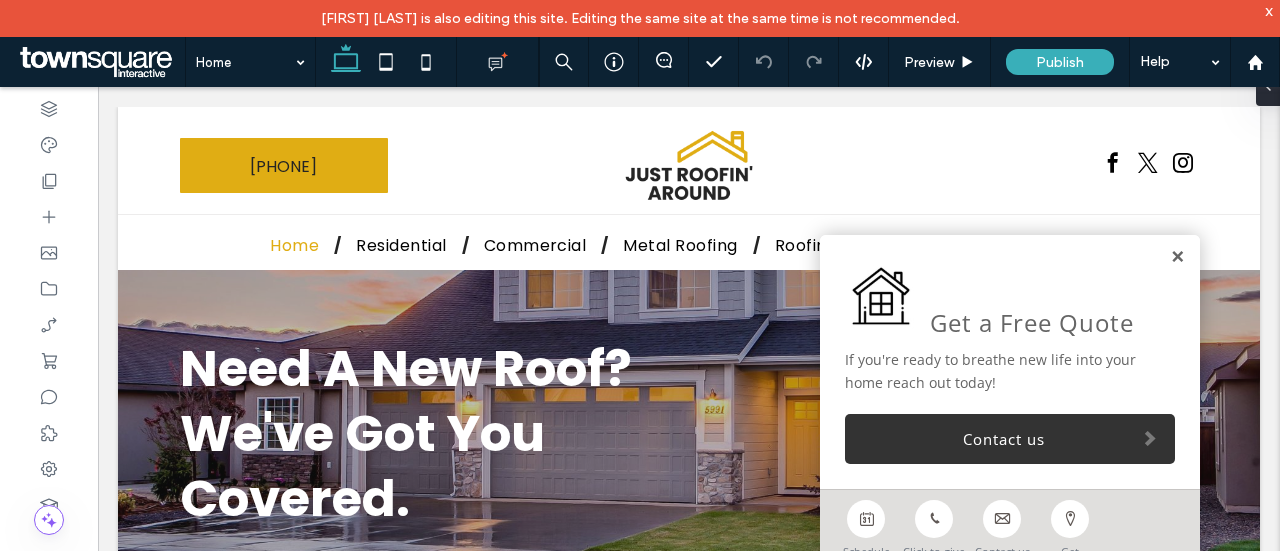 click at bounding box center [1177, 257] 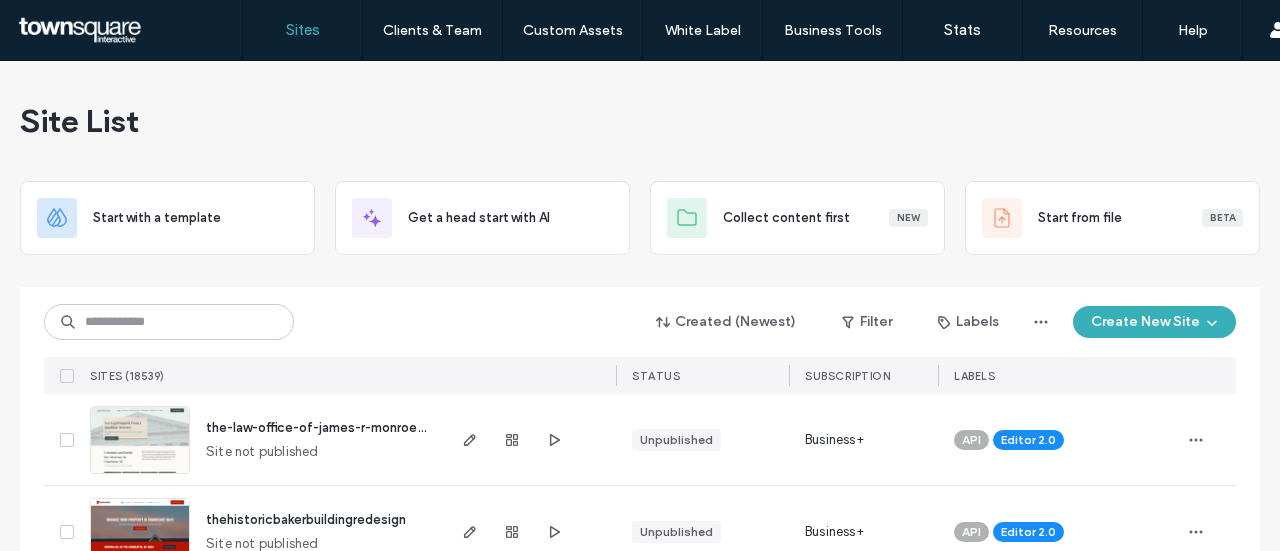 scroll, scrollTop: 0, scrollLeft: 0, axis: both 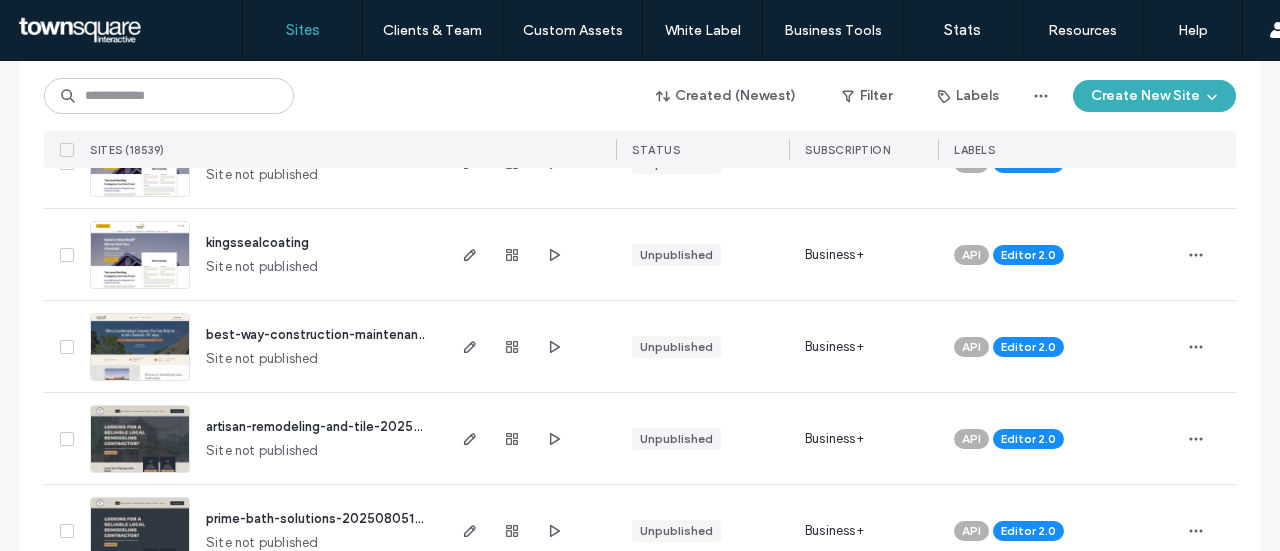 click on "best-way-construction-maintenance-llc-20250805182758" at bounding box center (389, 334) 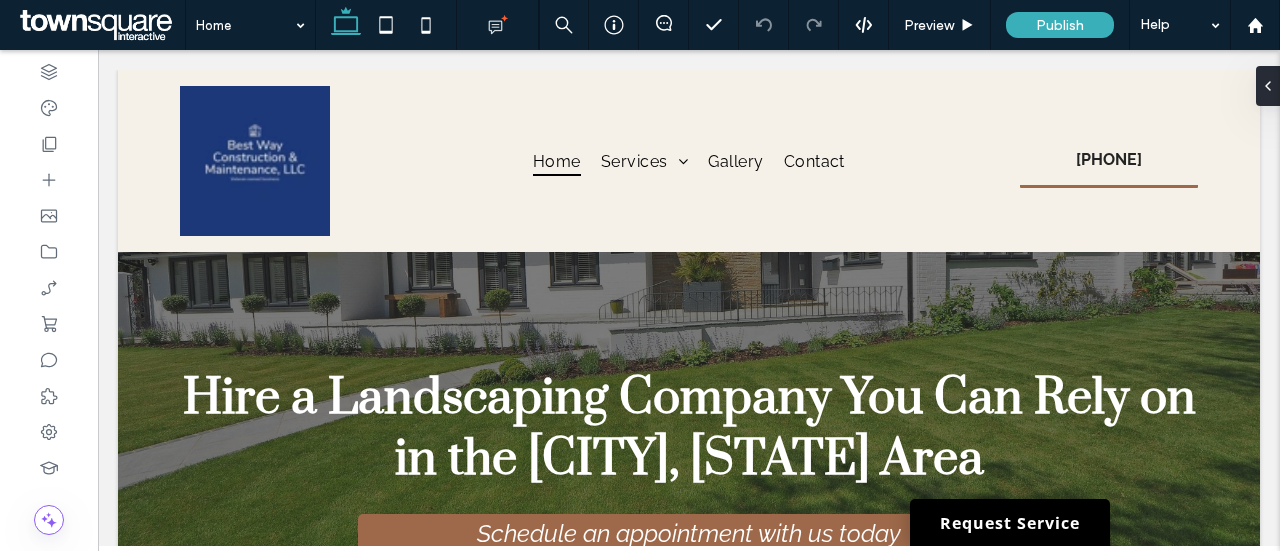scroll, scrollTop: 562, scrollLeft: 0, axis: vertical 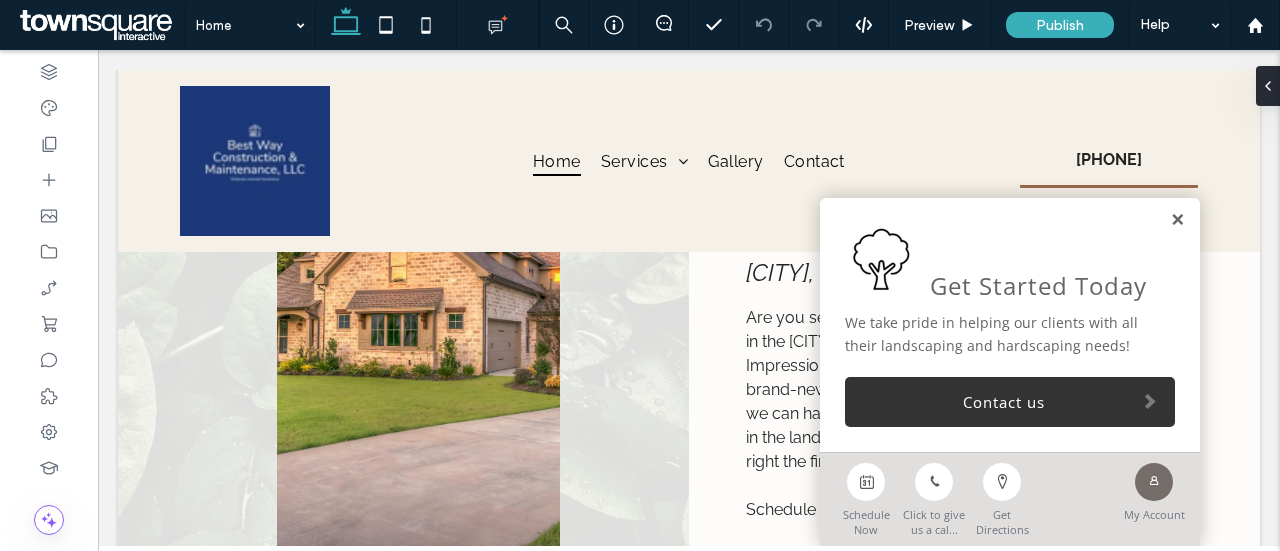 click at bounding box center [1177, 220] 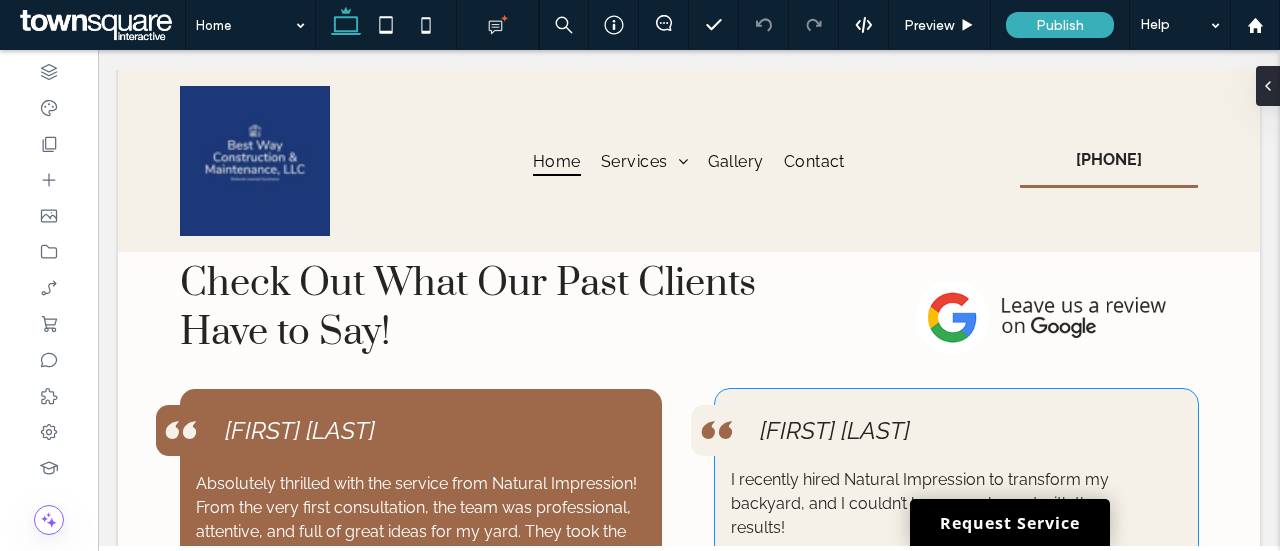 scroll, scrollTop: 2927, scrollLeft: 0, axis: vertical 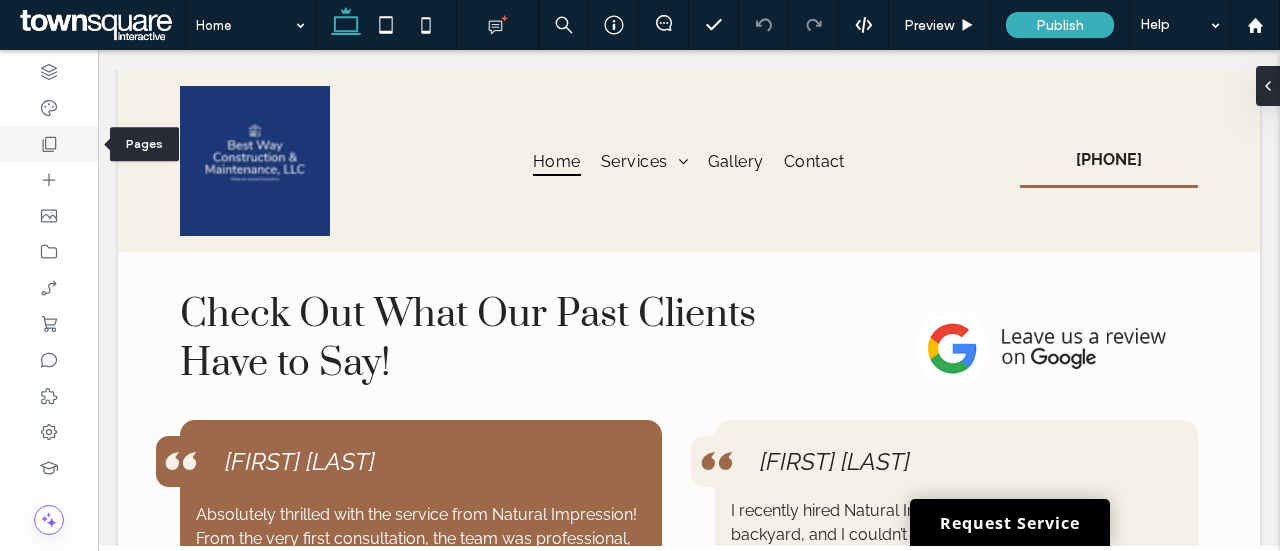 click at bounding box center (49, 144) 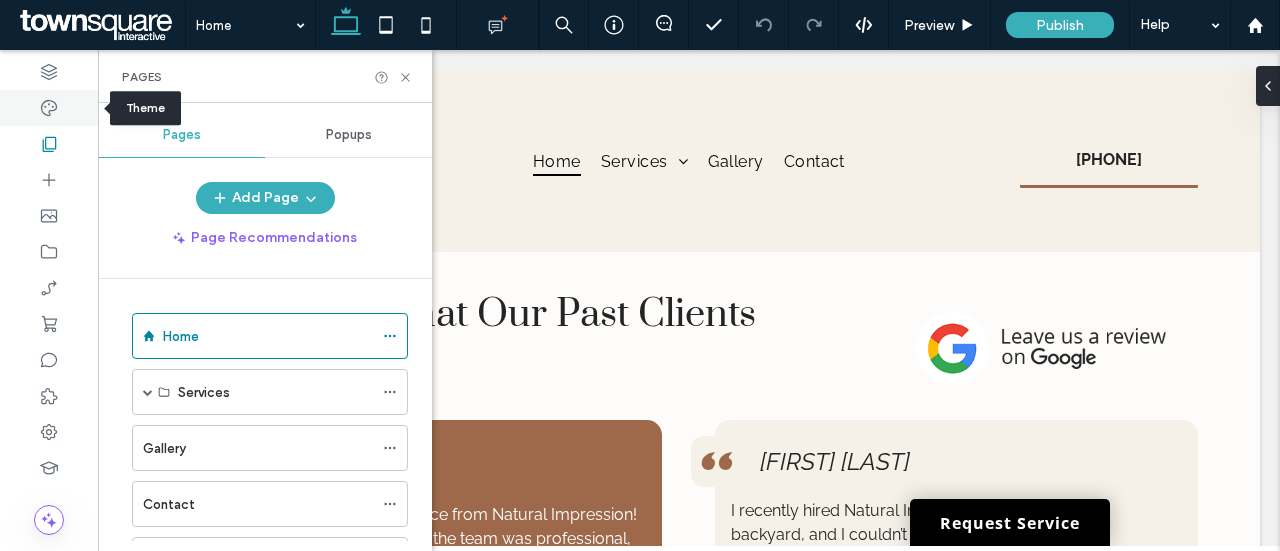 click 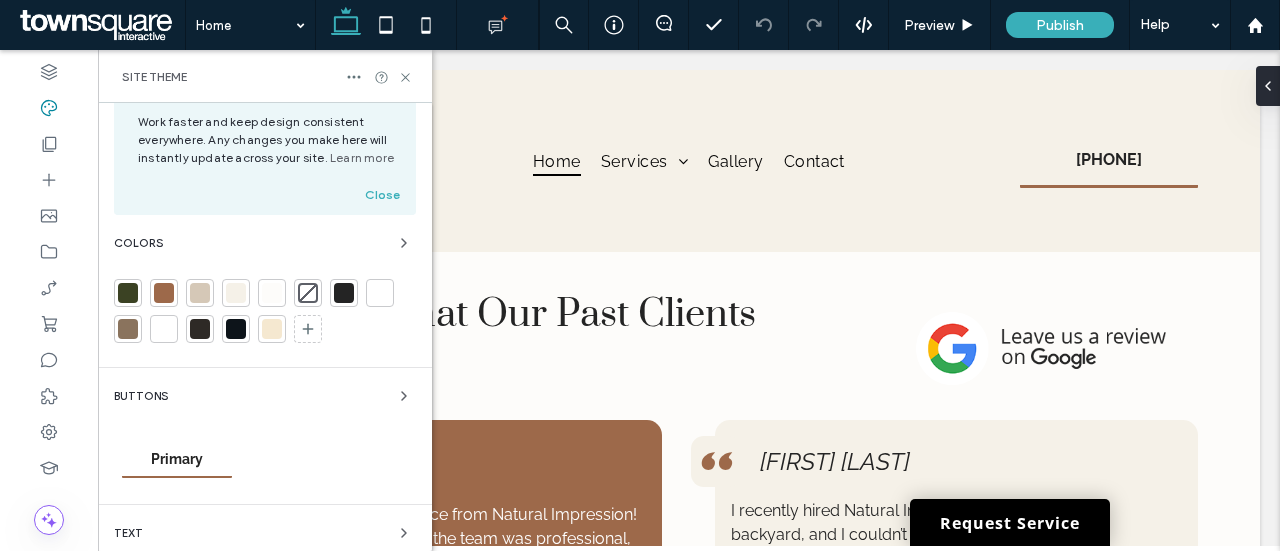 scroll, scrollTop: 0, scrollLeft: 0, axis: both 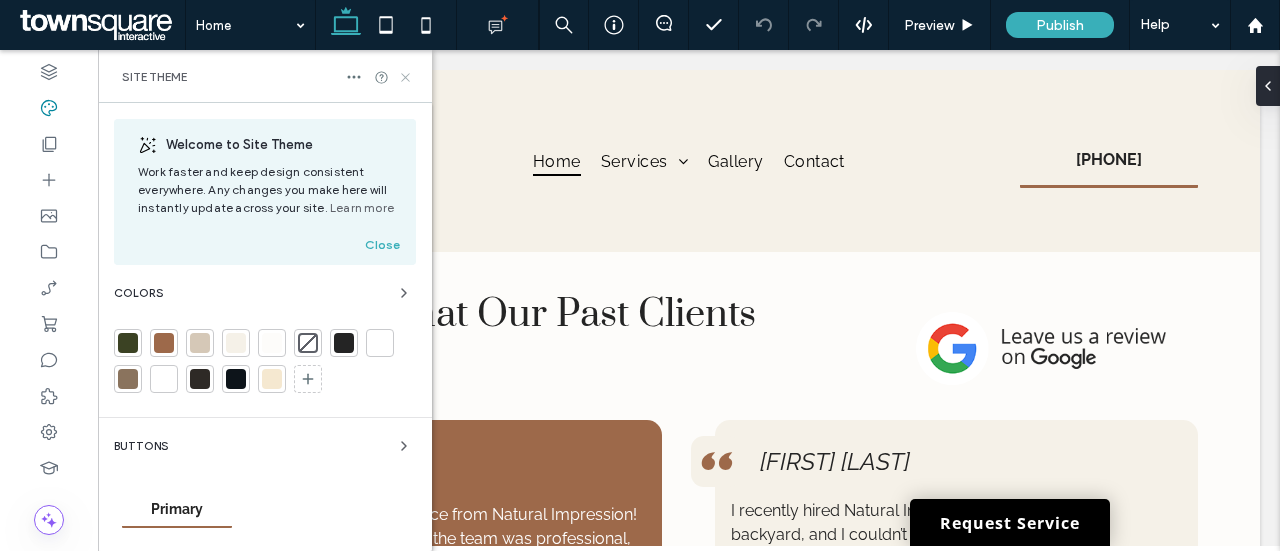 click 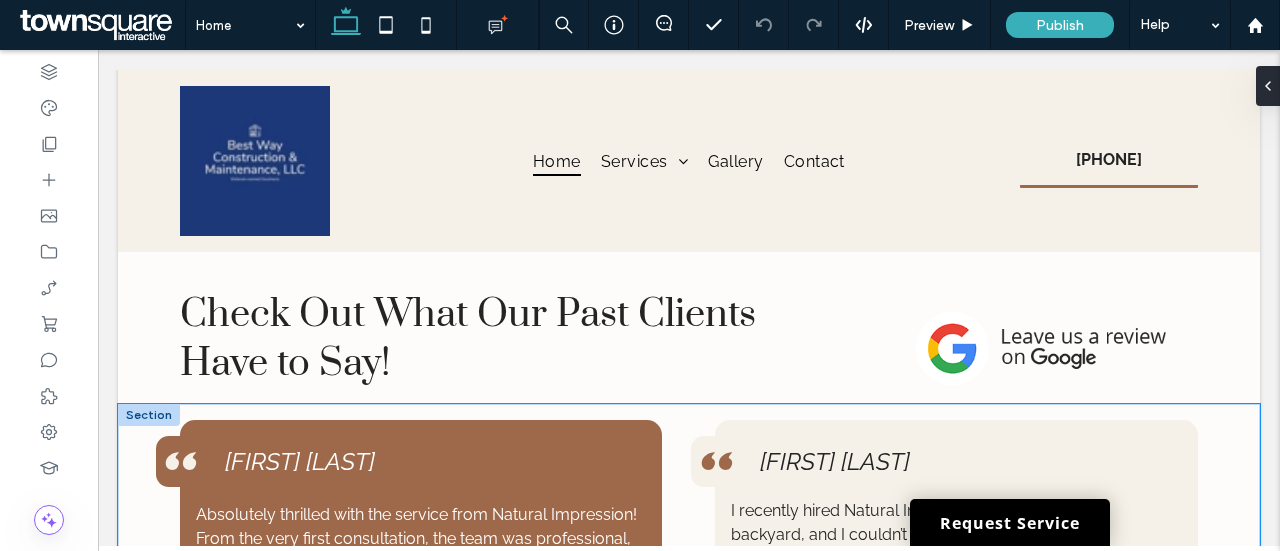 click on "Absolutely thrilled with the service from Natural Impression! From the very first consultation, the team was professional, attentive, and full of great ideas for my yard. They took the time to understand exactly what I wanted and provided a tailored design that exceeded my expectations.
The crew arrived on time, worked efficiently, and left my property looking stunning. The quality of the materials used is top-notch, and the attention to detail was clear in every aspect of the project. My garden has never looked better, and I couldn’t be happier with the results. Highly recommend this company to anyone looking for reliable and talented landscapers!
﻿
Joanna H.
Anna A.
I recently hired Natural Impression to transform my backyard, and I couldn’t be more pleased with the results!
Read More Title or Question Button Button" at bounding box center (689, 650) 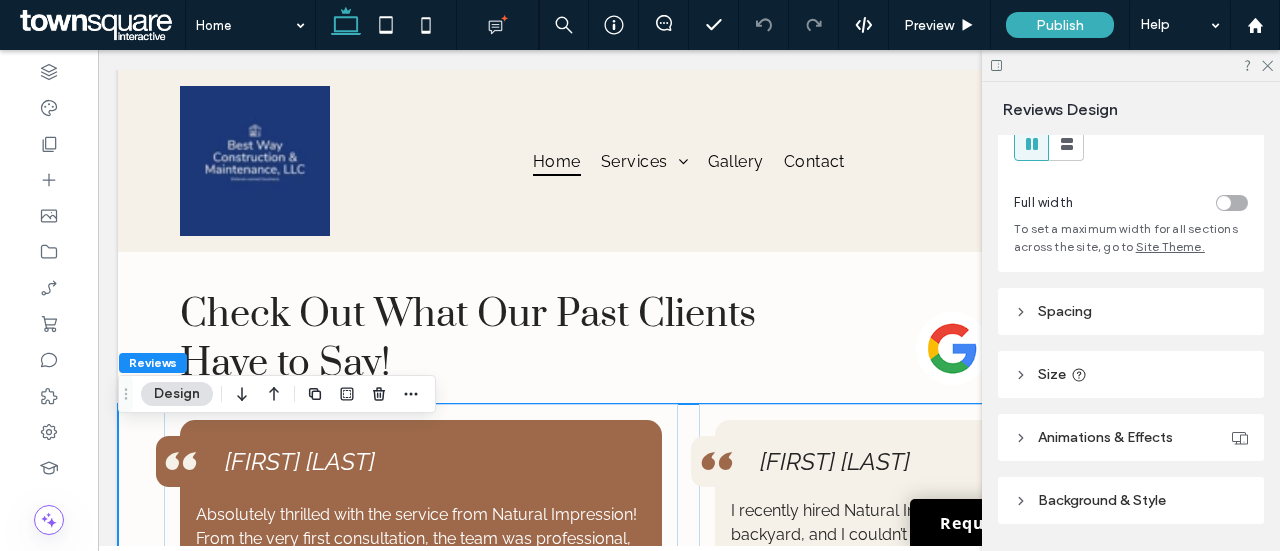 scroll, scrollTop: 65, scrollLeft: 0, axis: vertical 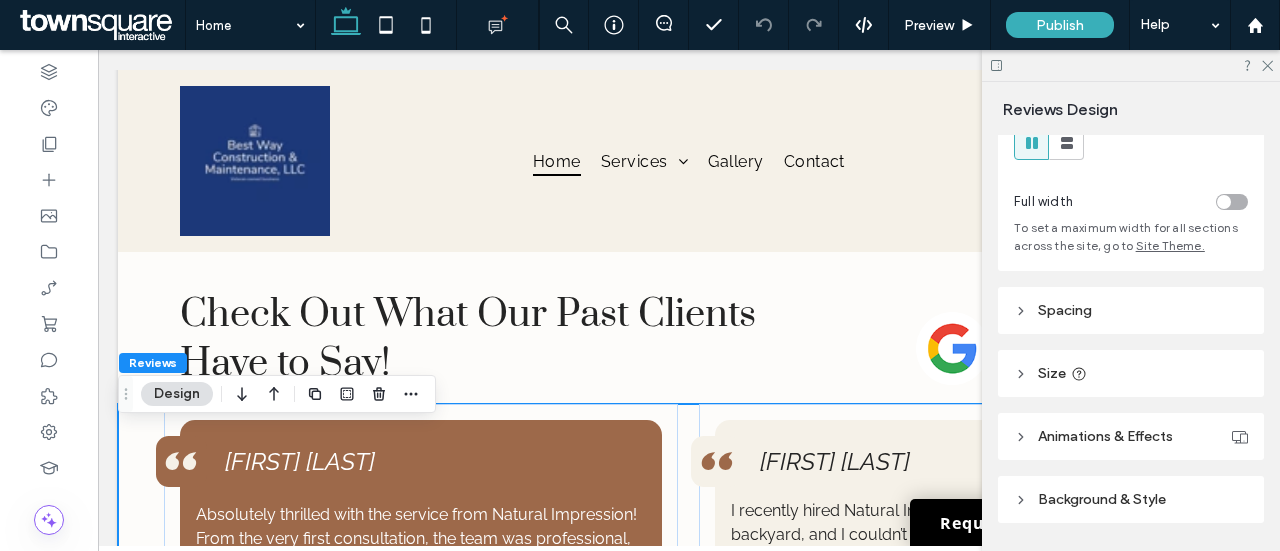 click on "Spacing" at bounding box center (1131, 310) 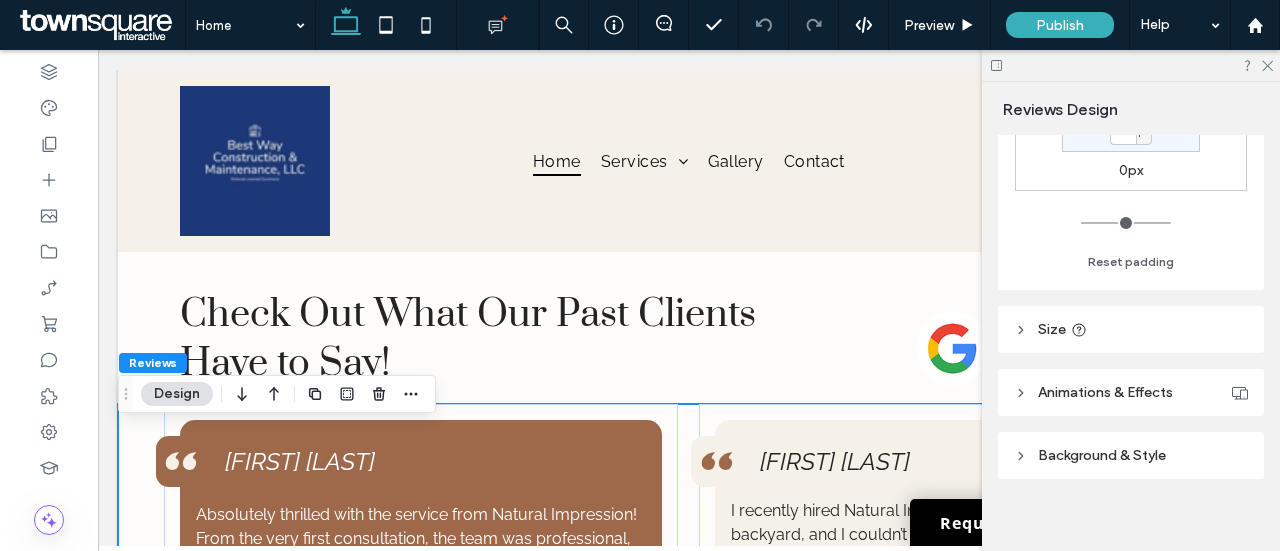scroll, scrollTop: 530, scrollLeft: 0, axis: vertical 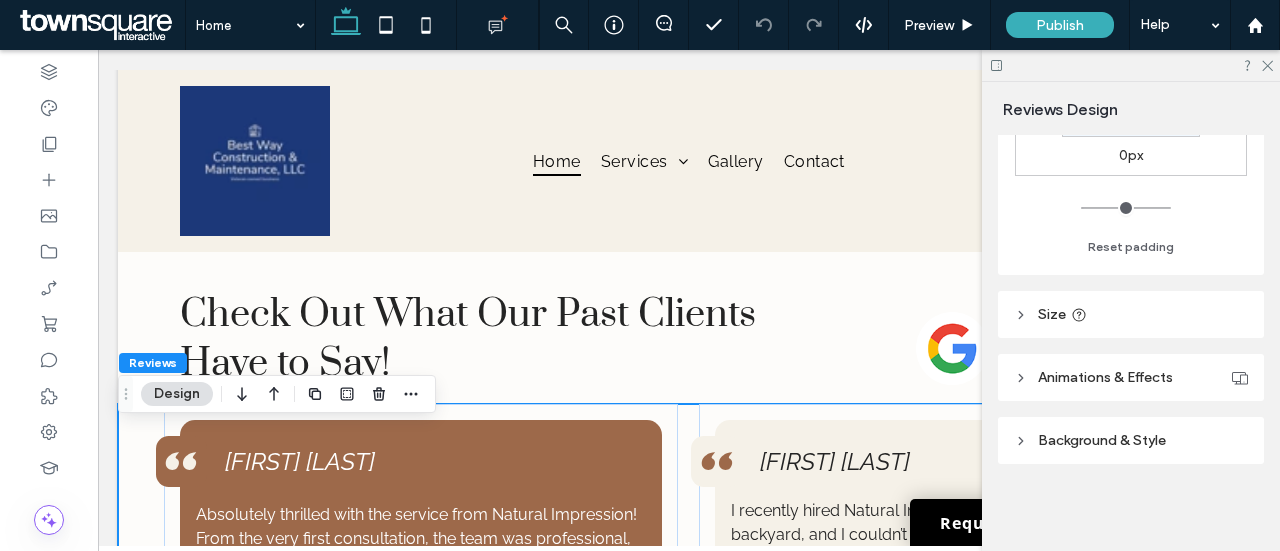 click on "Animations & Effects" at bounding box center [1105, 377] 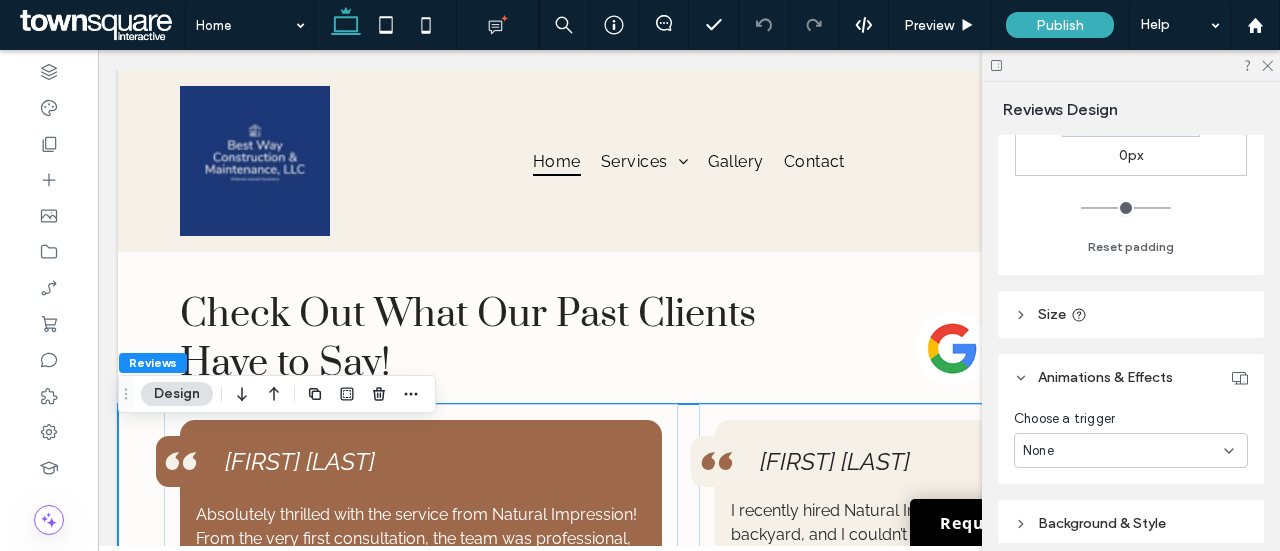 click on "Animations & Effects" at bounding box center (1131, 377) 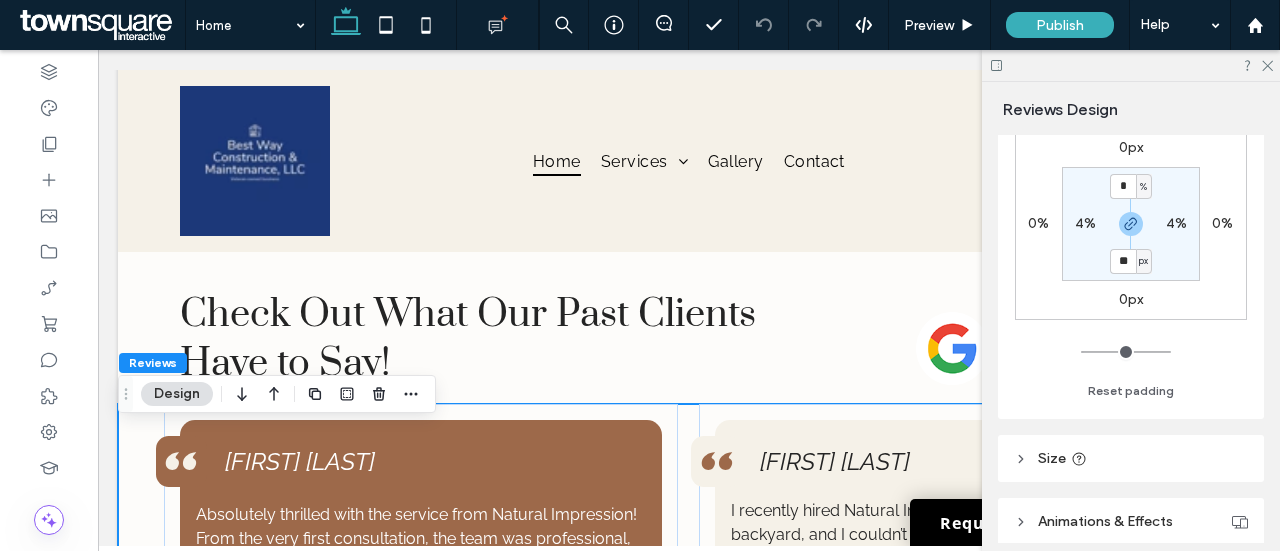 scroll, scrollTop: 530, scrollLeft: 0, axis: vertical 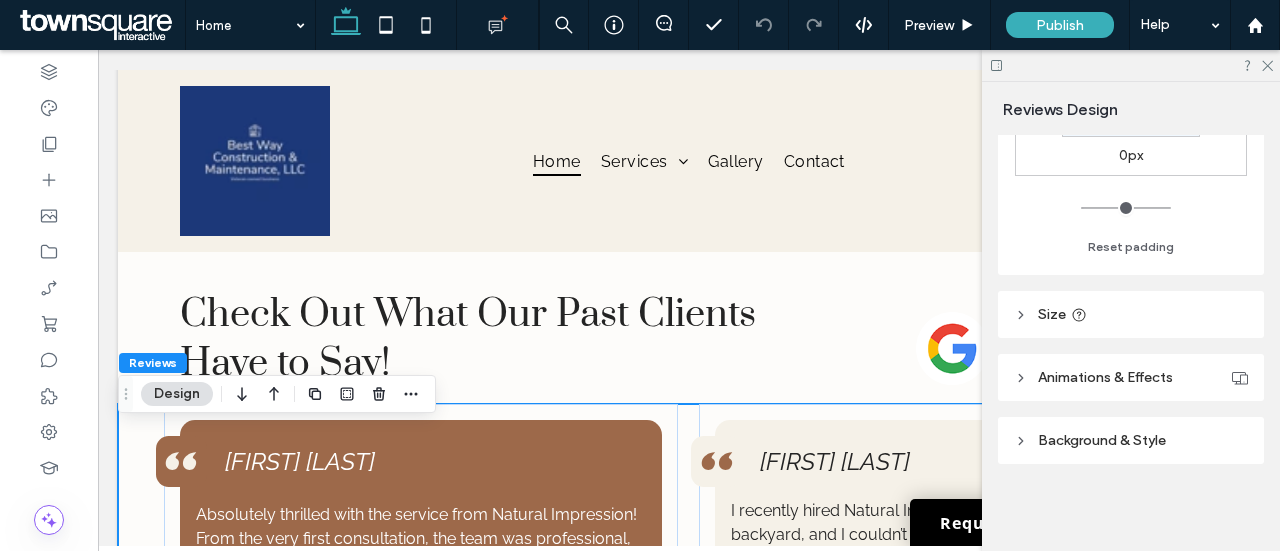 click 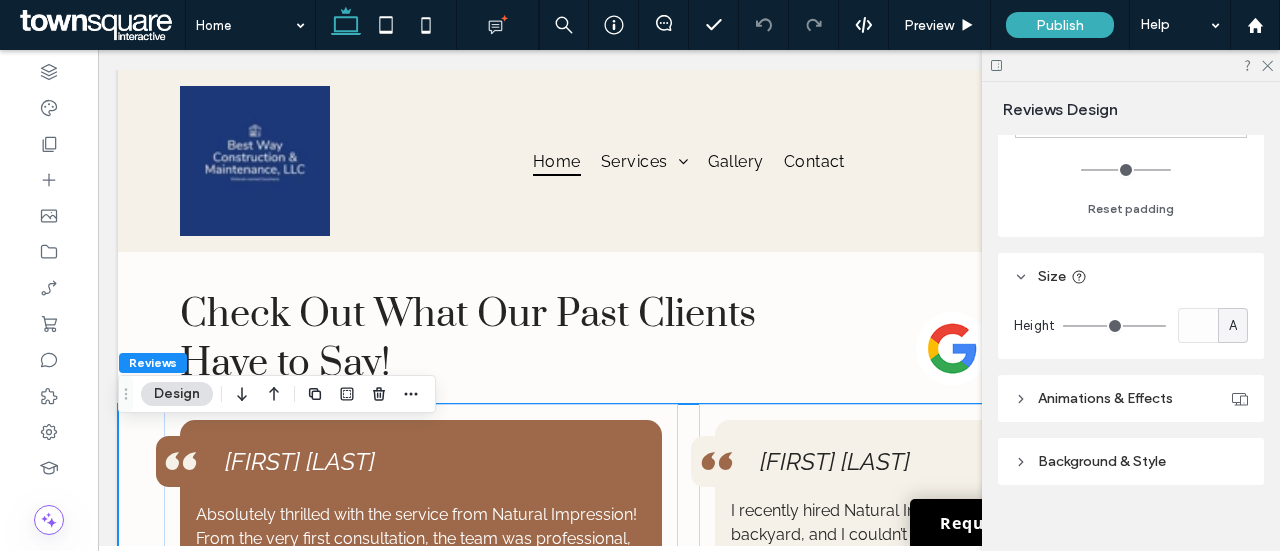 scroll, scrollTop: 589, scrollLeft: 0, axis: vertical 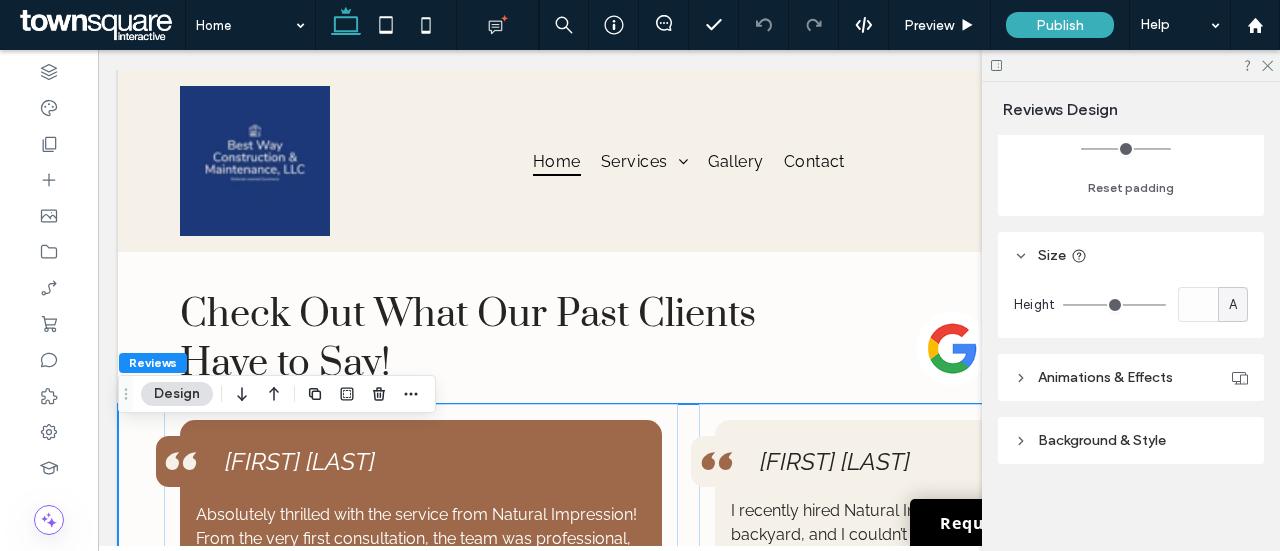click 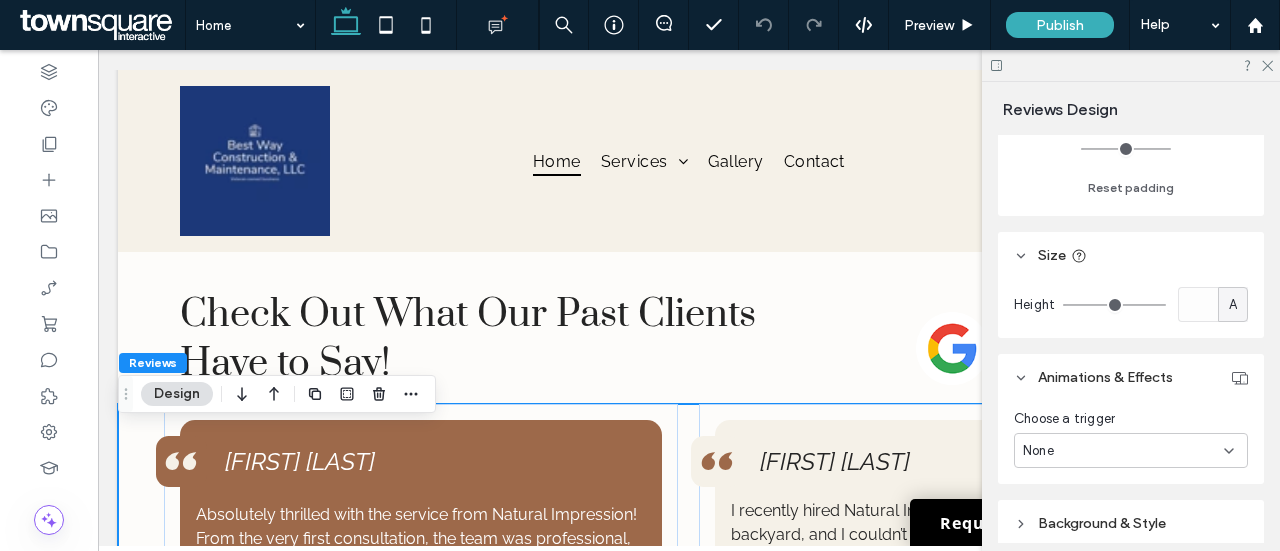 scroll, scrollTop: 672, scrollLeft: 0, axis: vertical 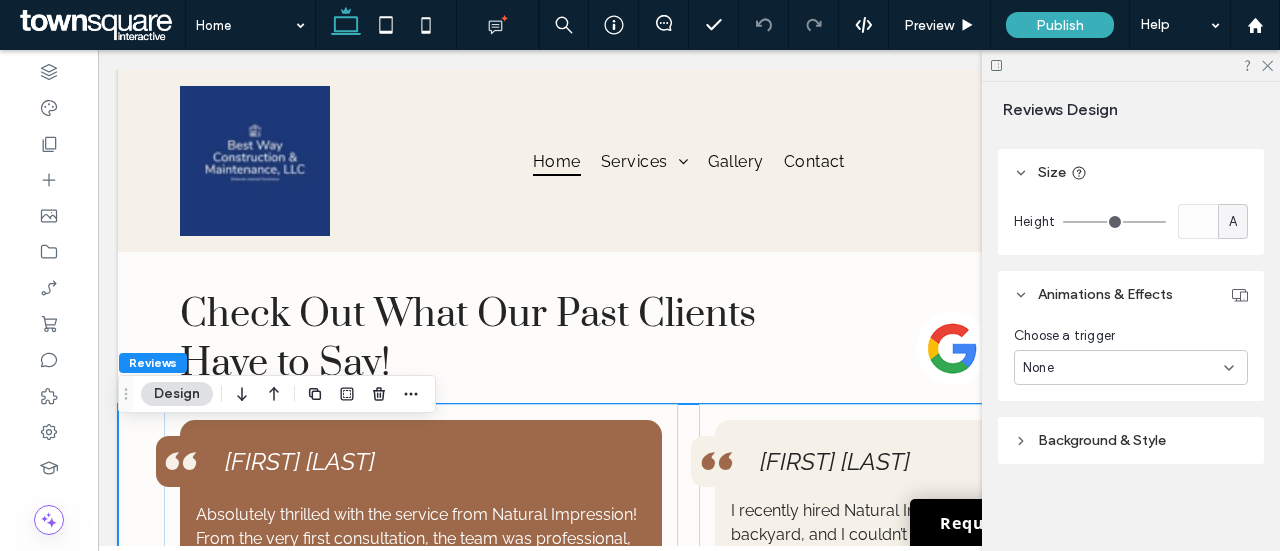 click 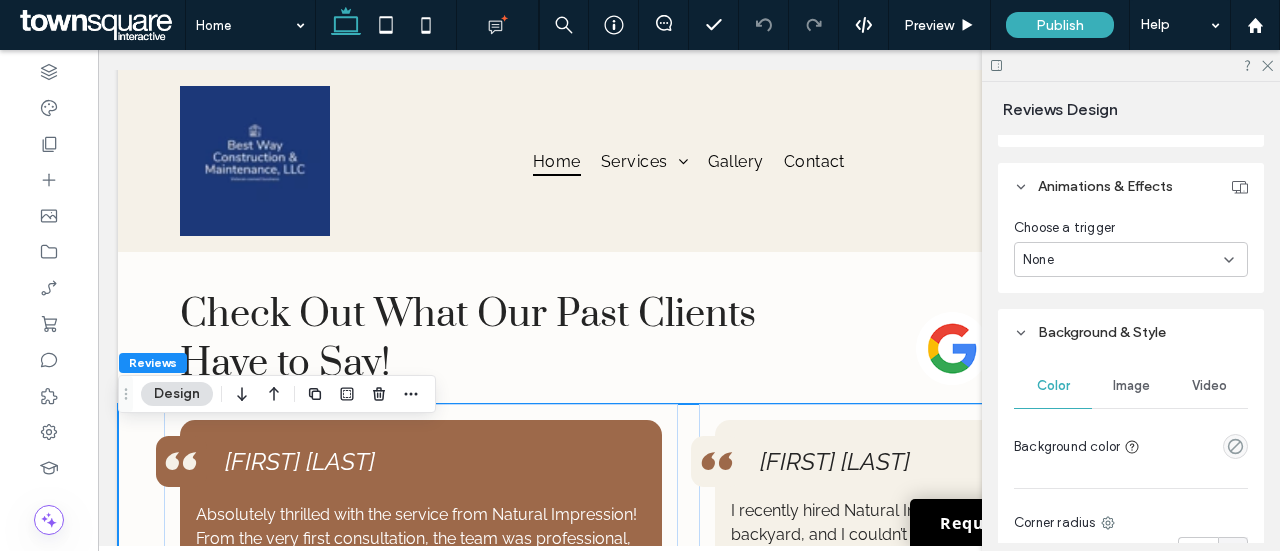 scroll, scrollTop: 767, scrollLeft: 0, axis: vertical 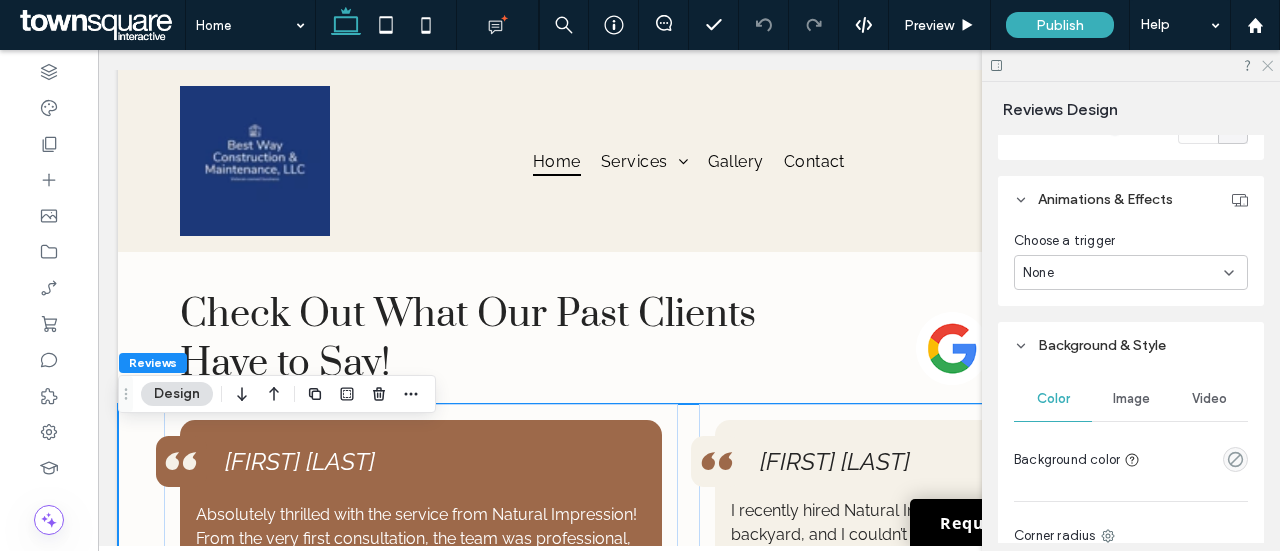 click 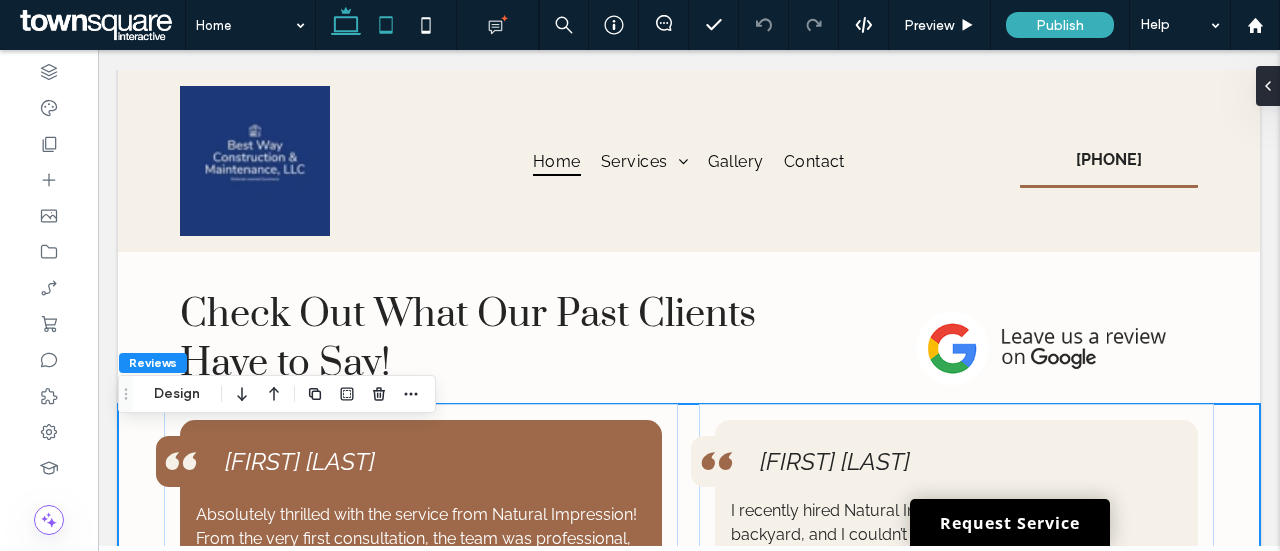 click 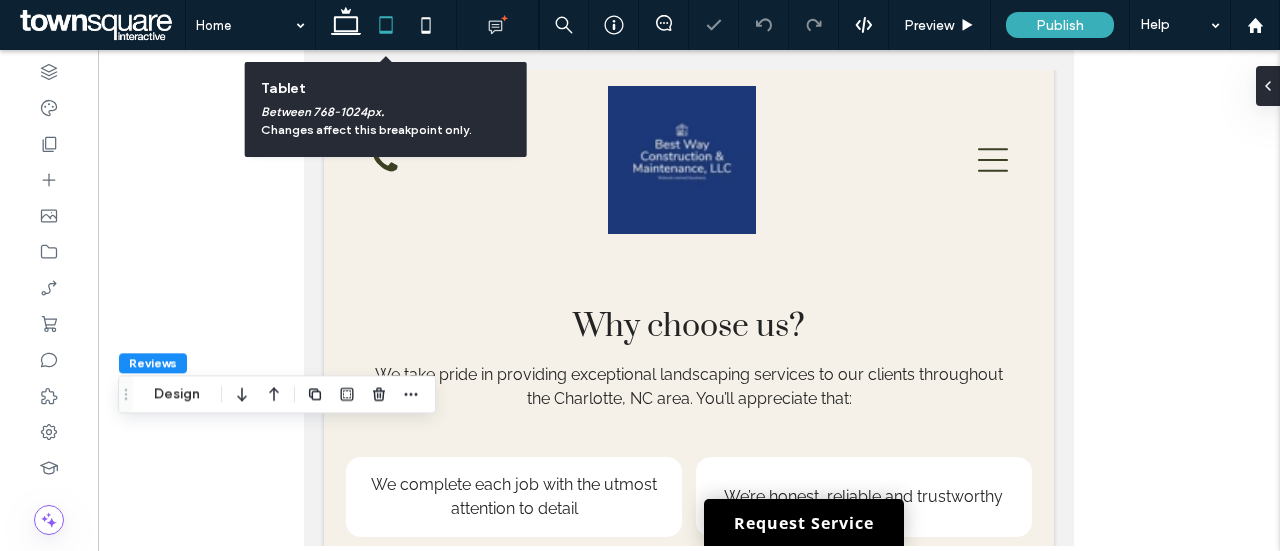 scroll, scrollTop: 550, scrollLeft: 0, axis: vertical 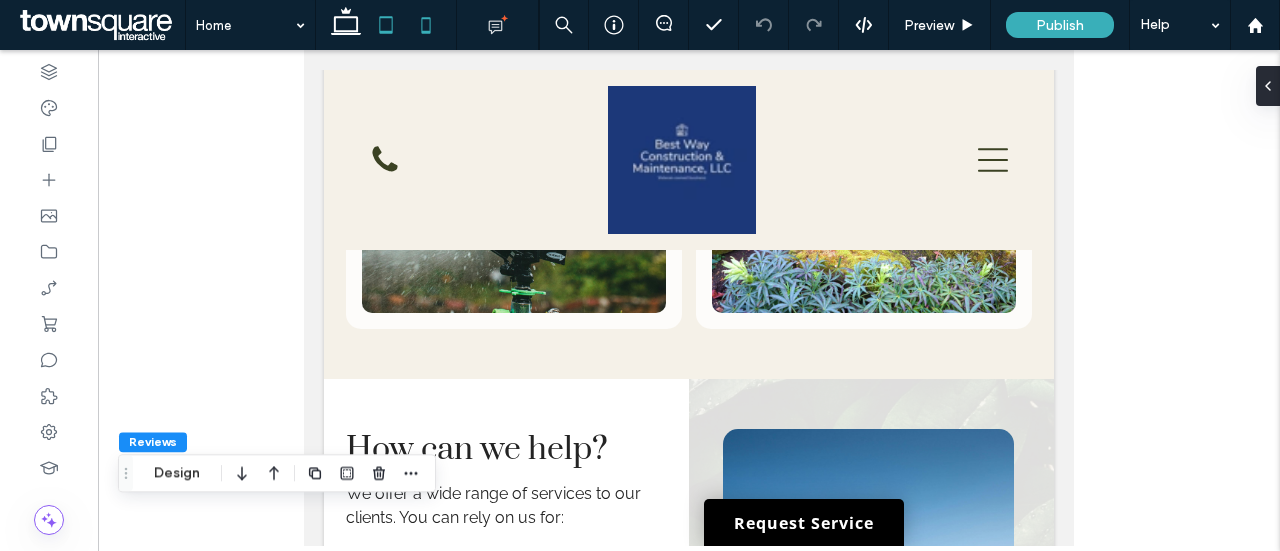 click 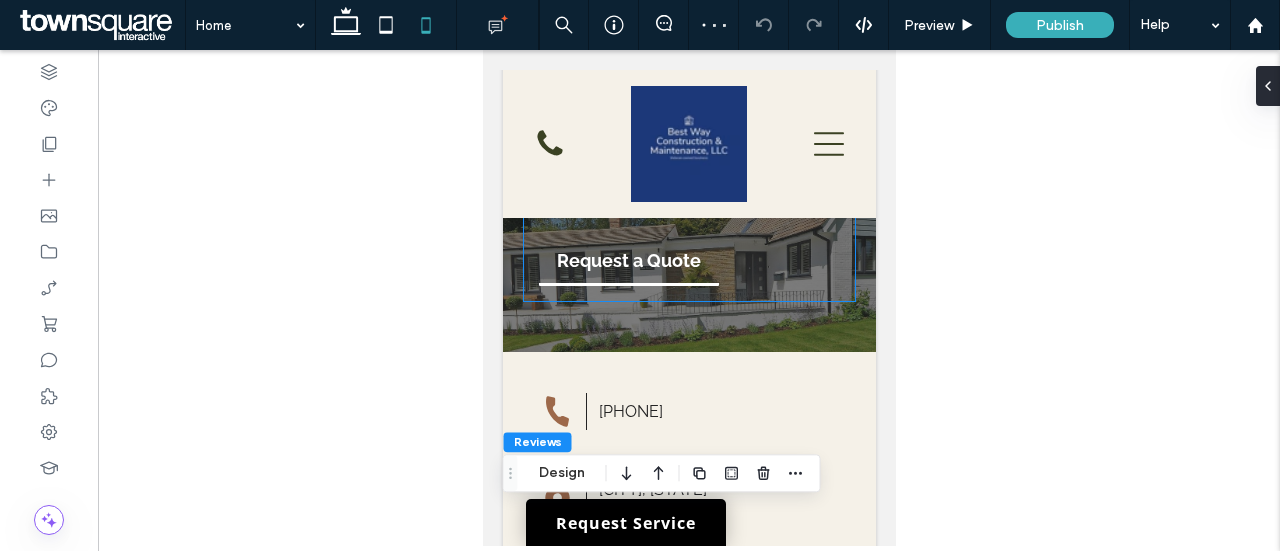 scroll, scrollTop: 0, scrollLeft: 0, axis: both 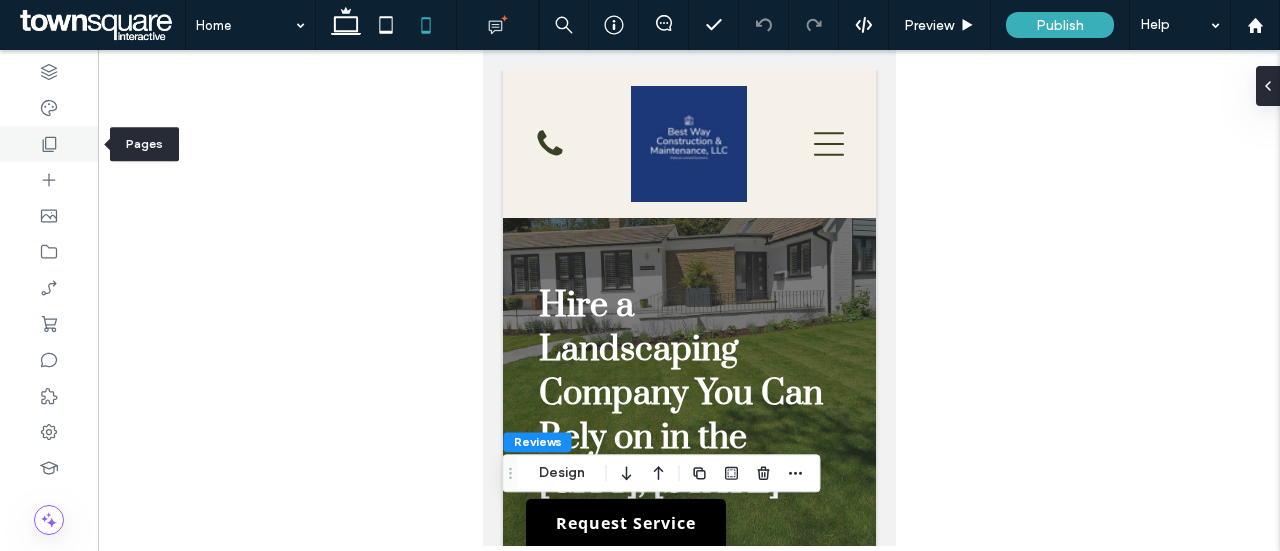 click at bounding box center (49, 144) 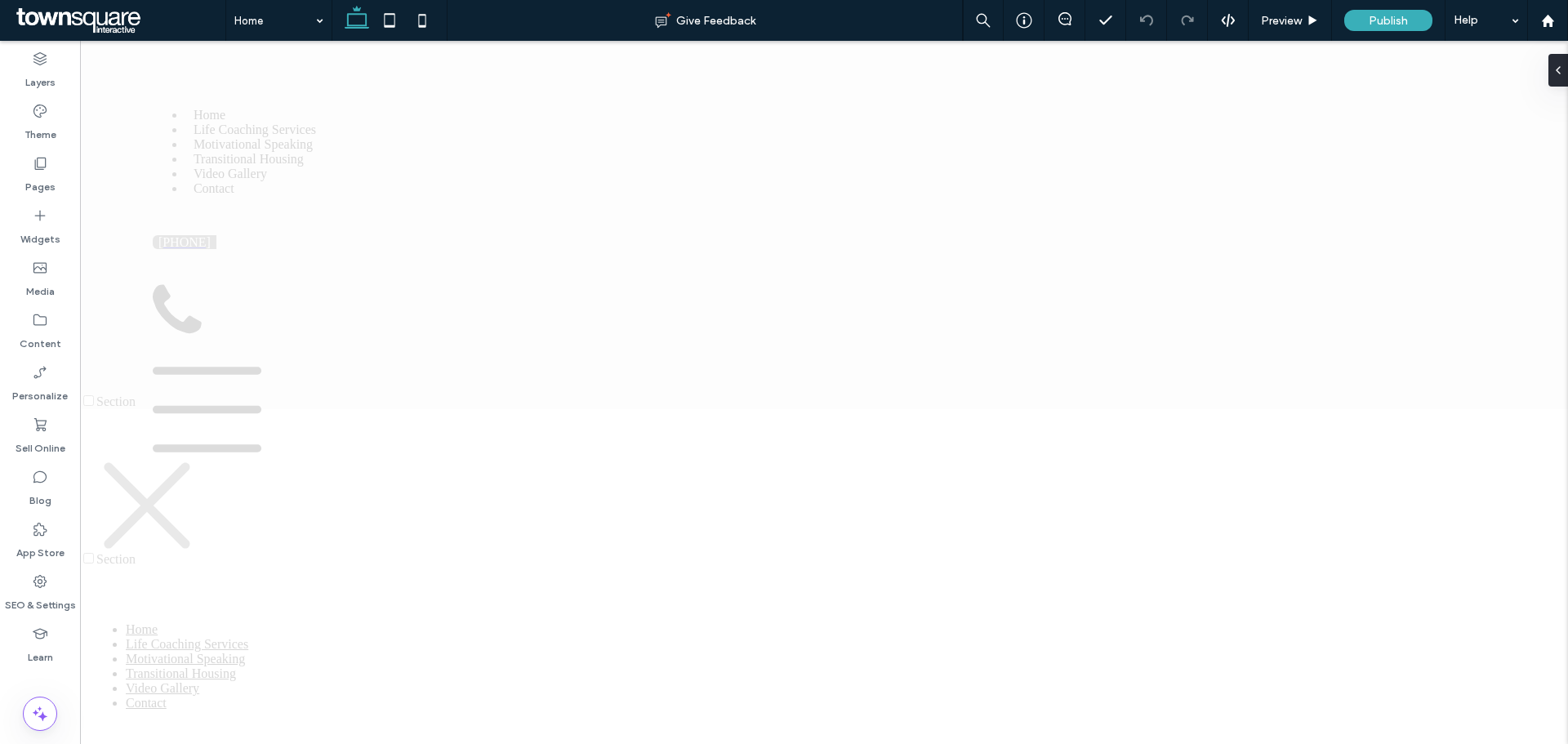 scroll, scrollTop: 0, scrollLeft: 0, axis: both 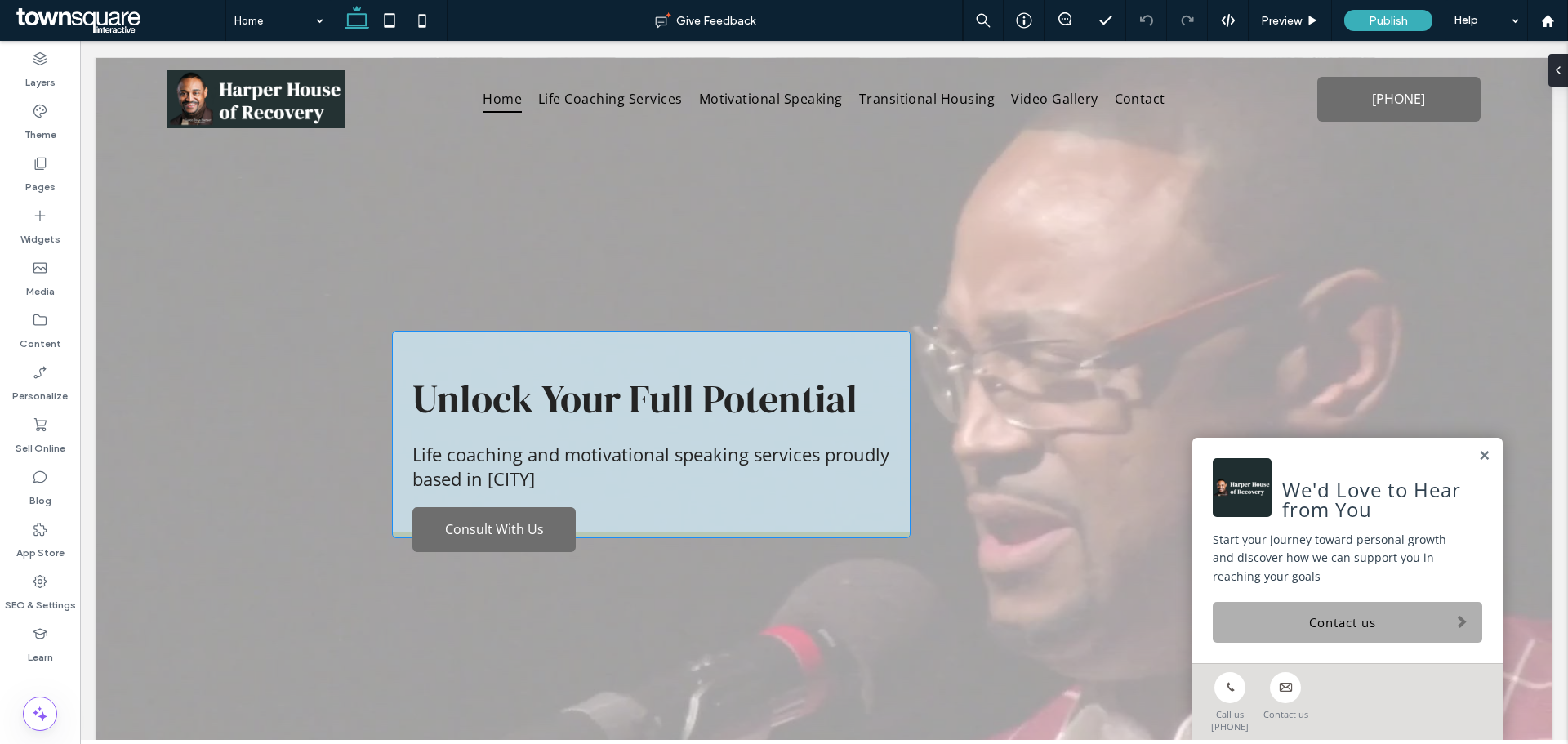 click on "Life coaching and motivational speaking services proudly based in [CITY]" at bounding box center [651, 466] 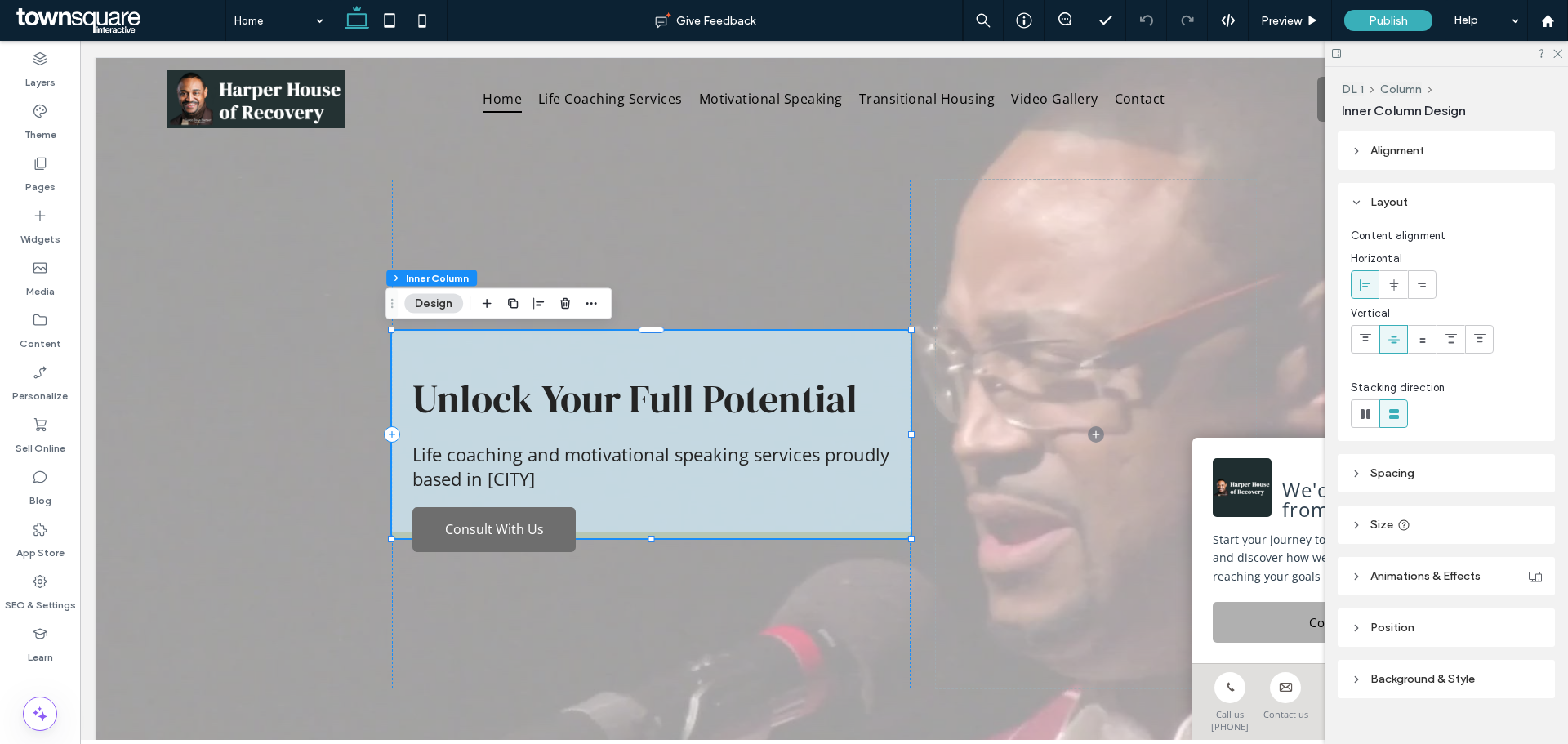click on "Life coaching and motivational speaking services proudly based in [CITY]" at bounding box center [651, 466] 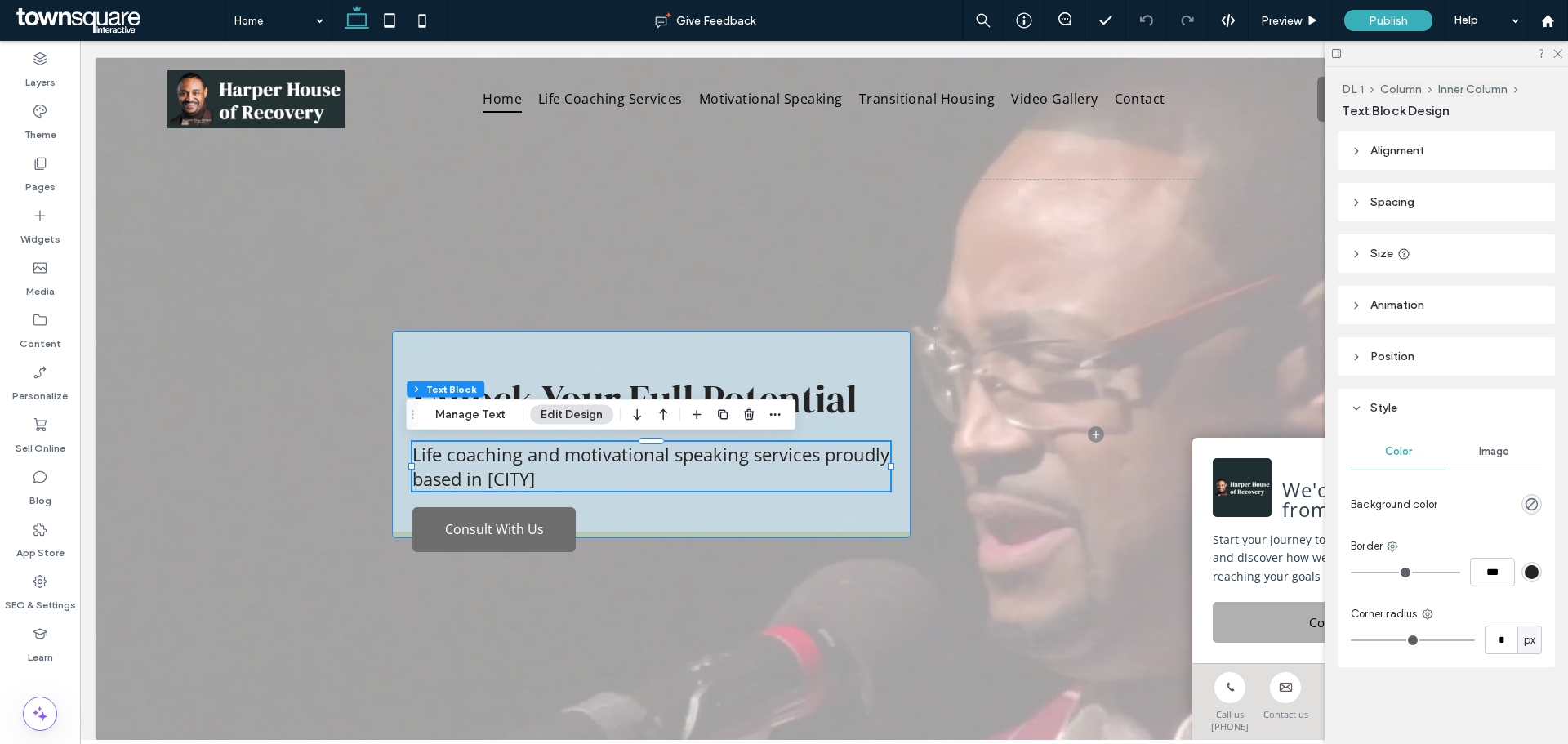click on "Life coaching and motivational speaking services proudly based in [CITY]" at bounding box center (651, 466) 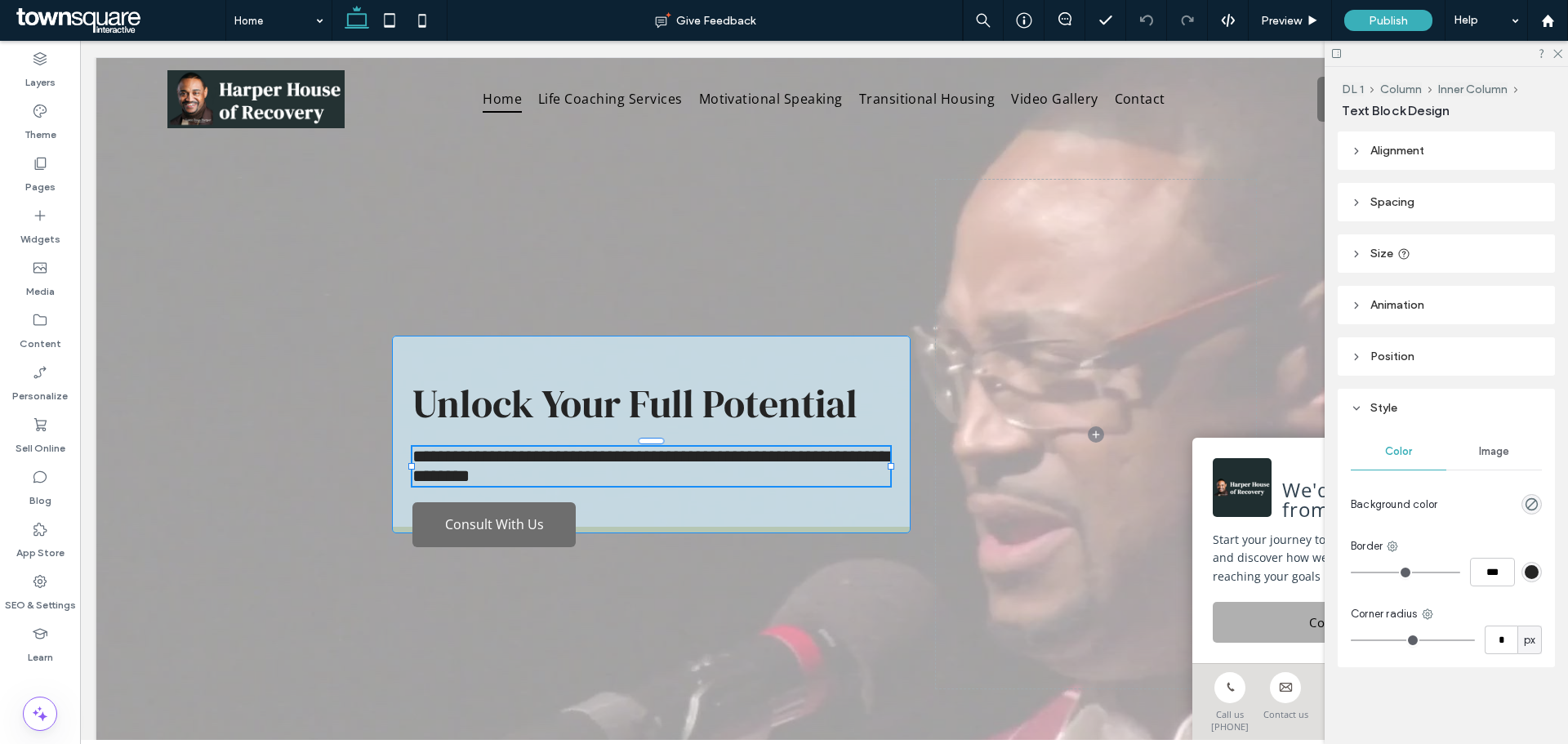 click on "**********" at bounding box center [651, 466] 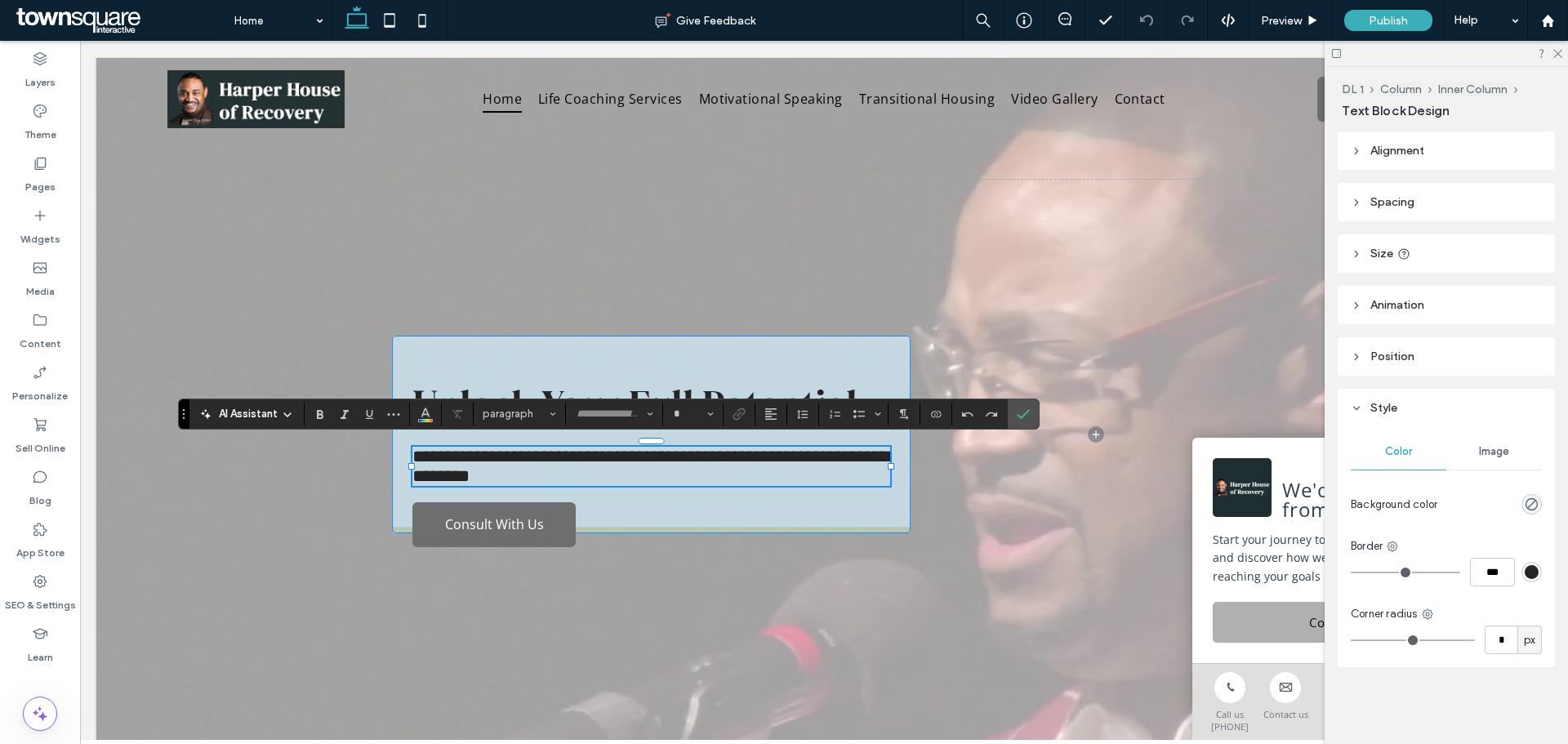 type on "*********" 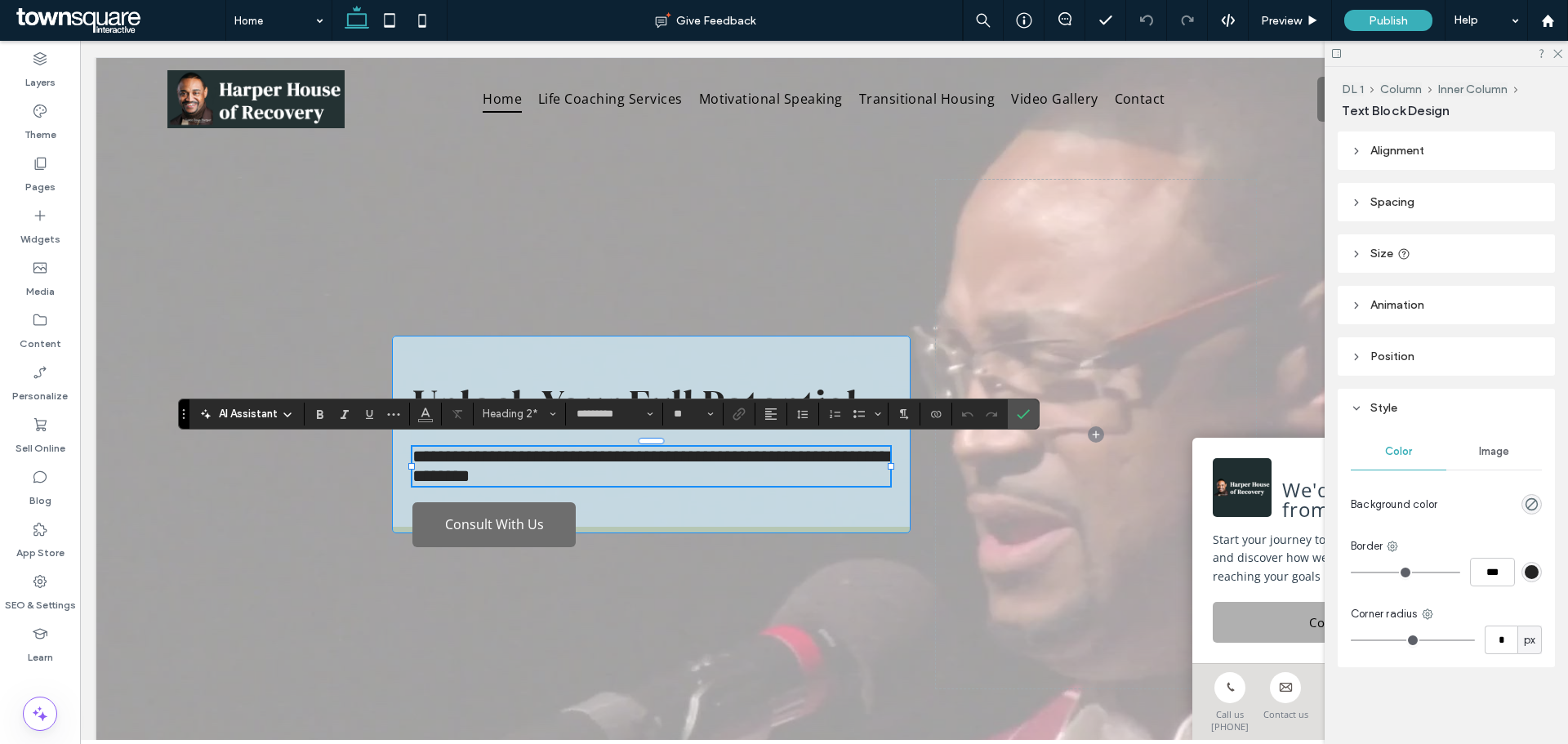 click on "**********" at bounding box center (651, 466) 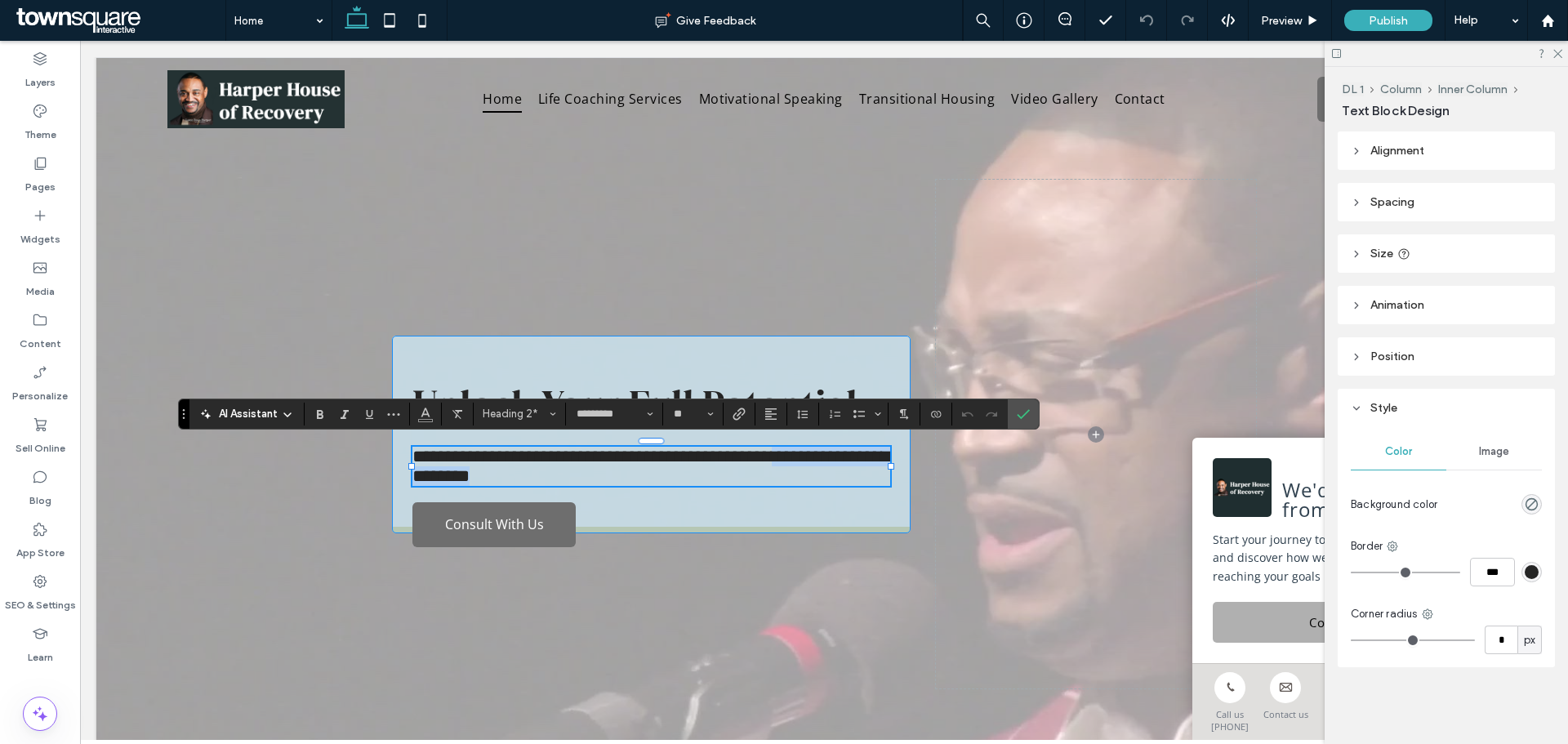 drag, startPoint x: 818, startPoint y: 457, endPoint x: 818, endPoint y: 474, distance: 17 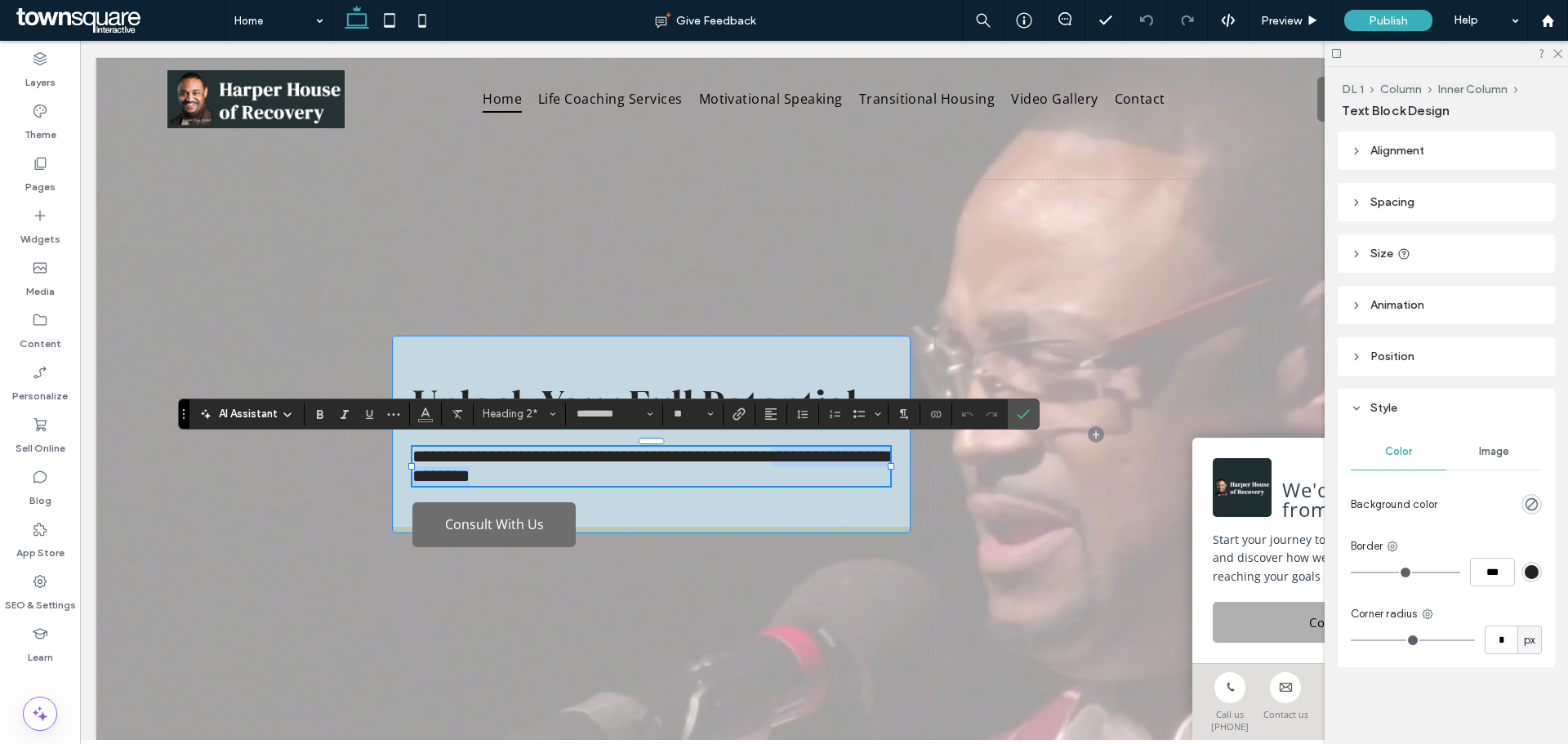 type 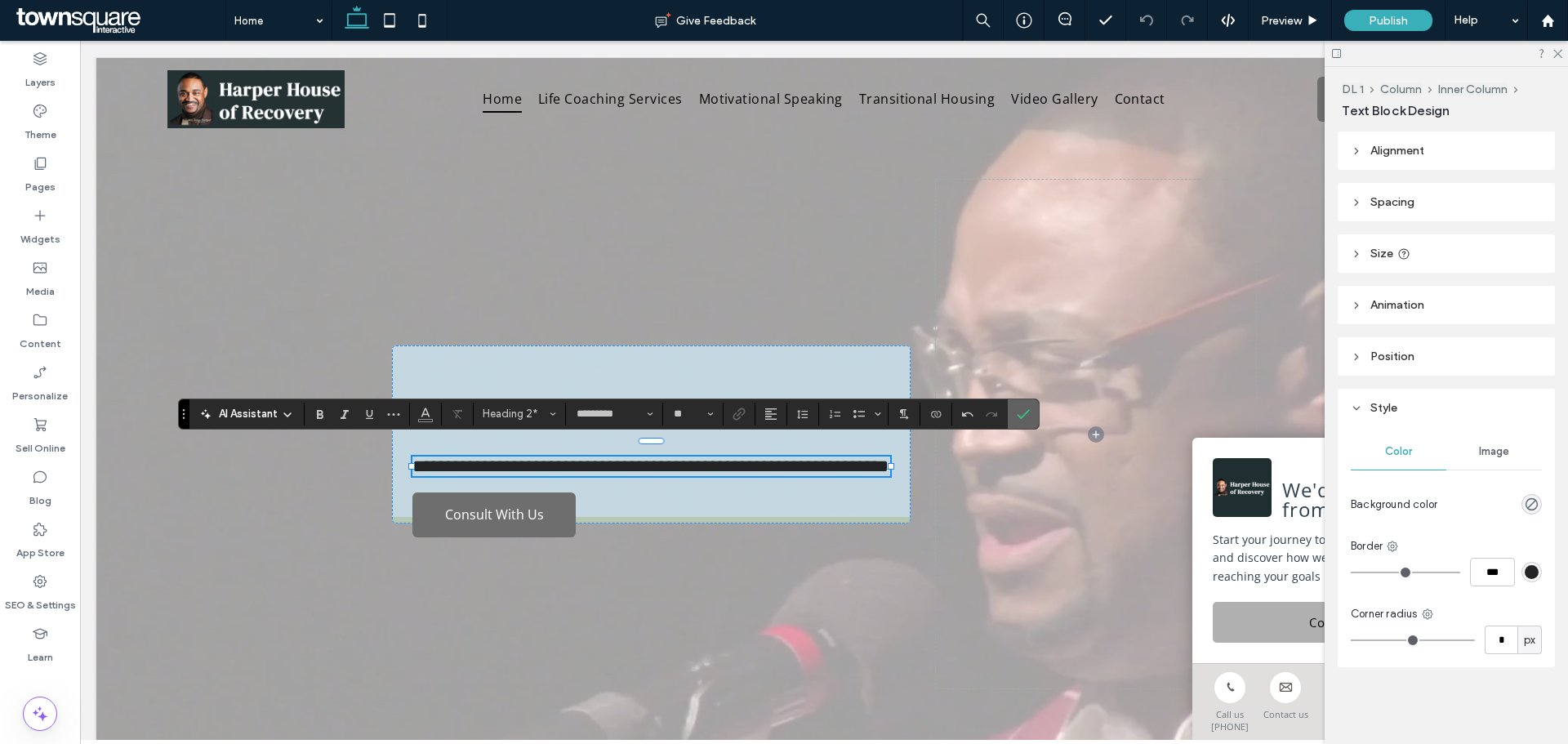 click at bounding box center [1020, 414] 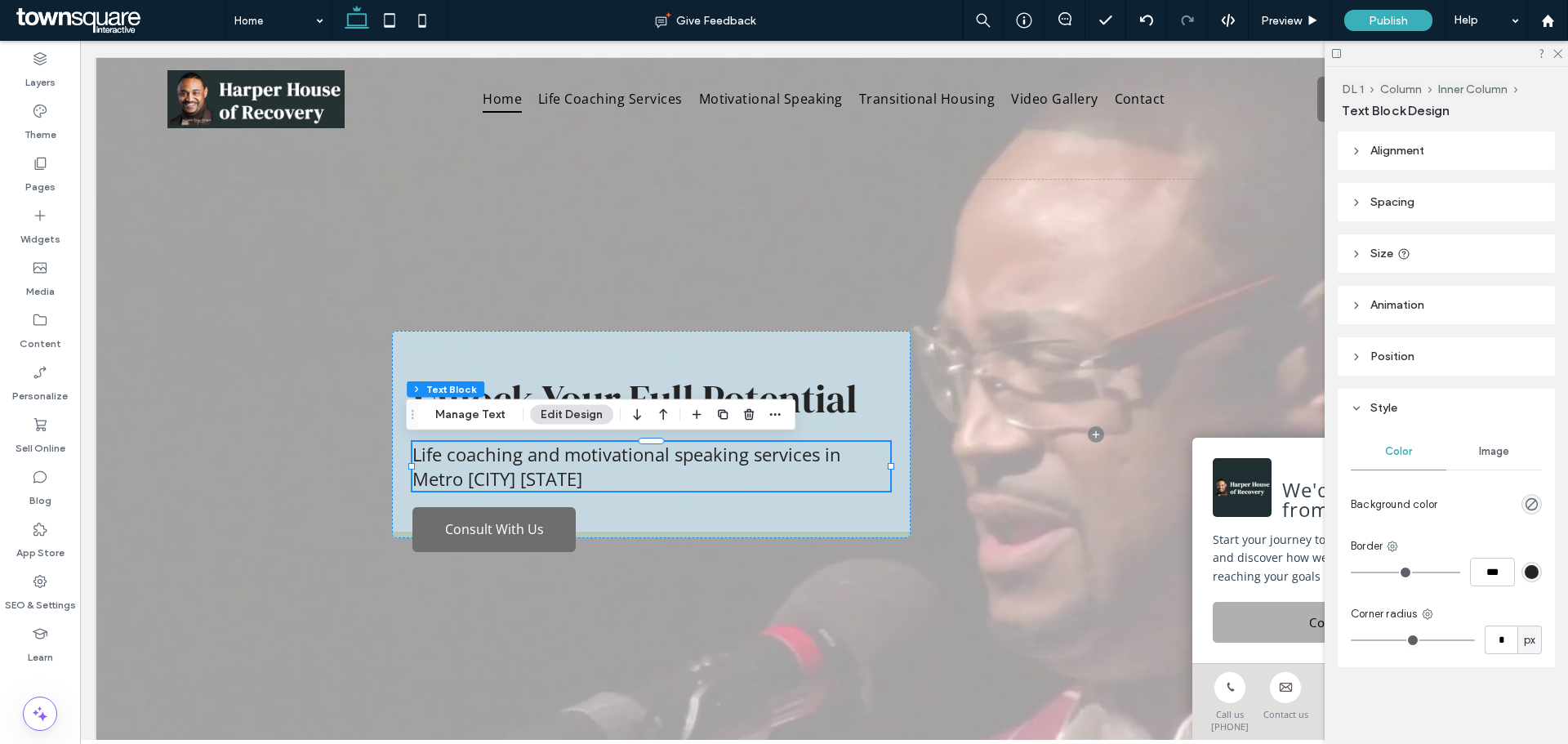 click at bounding box center (1446, 53) 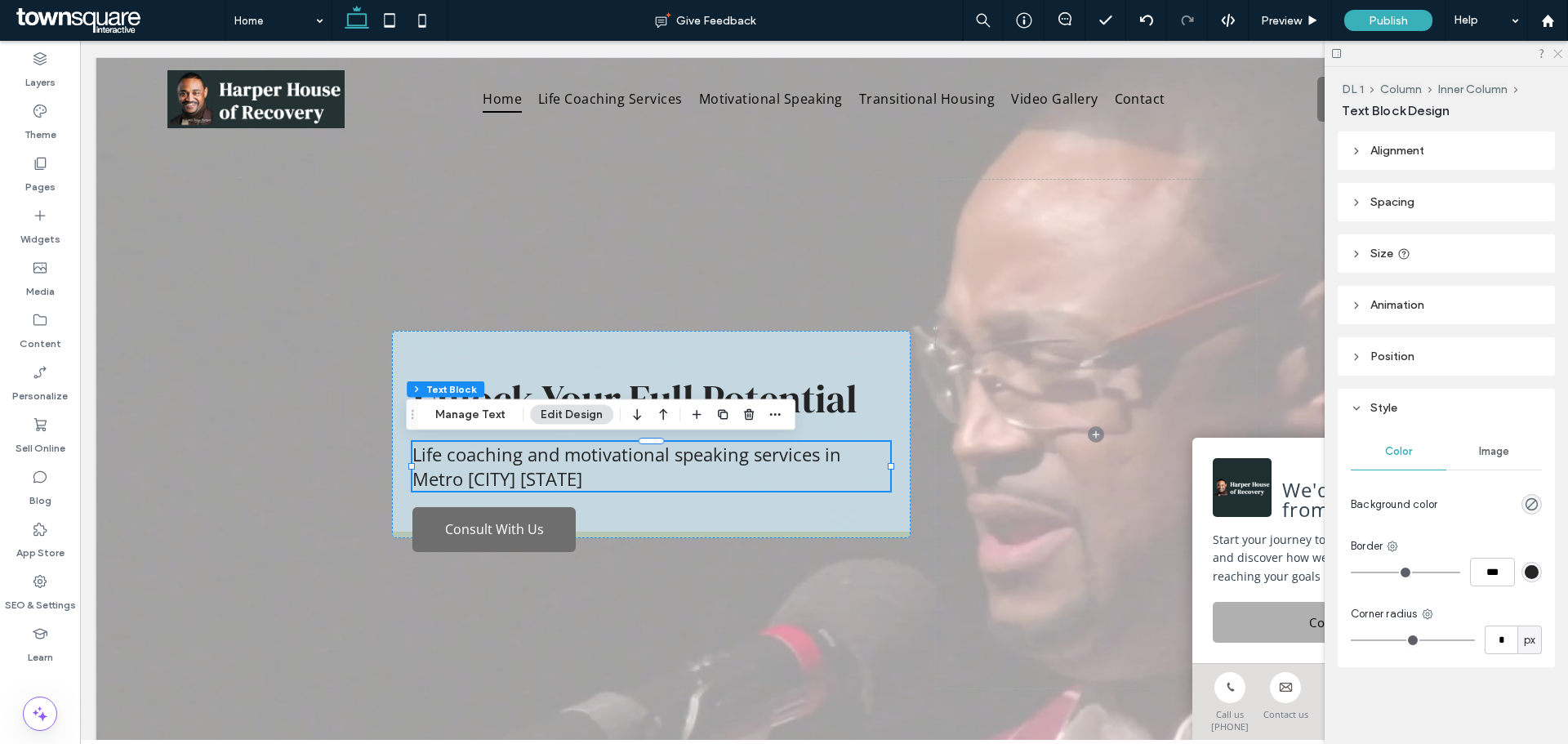 drag, startPoint x: 1555, startPoint y: 51, endPoint x: 1474, endPoint y: 11, distance: 90.33825 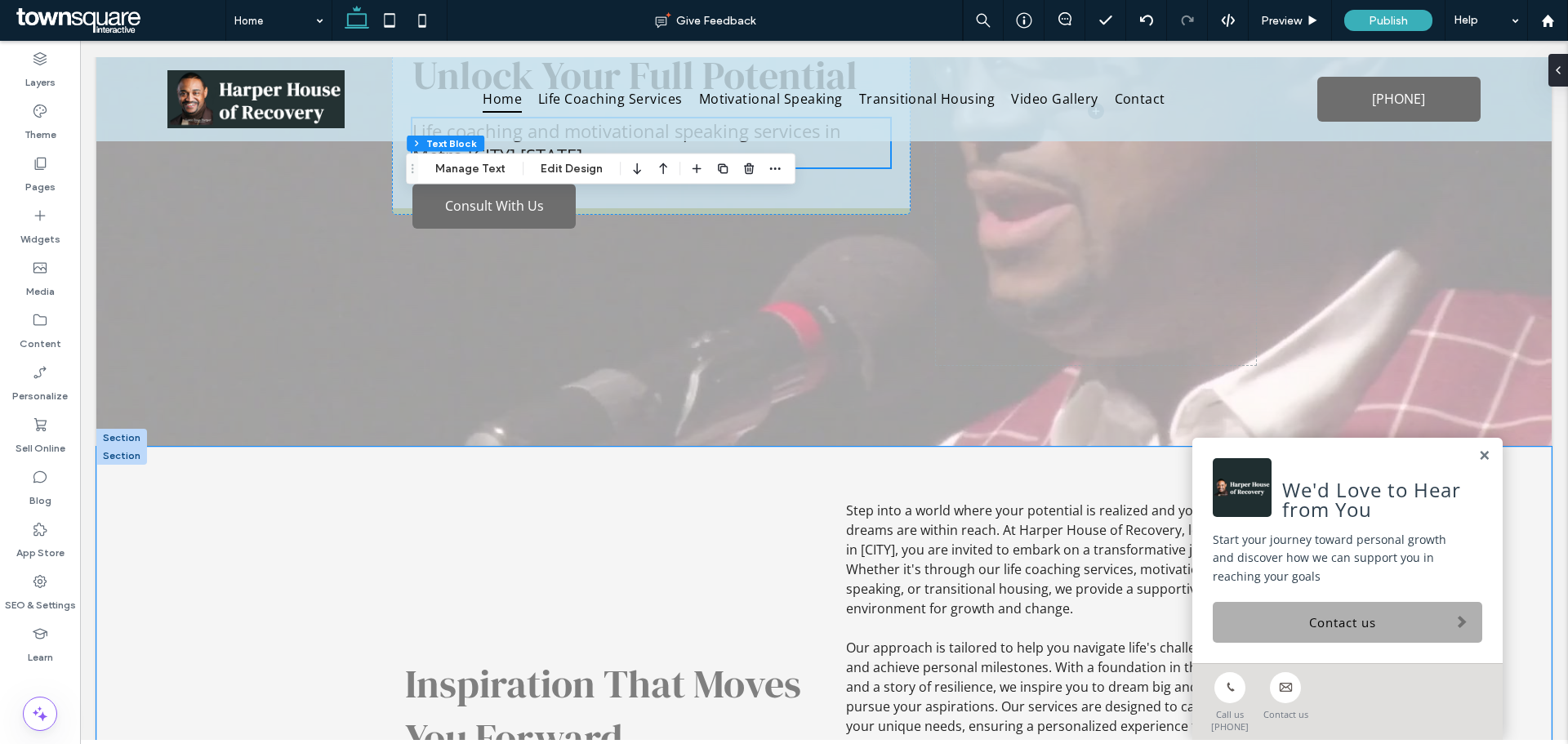 scroll, scrollTop: 408, scrollLeft: 0, axis: vertical 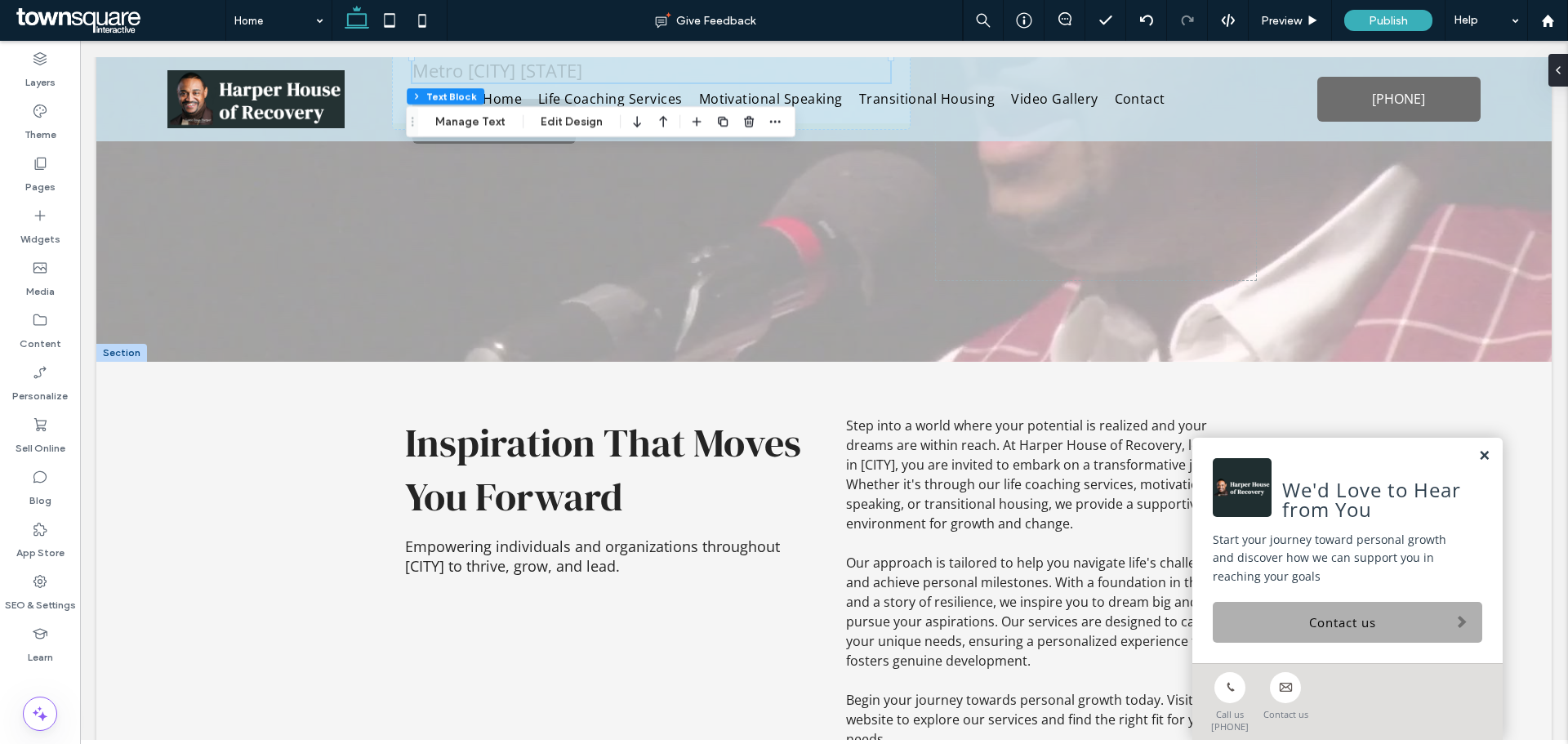 click at bounding box center [1484, 456] 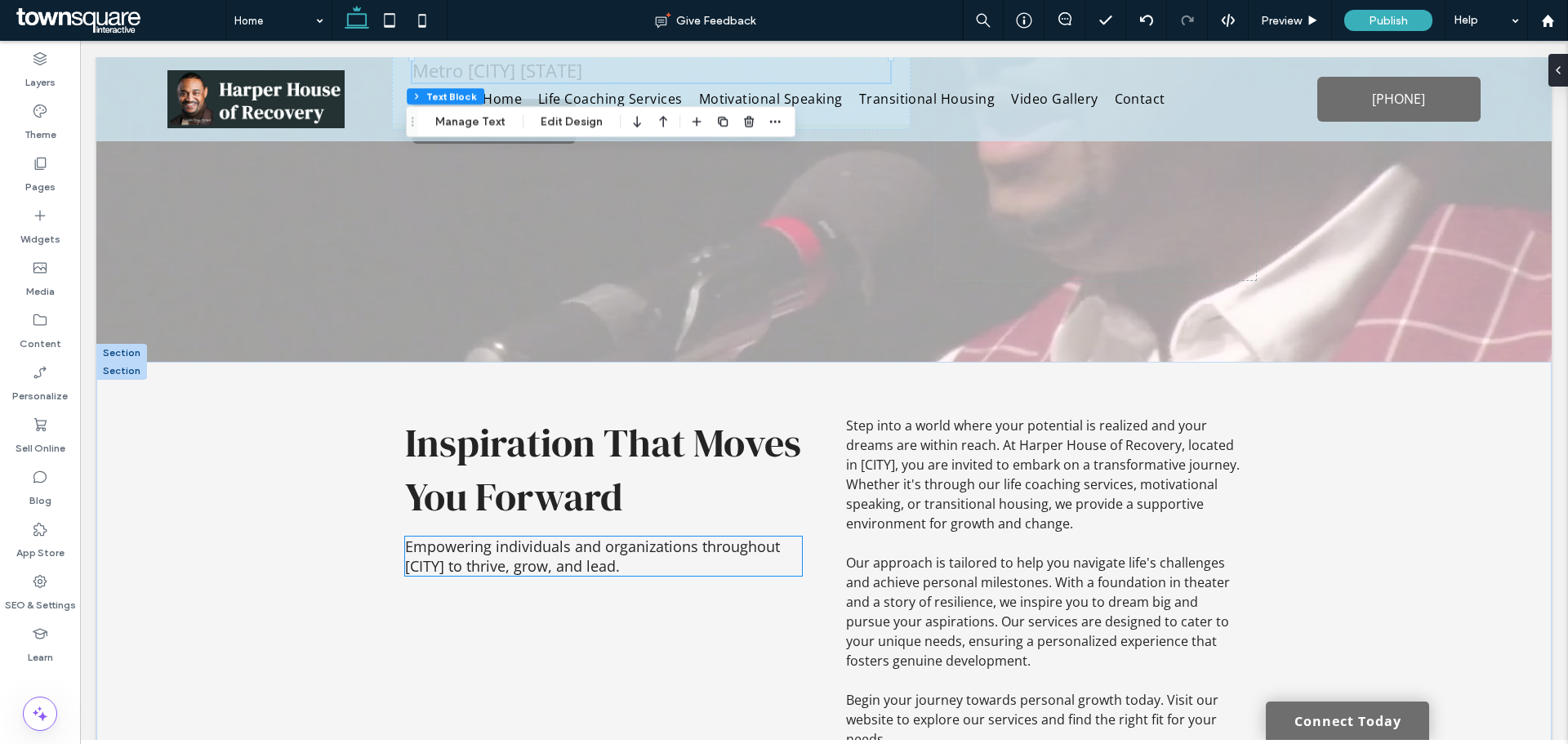 click on "Empowering individuals and organizations throughout [CITY] to thrive, grow, and lead." at bounding box center (592, 556) 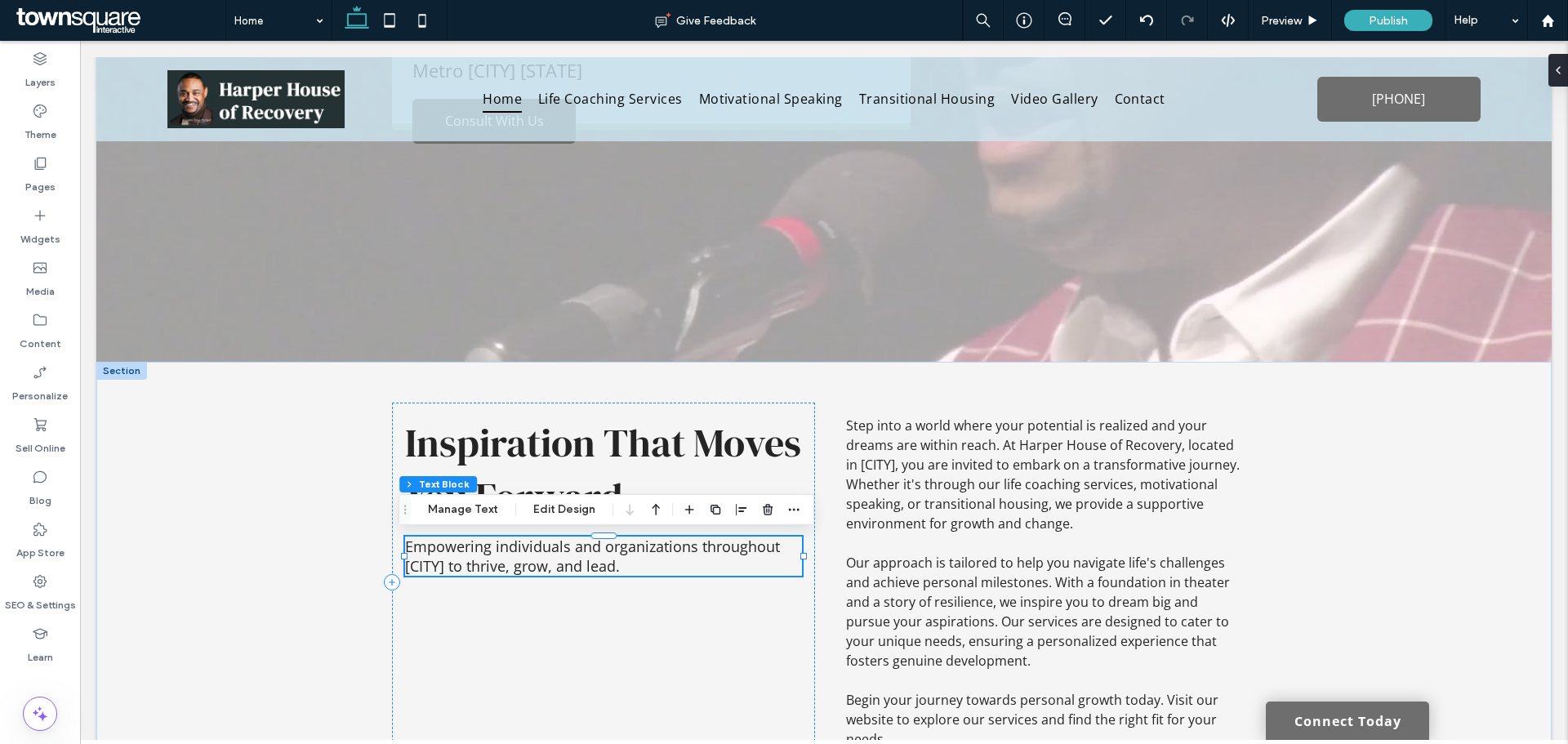 click on "Empowering individuals and organizations throughout [CITY] to thrive, grow, and lead." at bounding box center [592, 556] 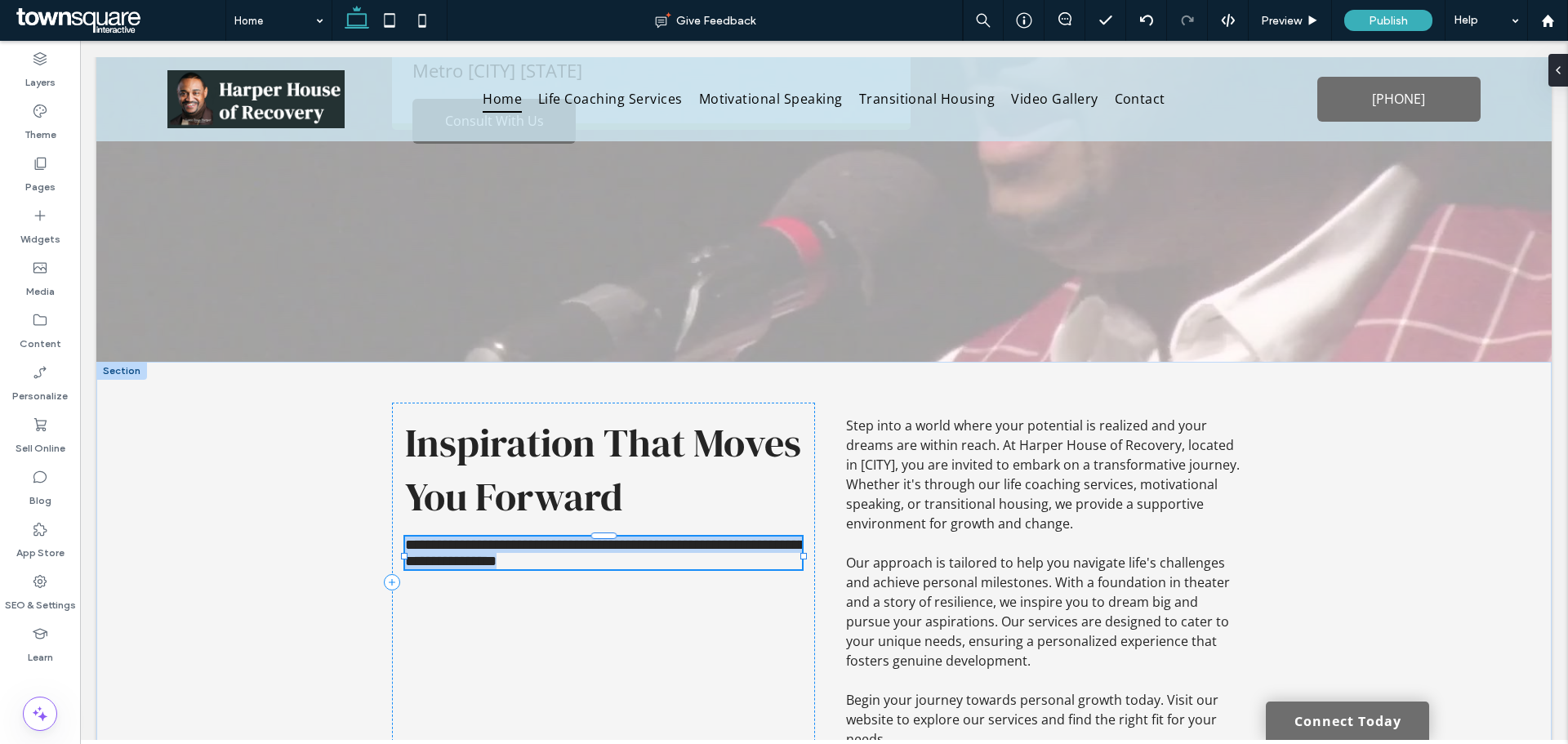 type on "*********" 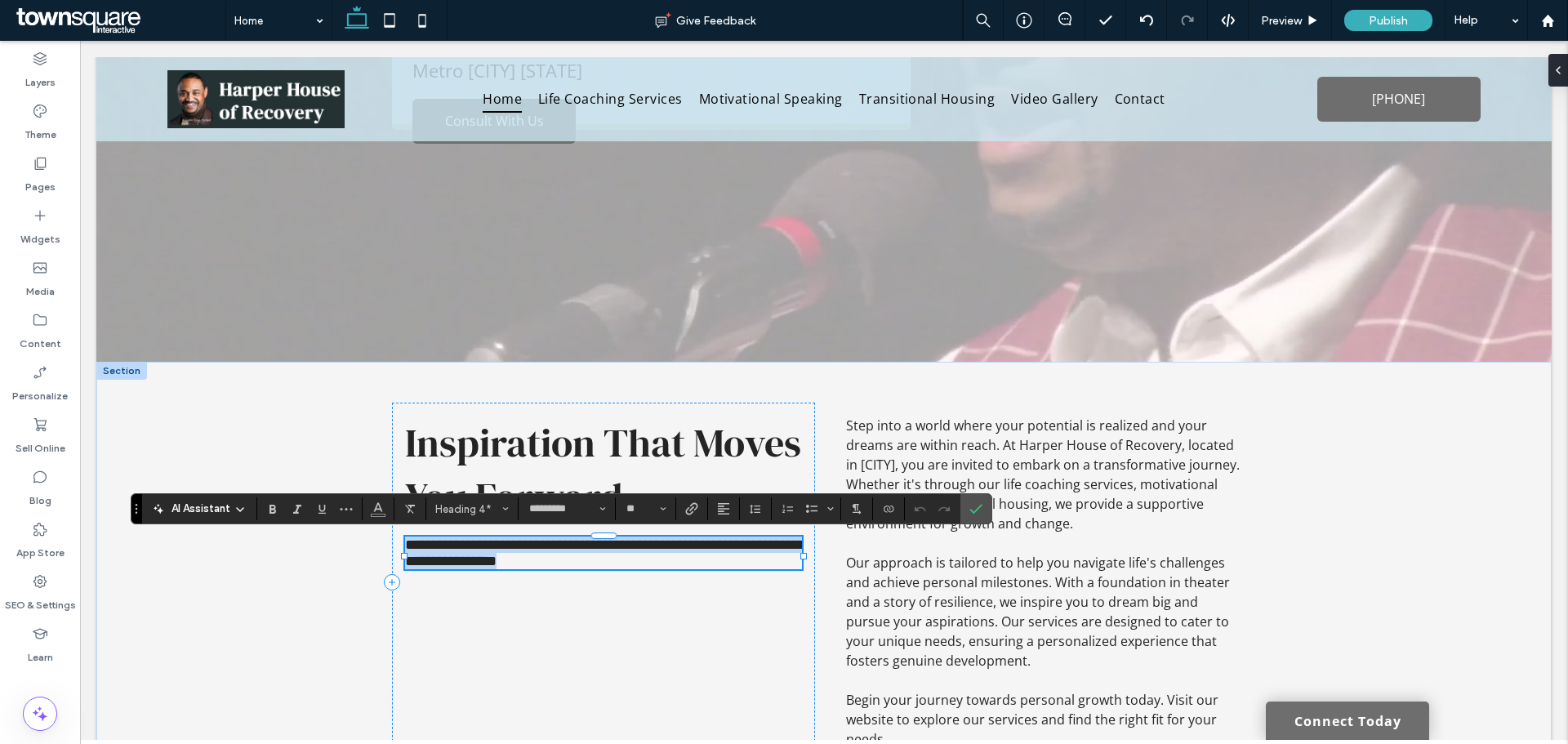 click on "**********" at bounding box center (605, 553) 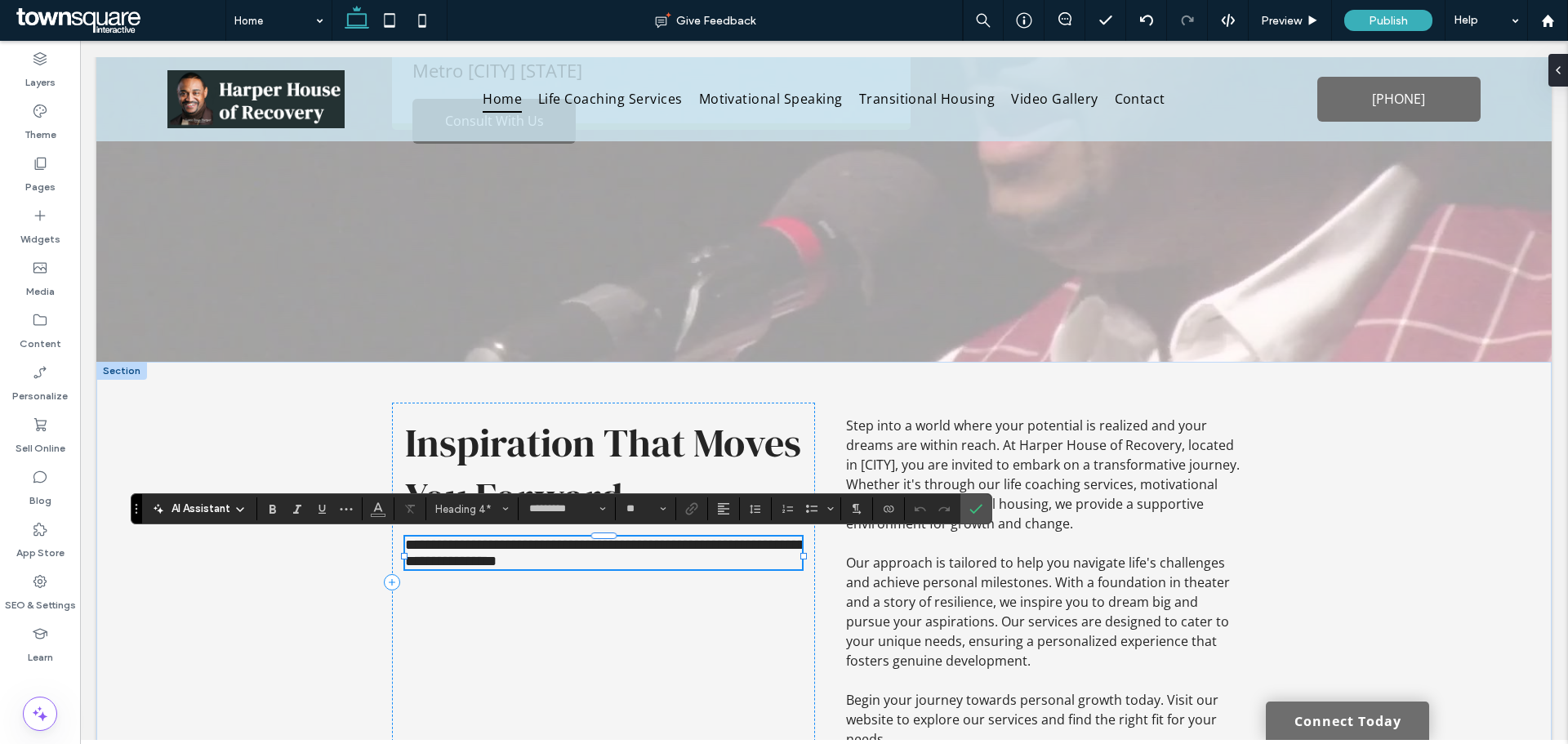 type 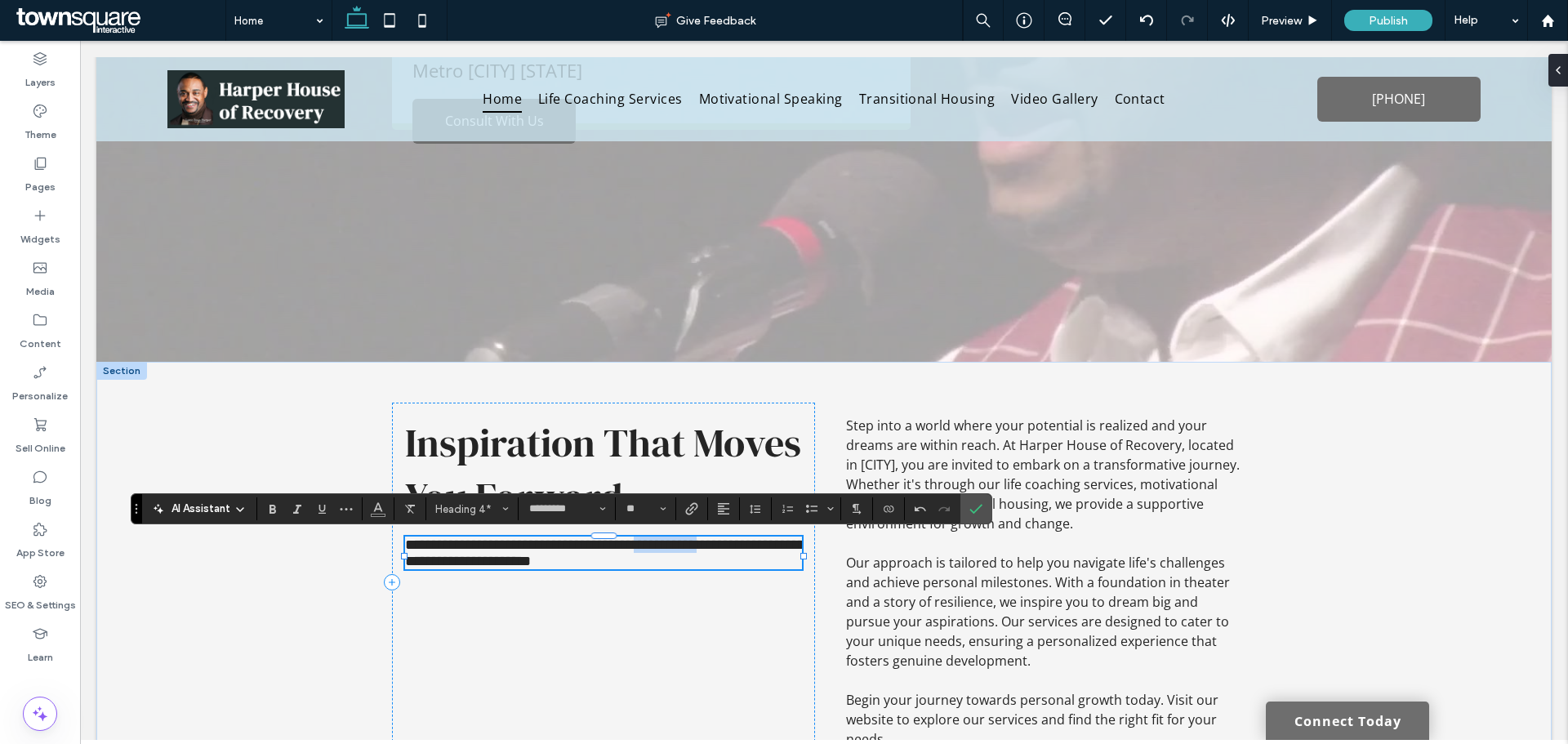 drag, startPoint x: 769, startPoint y: 549, endPoint x: 688, endPoint y: 548, distance: 81.006 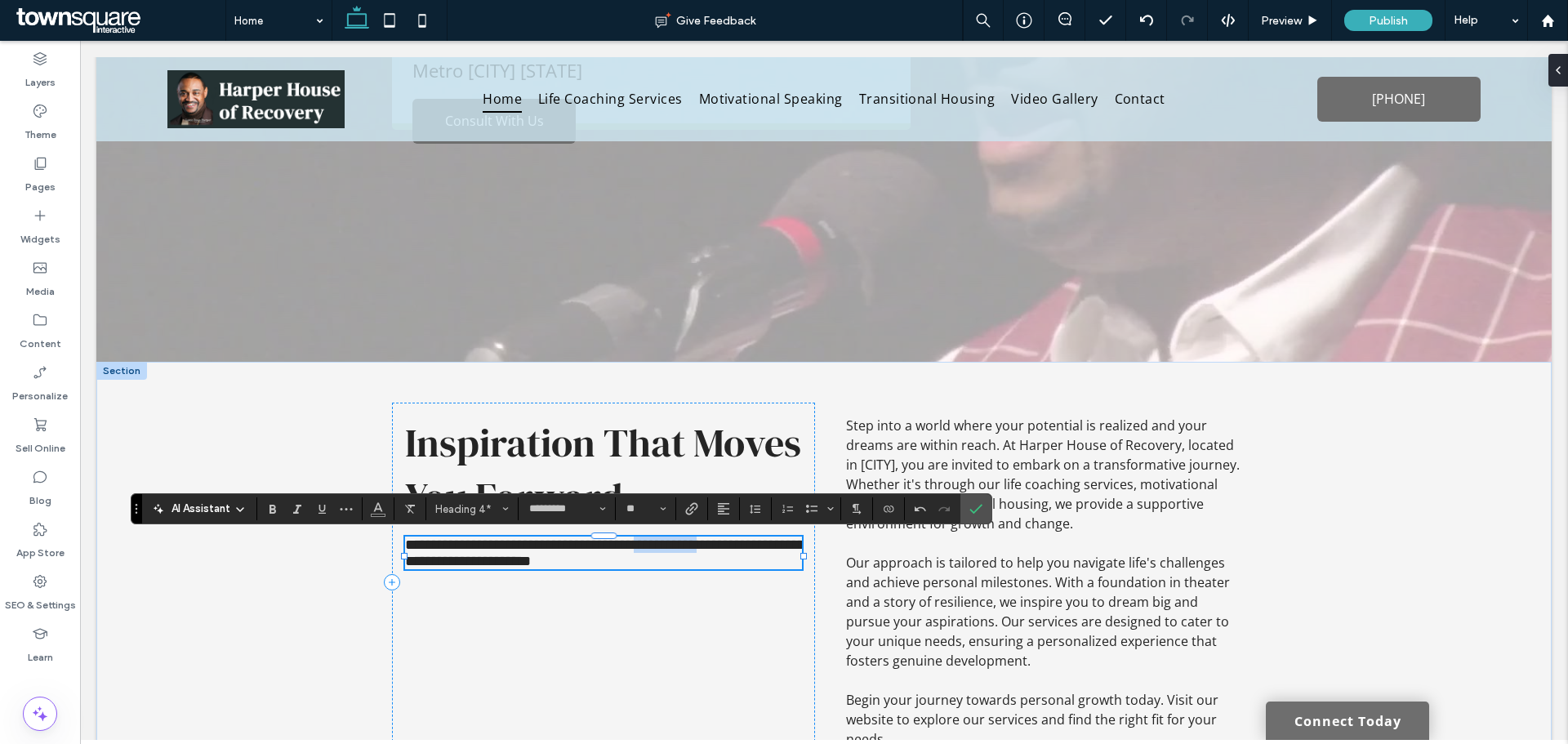 click on "**********" at bounding box center (605, 553) 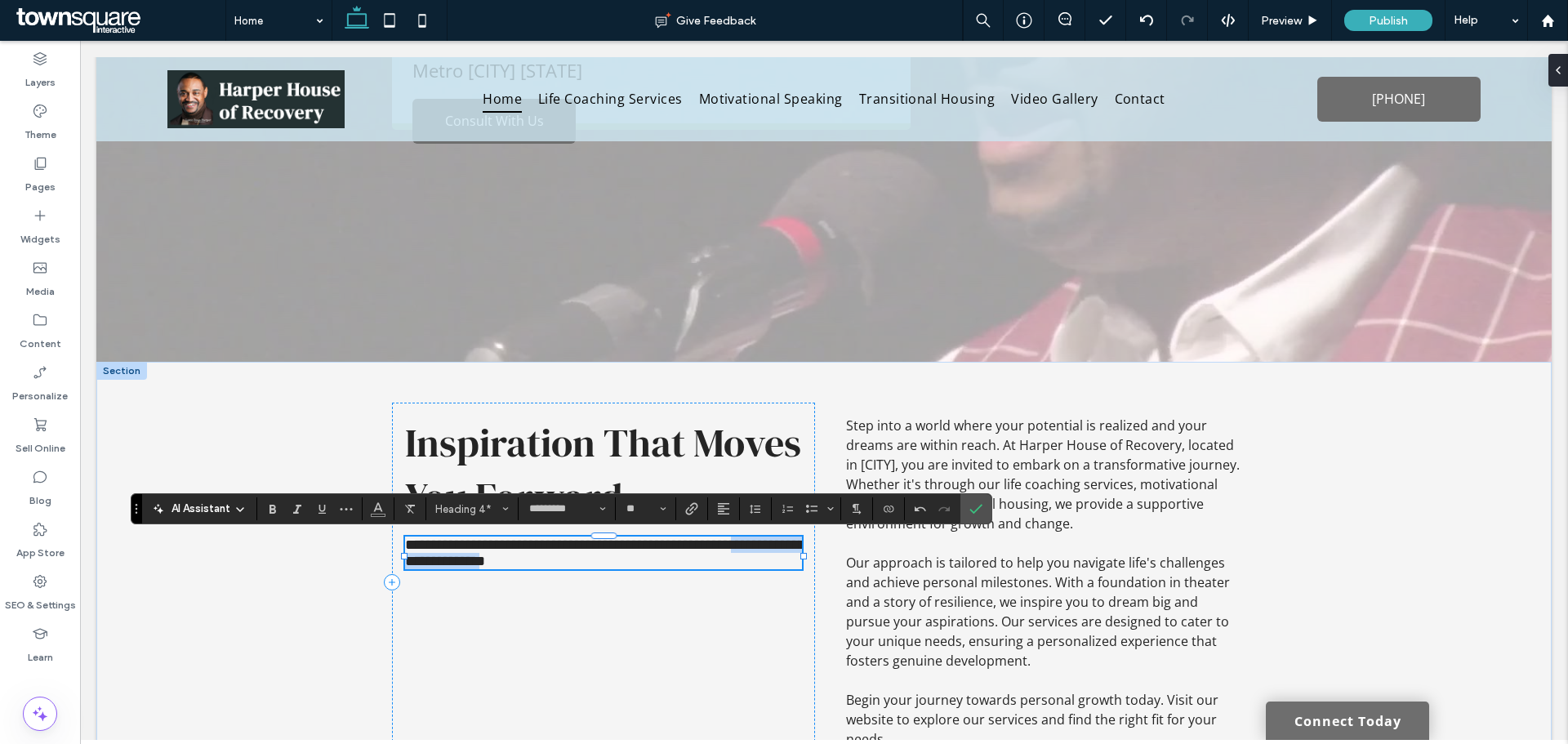 drag, startPoint x: 448, startPoint y: 566, endPoint x: 616, endPoint y: 564, distance: 168.0119 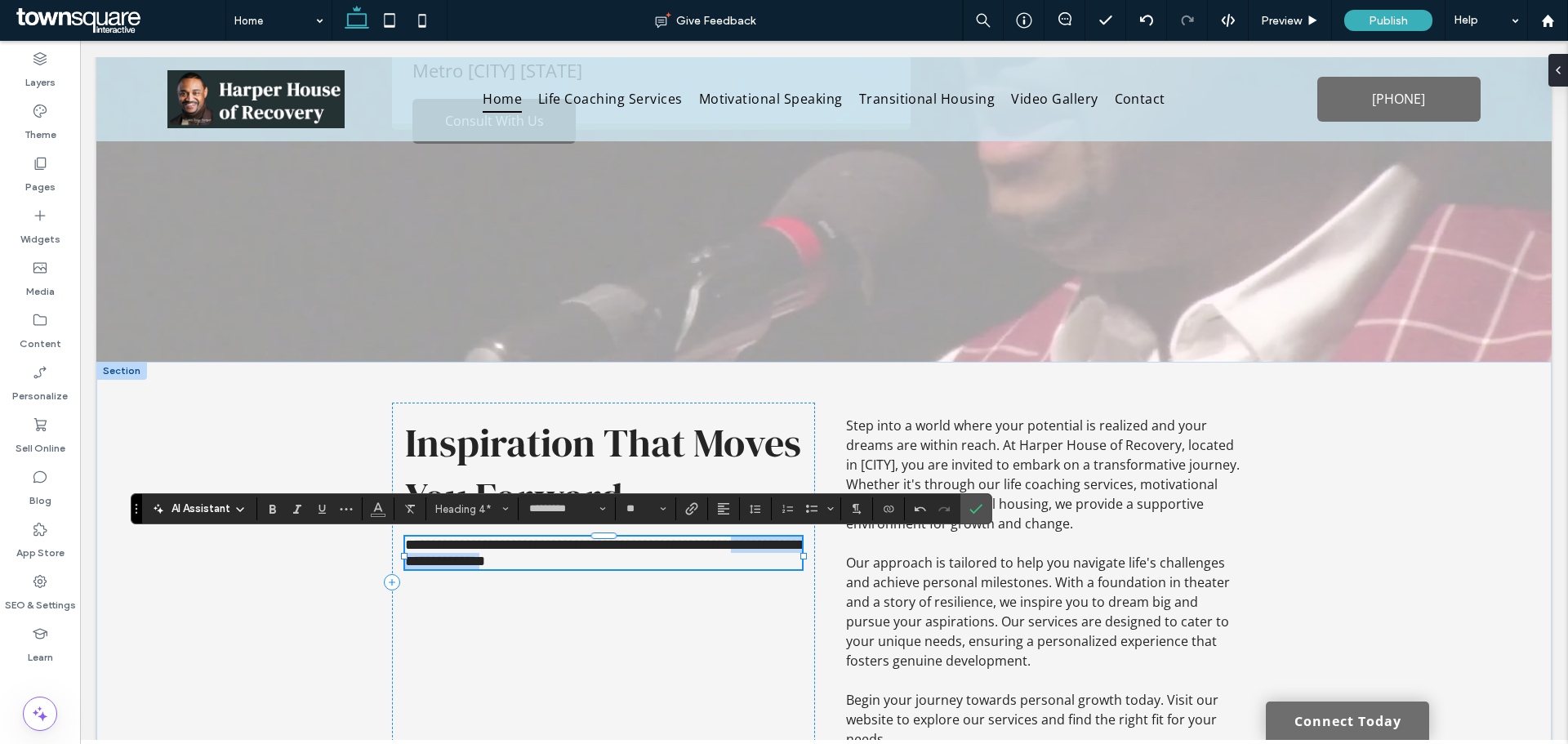 click on "**********" at bounding box center (605, 553) 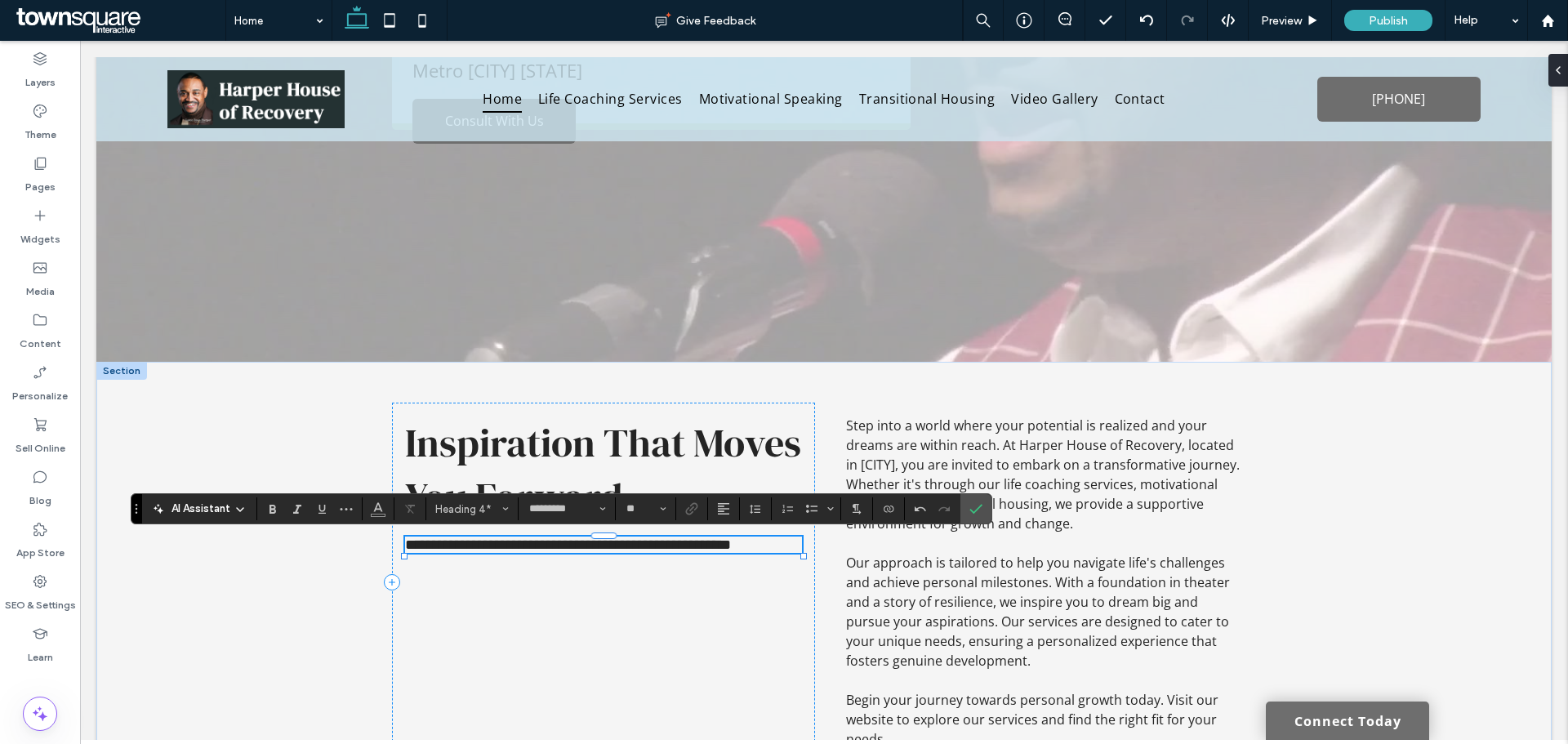 click on "**********" at bounding box center [568, 545] 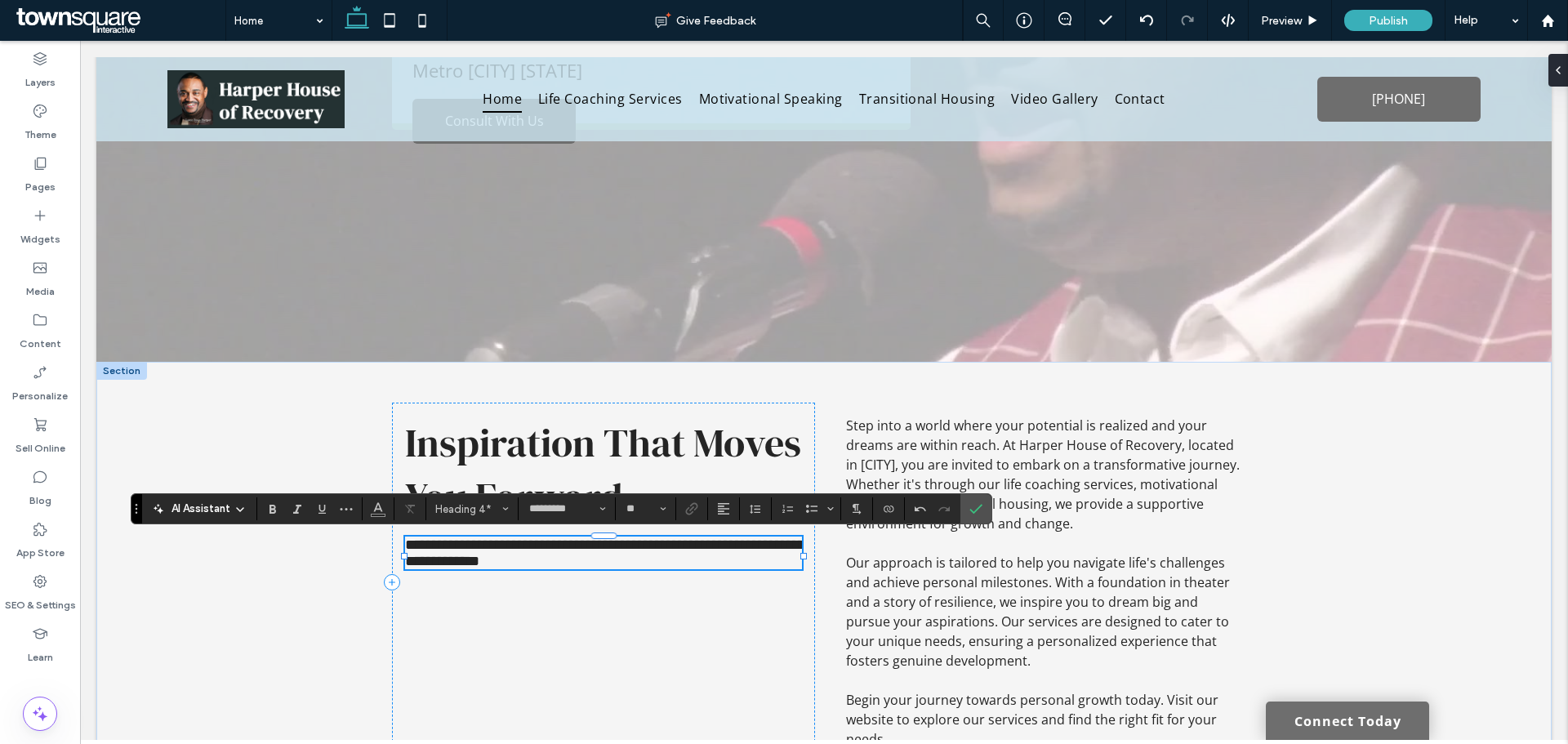 type on "**" 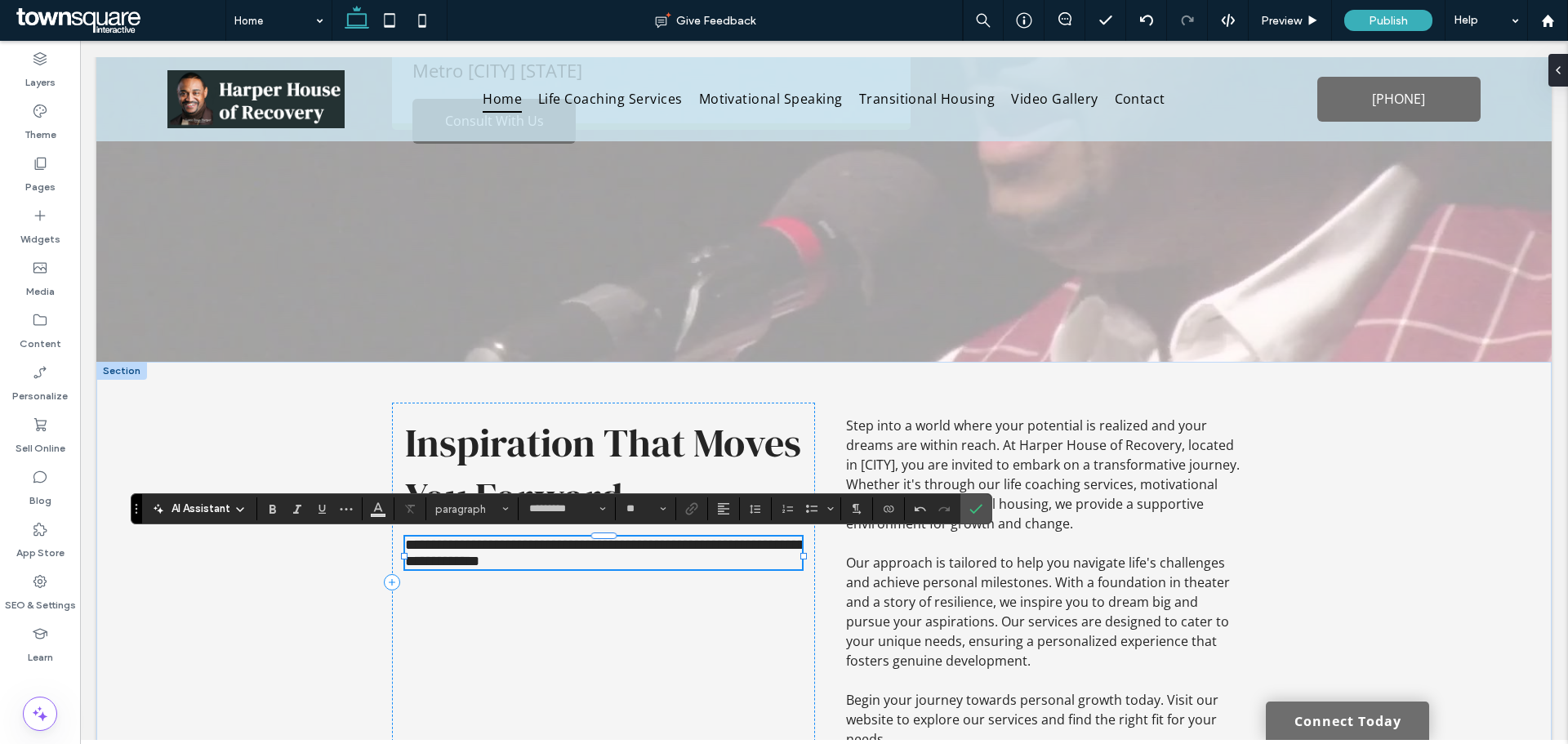 click on "**********" at bounding box center (605, 553) 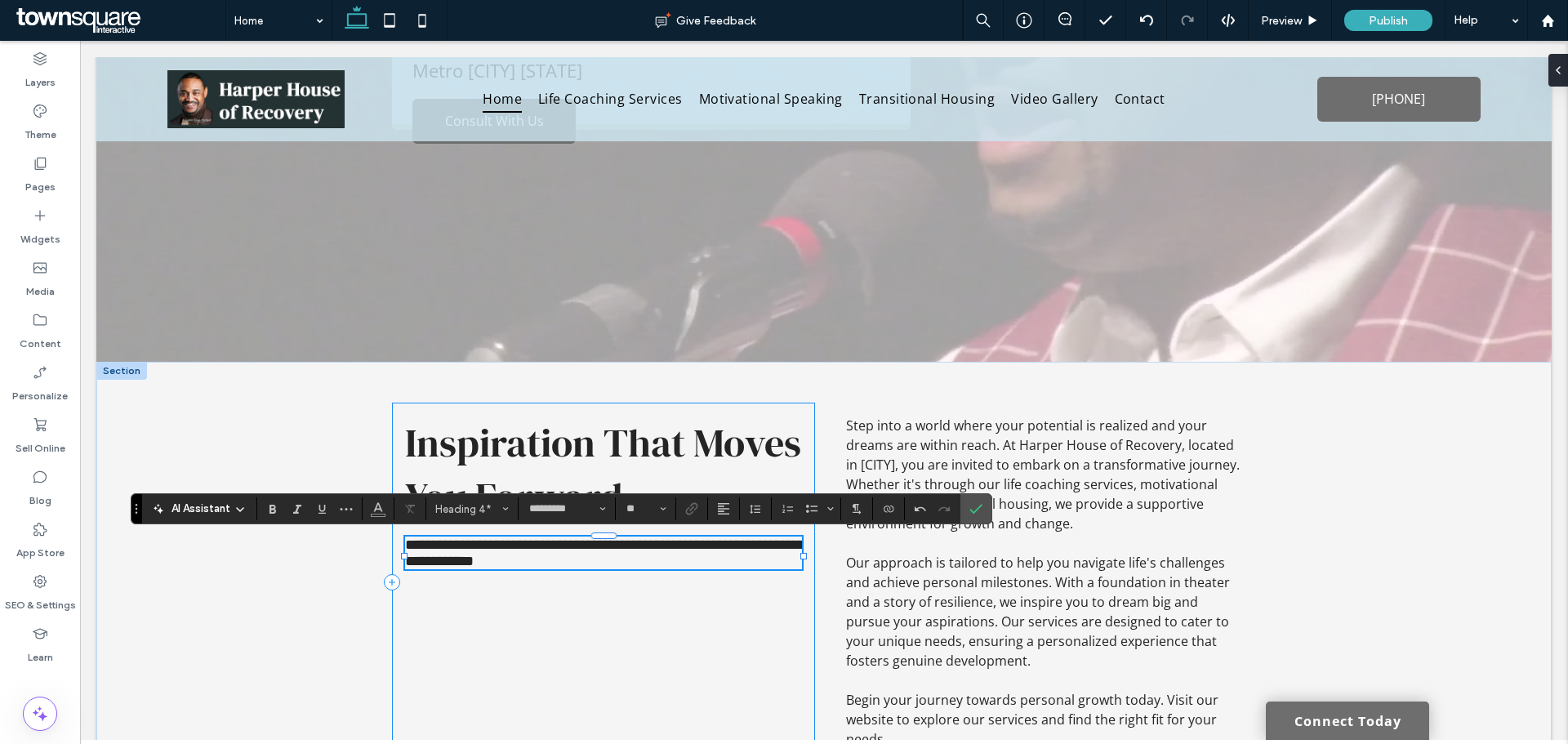 click on "**********" at bounding box center [604, 553] 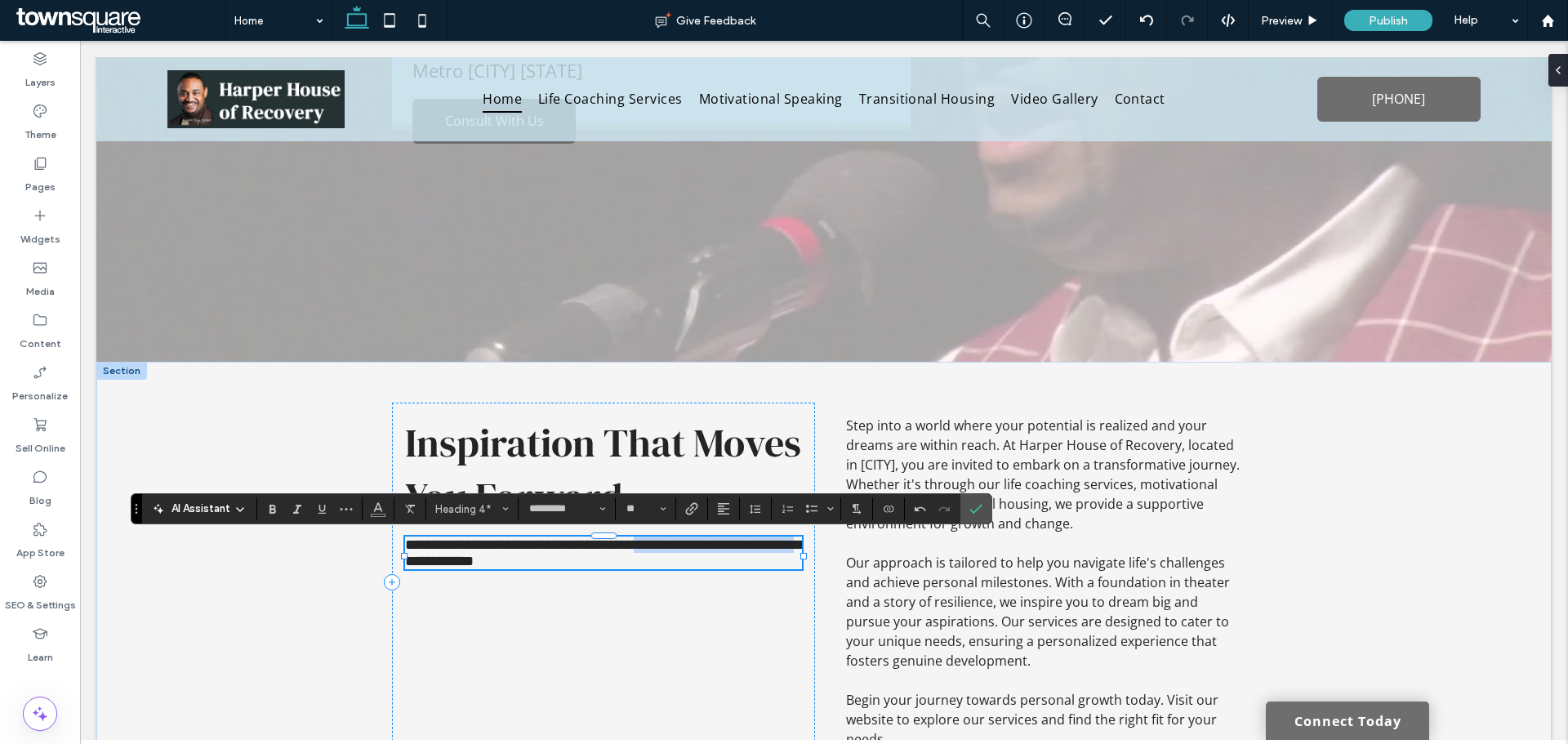 drag, startPoint x: 690, startPoint y: 550, endPoint x: 467, endPoint y: 568, distance: 223.72528 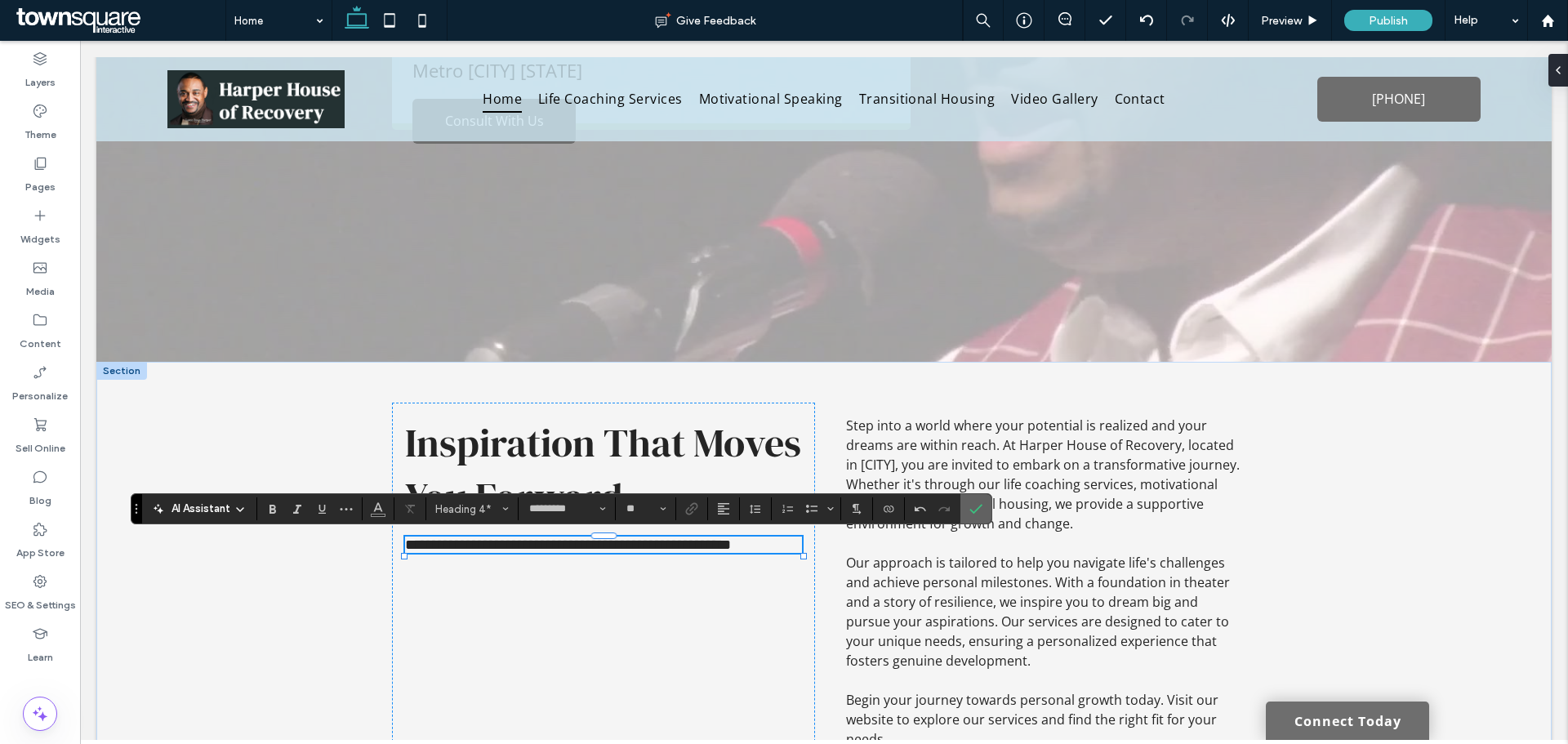 click 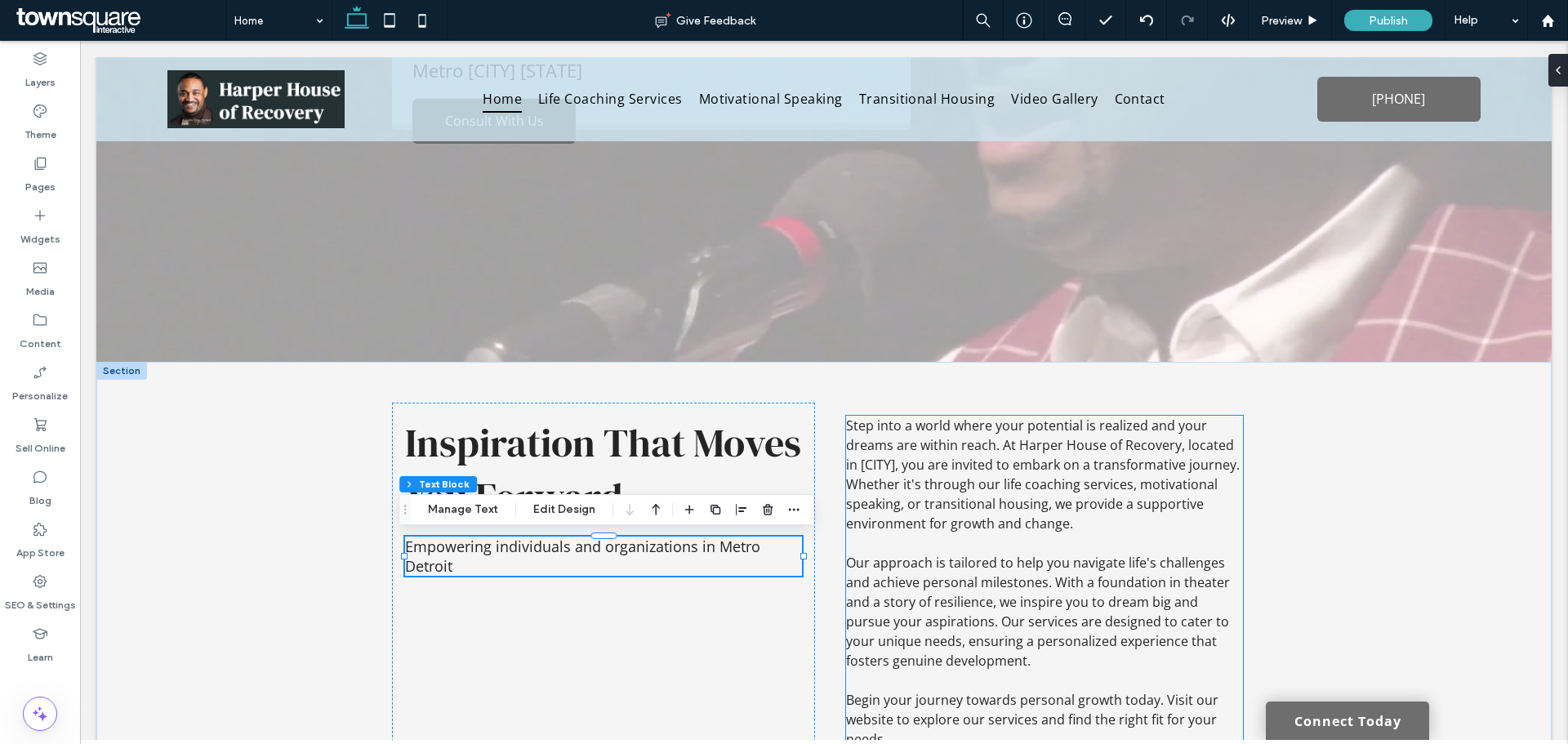 click on "Step into a world where your potential is realized and your dreams are within reach. At Harper House of Recovery, located in [CITY], you are invited to embark on a transformative journey. Whether it's through our life coaching services, motivational speaking, or transitional housing, we provide a supportive environment for growth and change." at bounding box center (1043, 474) 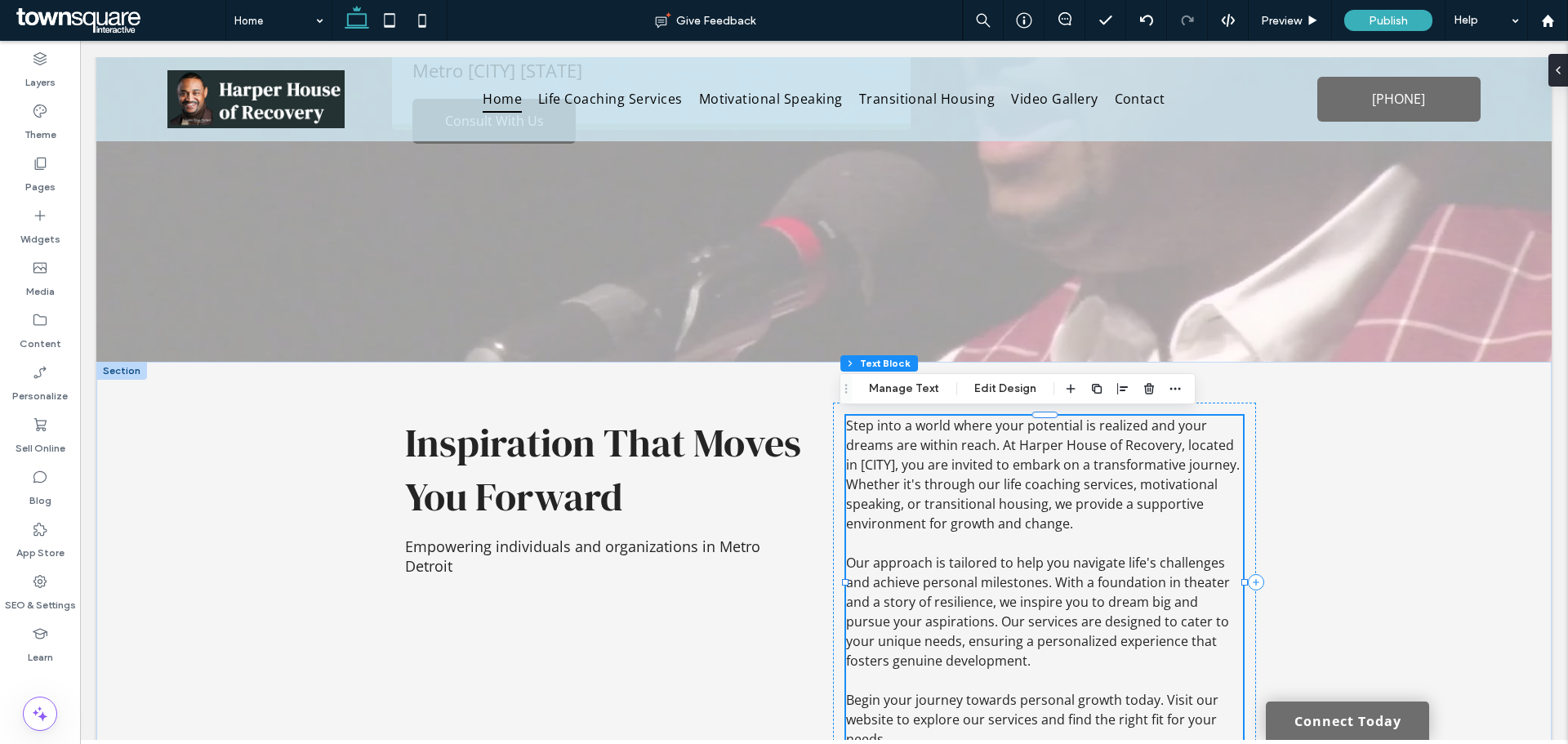 click on "Step into a world where your potential is realized and your dreams are within reach. At Harper House of Recovery, located in [CITY], you are invited to embark on a transformative journey. Whether it's through our life coaching services, motivational speaking, or transitional housing, we provide a supportive environment for growth and change." at bounding box center (1043, 474) 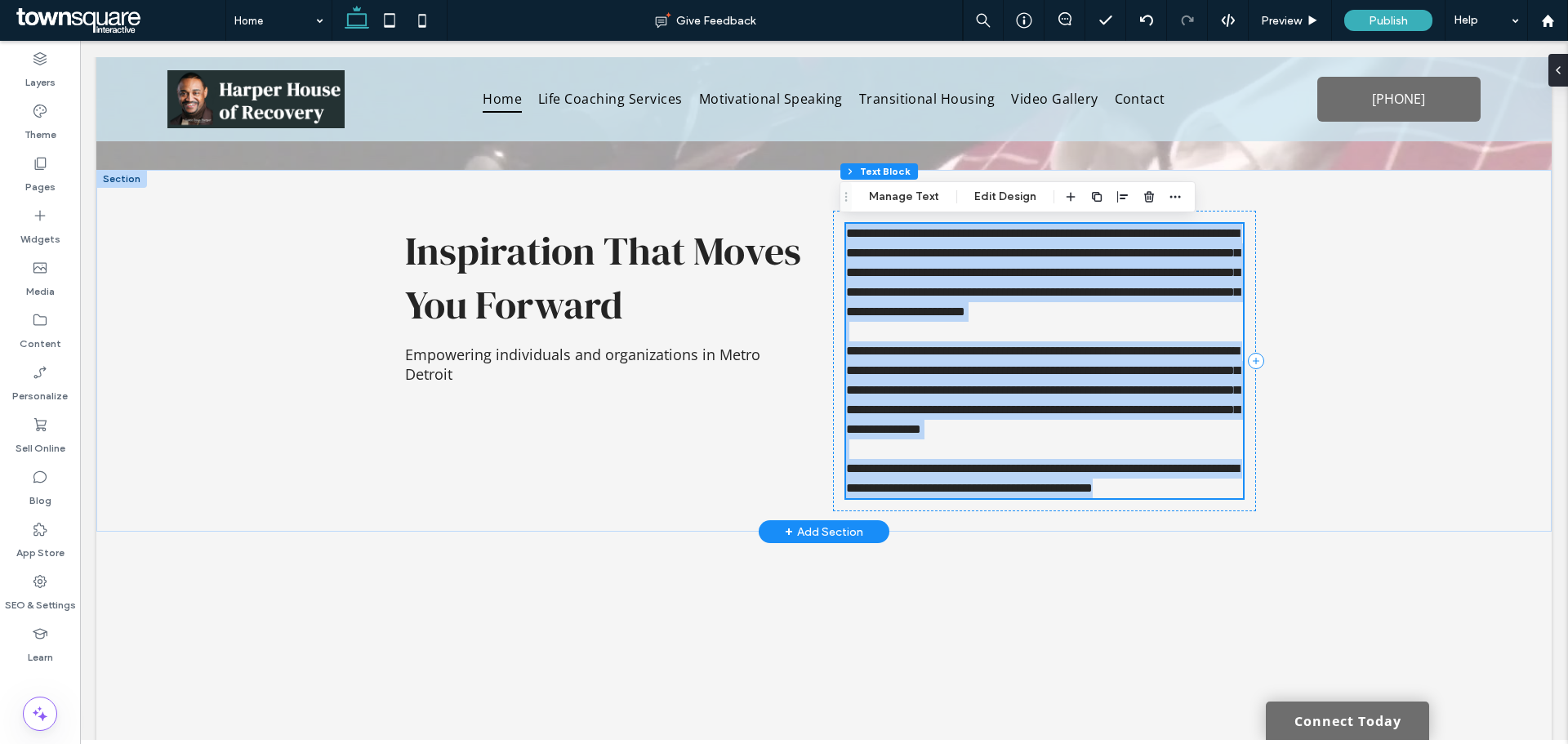 click on "**********" at bounding box center [1043, 390] 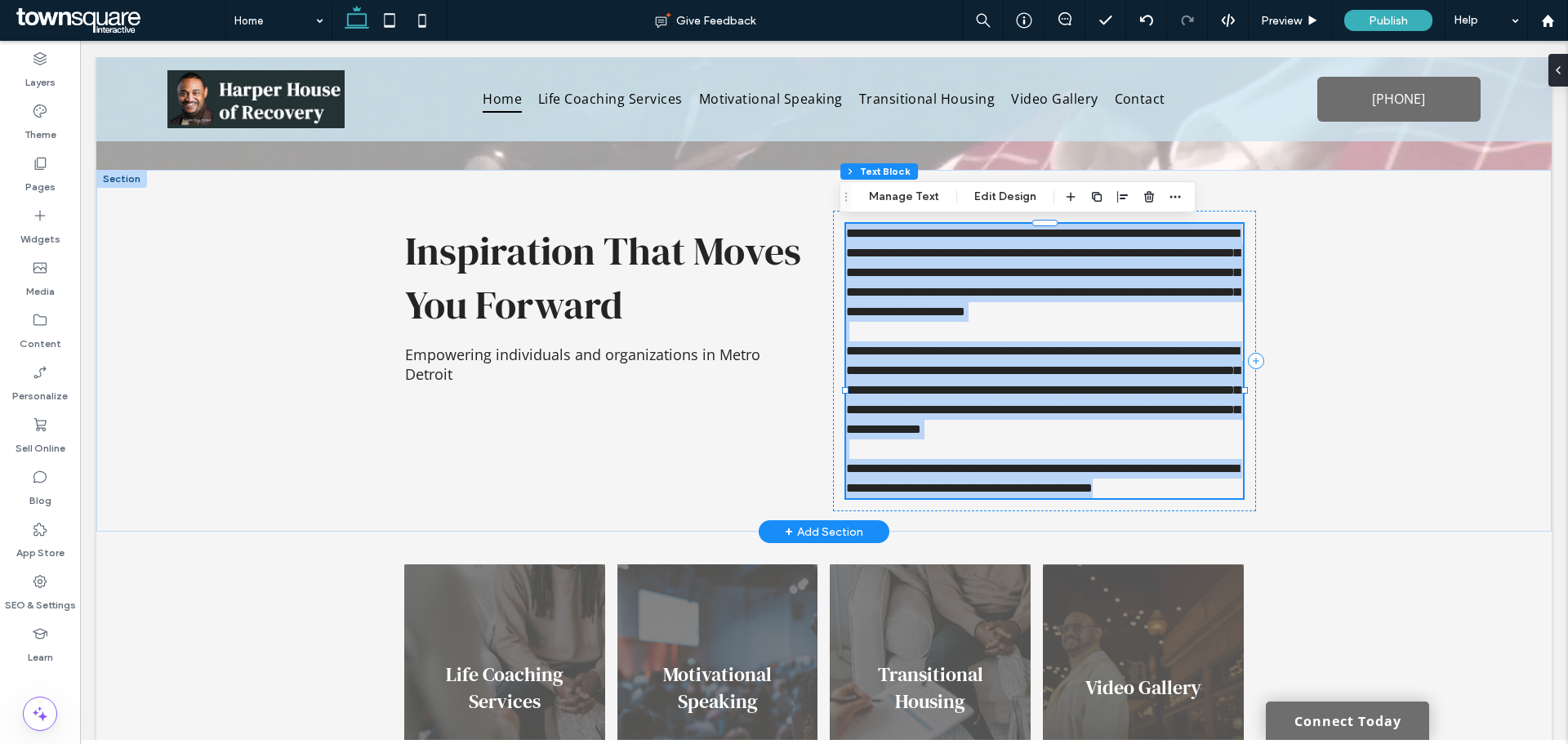 type on "*********" 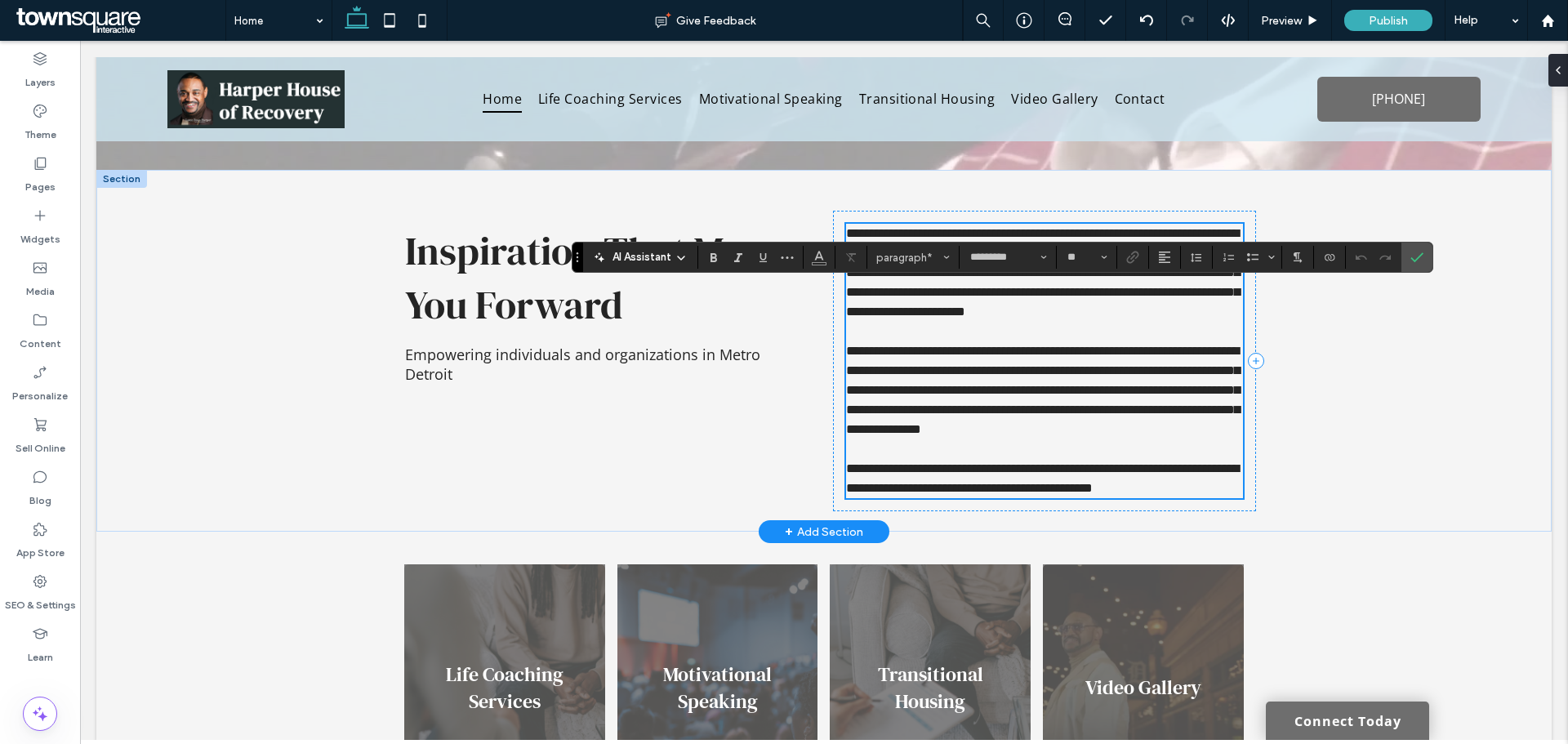 scroll, scrollTop: 437, scrollLeft: 0, axis: vertical 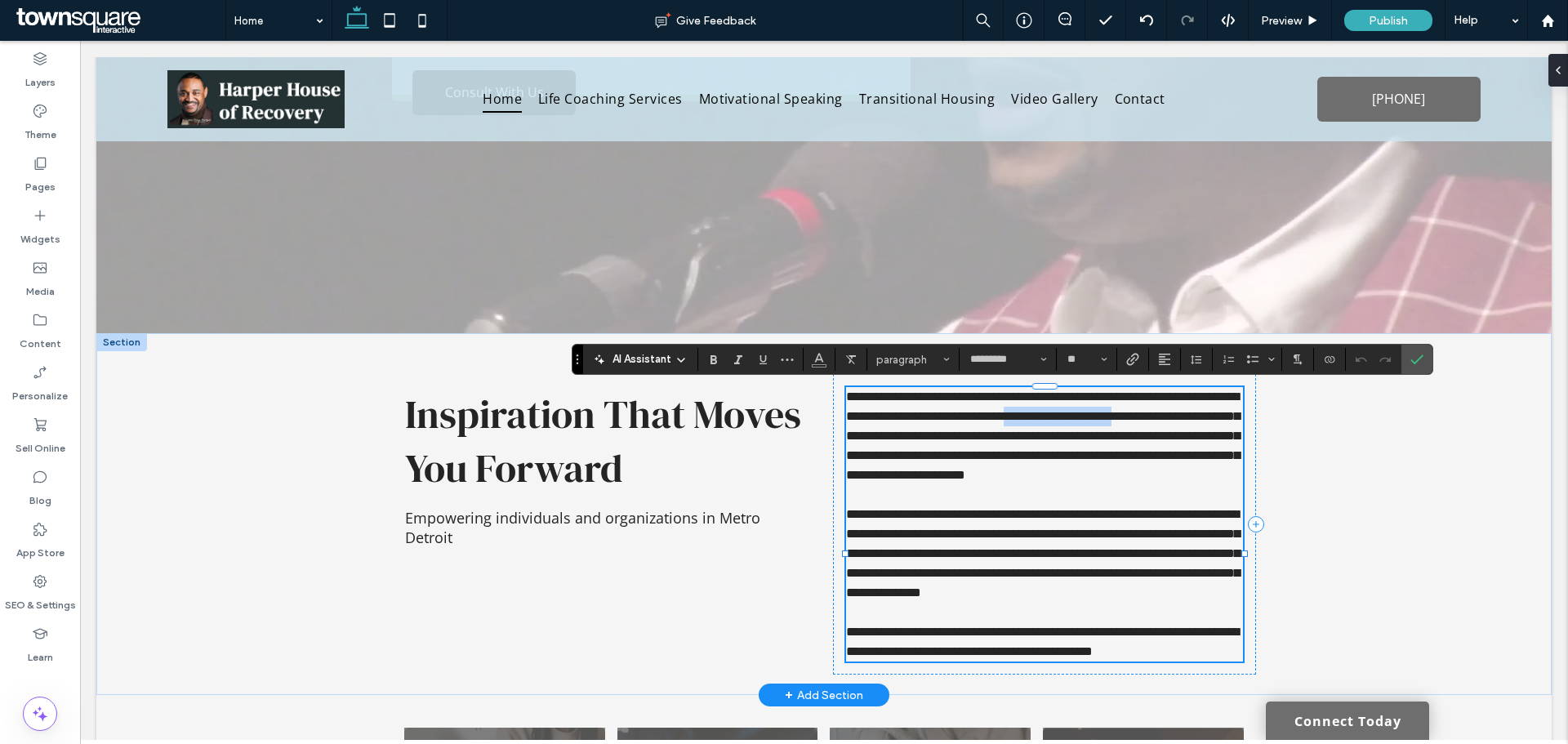 drag, startPoint x: 1170, startPoint y: 421, endPoint x: 890, endPoint y: 445, distance: 281.02669 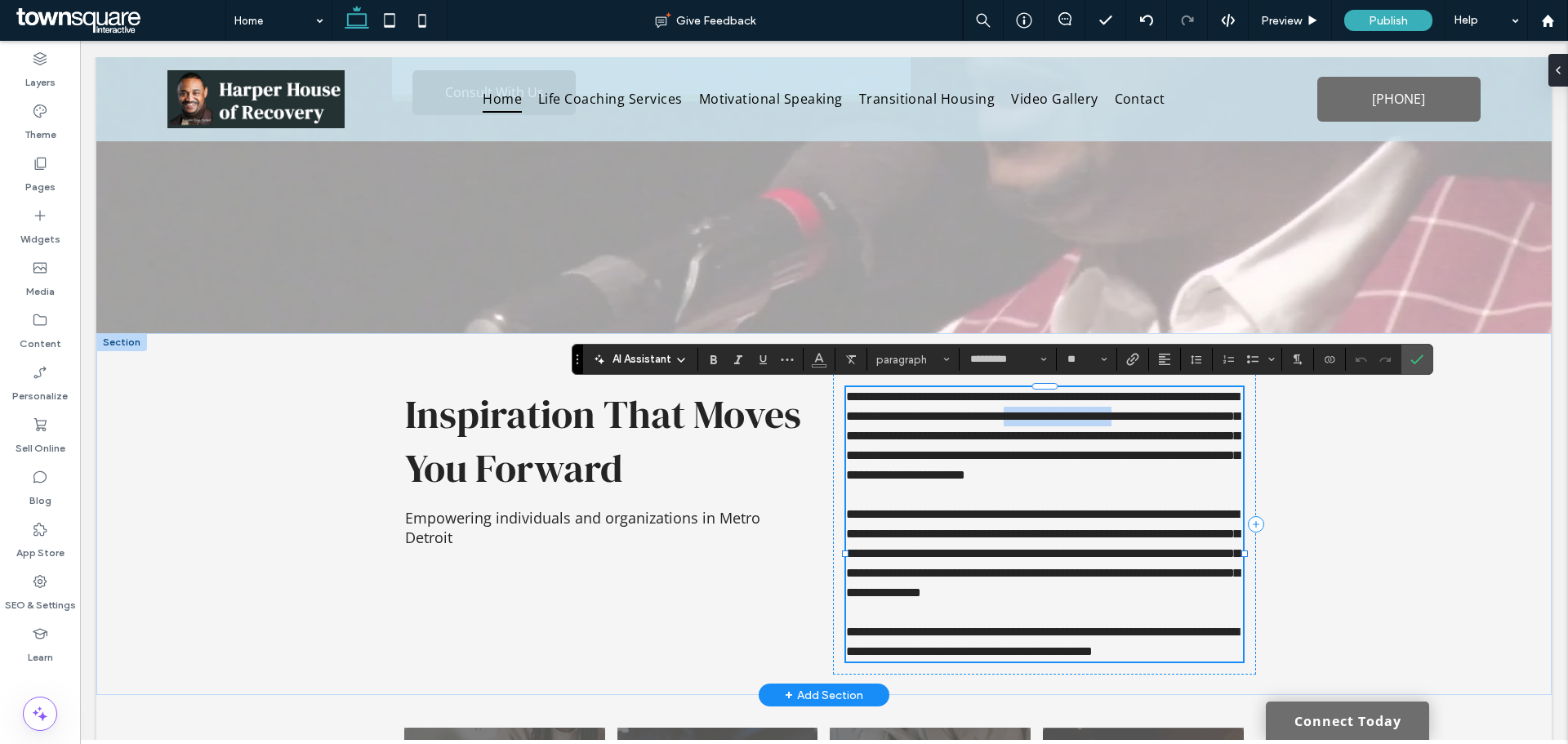 click on "**********" at bounding box center (1045, 436) 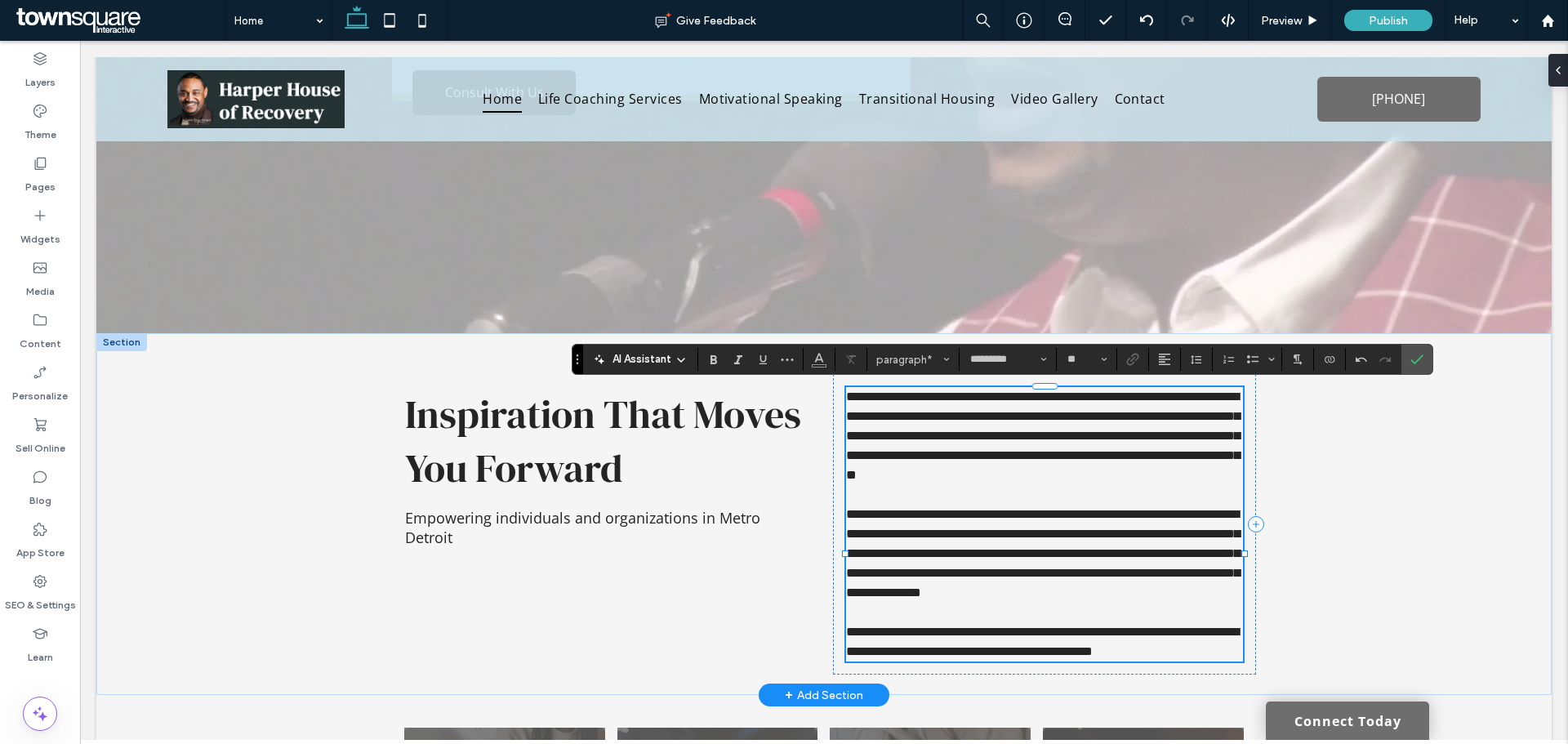 type 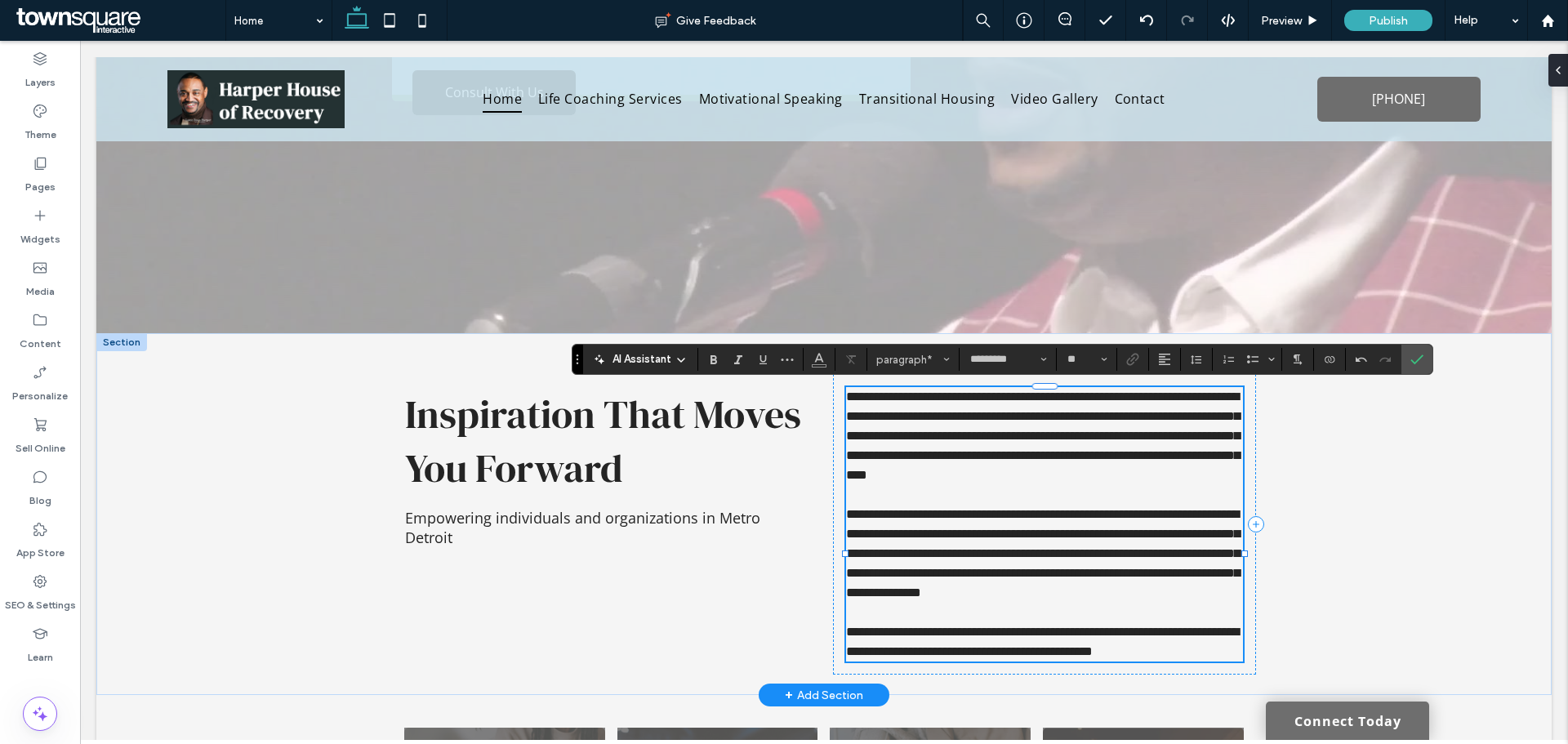 click on "**********" at bounding box center [1043, 435] 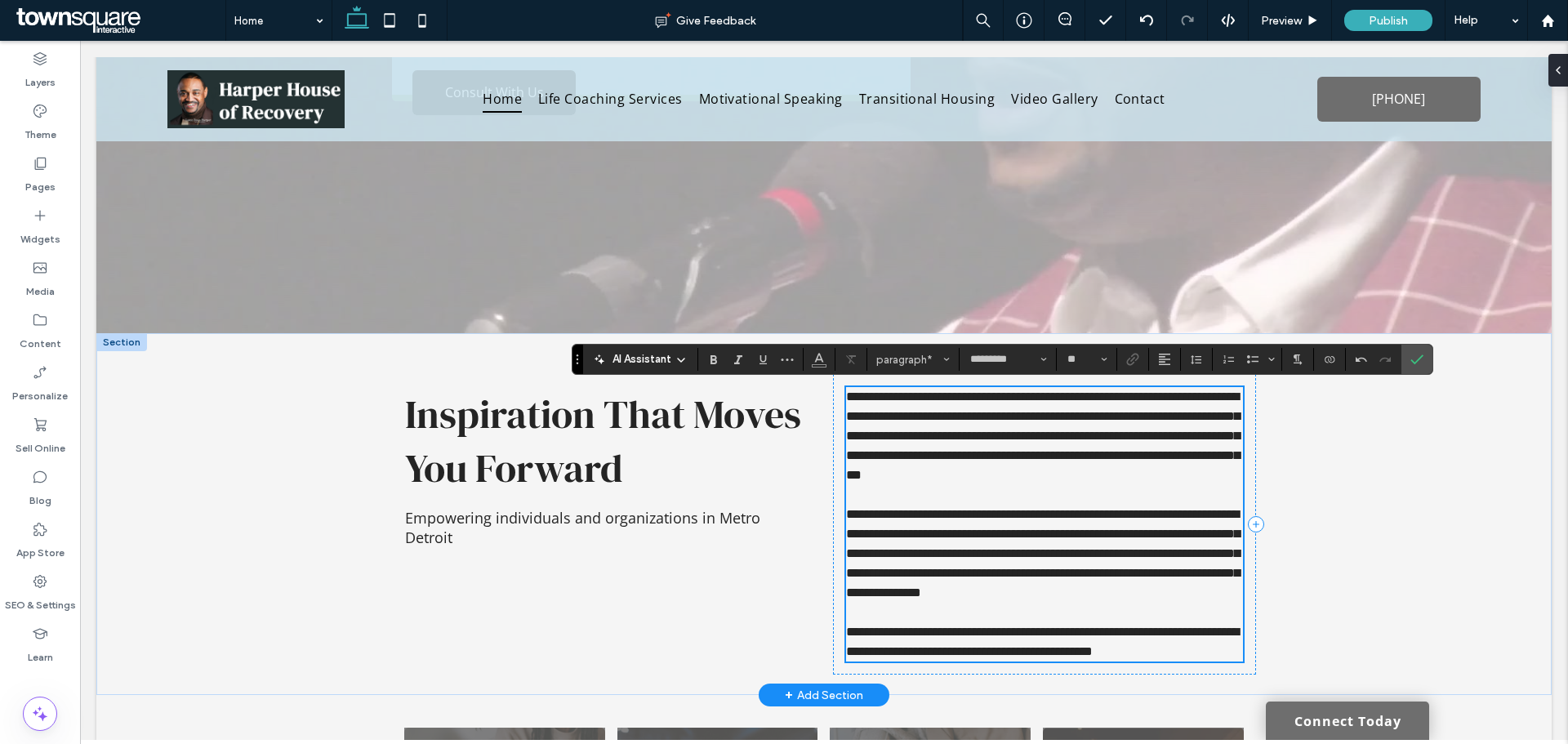 scroll, scrollTop: 519, scrollLeft: 0, axis: vertical 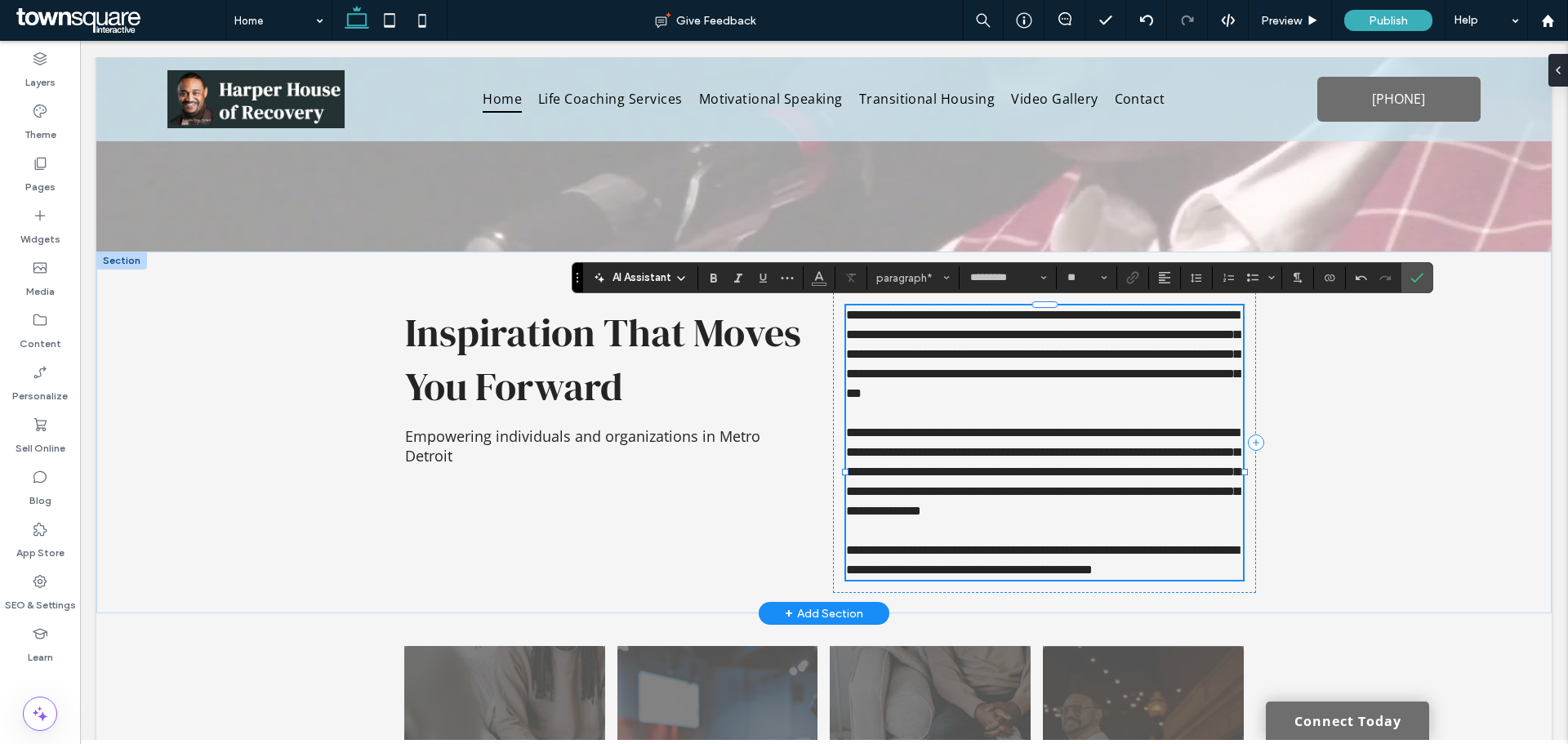 drag, startPoint x: 842, startPoint y: 589, endPoint x: 868, endPoint y: 592, distance: 26.1725 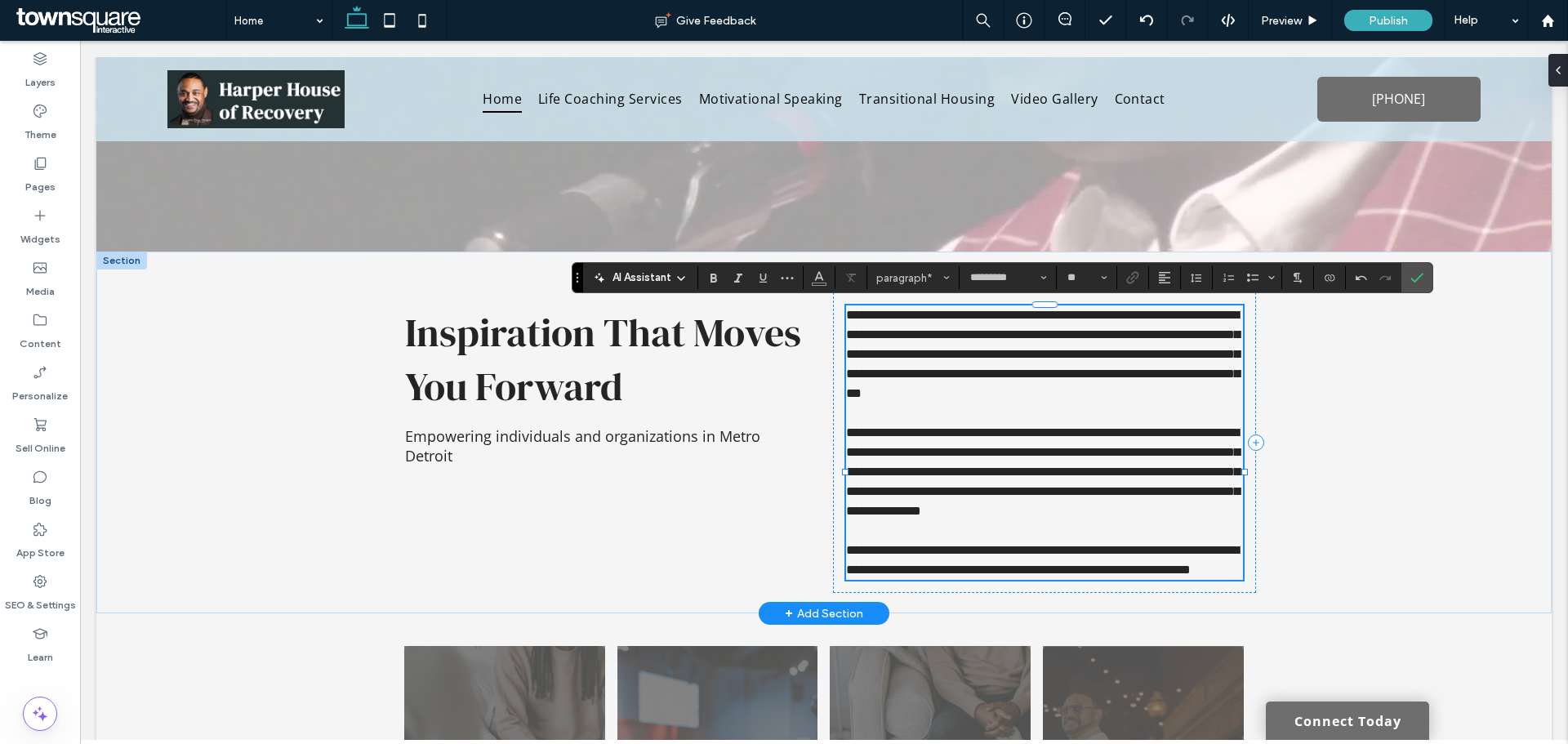 drag, startPoint x: 839, startPoint y: 613, endPoint x: 924, endPoint y: 620, distance: 85.287748 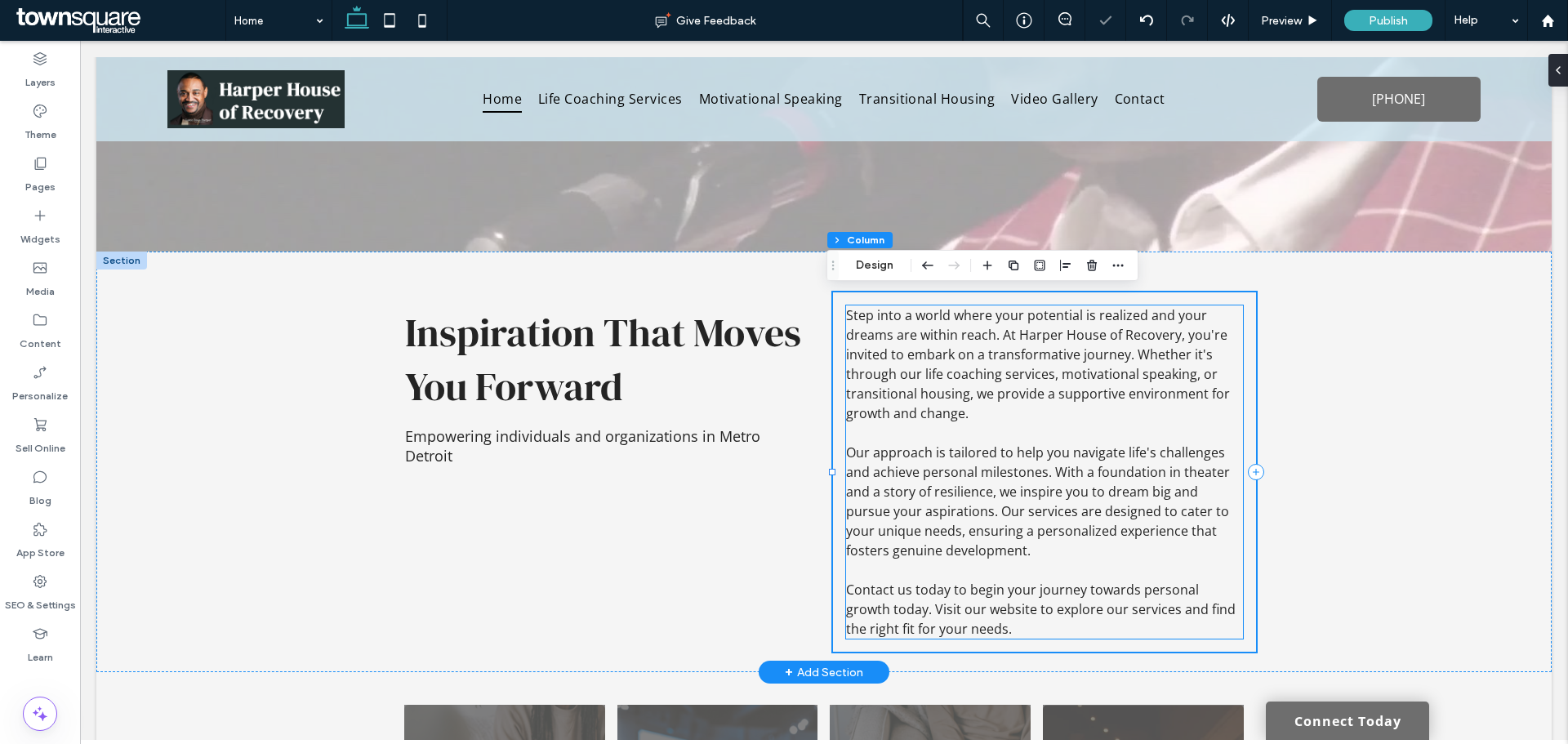 click on "Contact us today to begin your journey towards personal growth today. Visit our website to explore our services and find the right fit for your needs." at bounding box center (1045, 609) 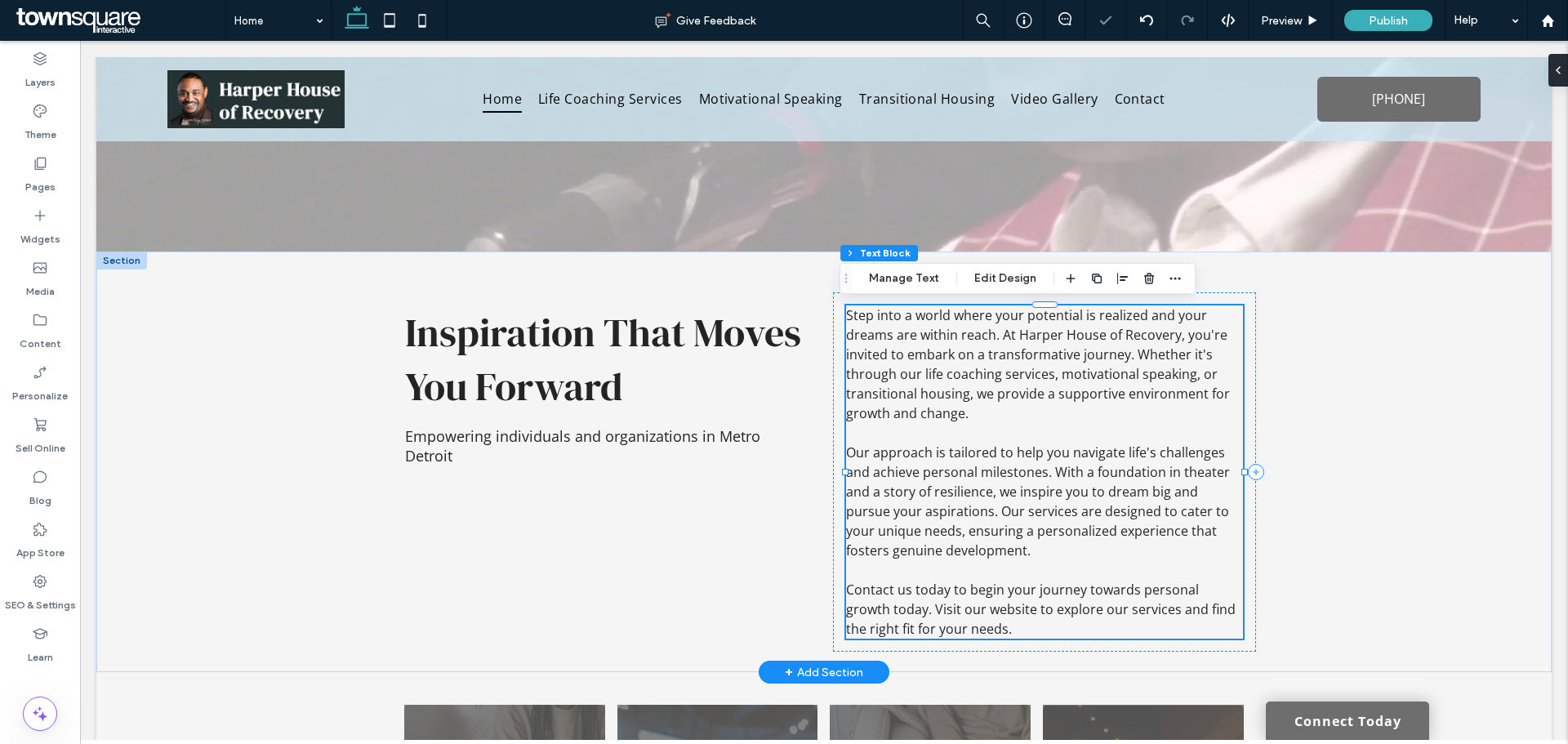 click on "Contact us today to begin your journey towards personal growth today. Visit our website to explore our services and find the right fit for your needs." at bounding box center (1045, 609) 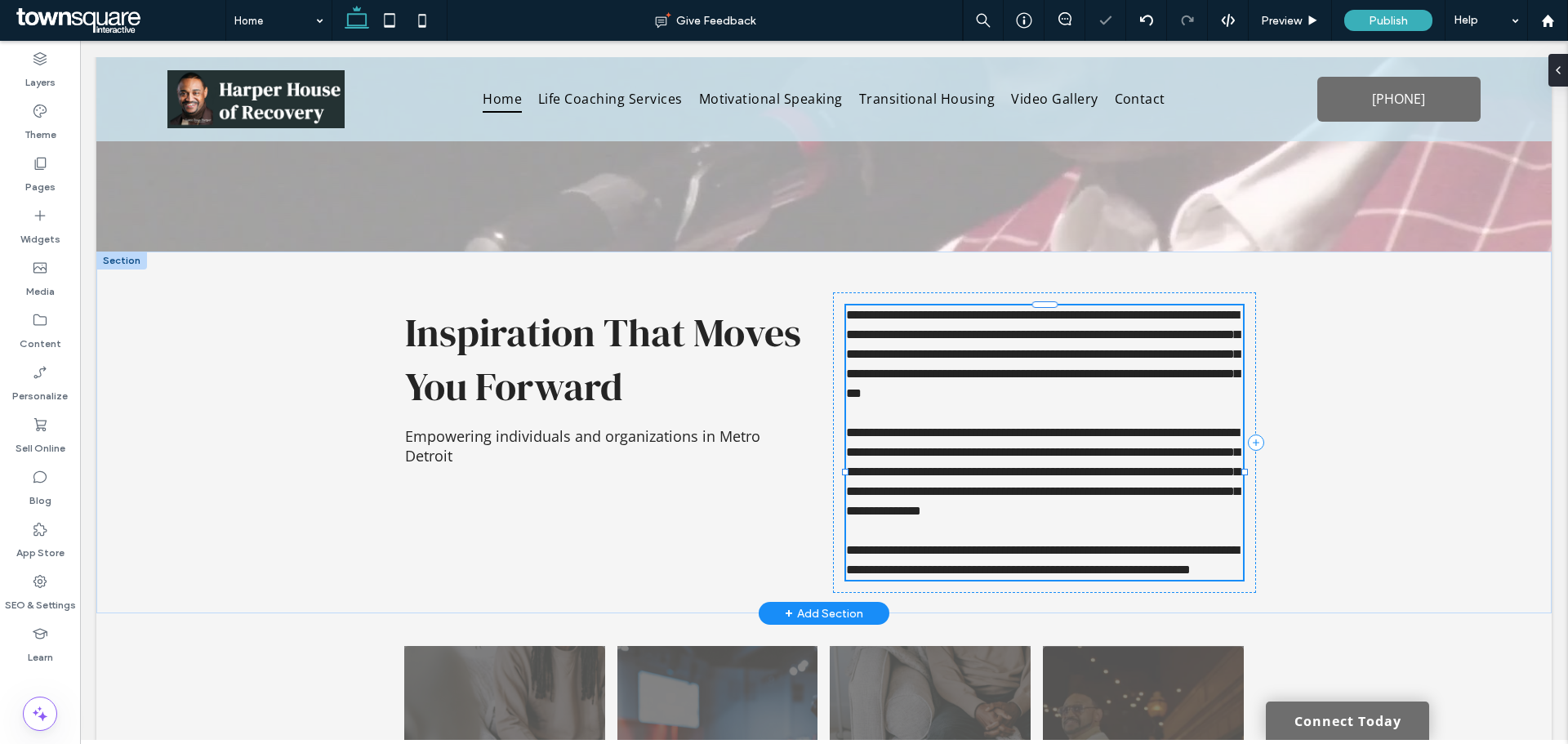 click on "**********" at bounding box center [1045, 560] 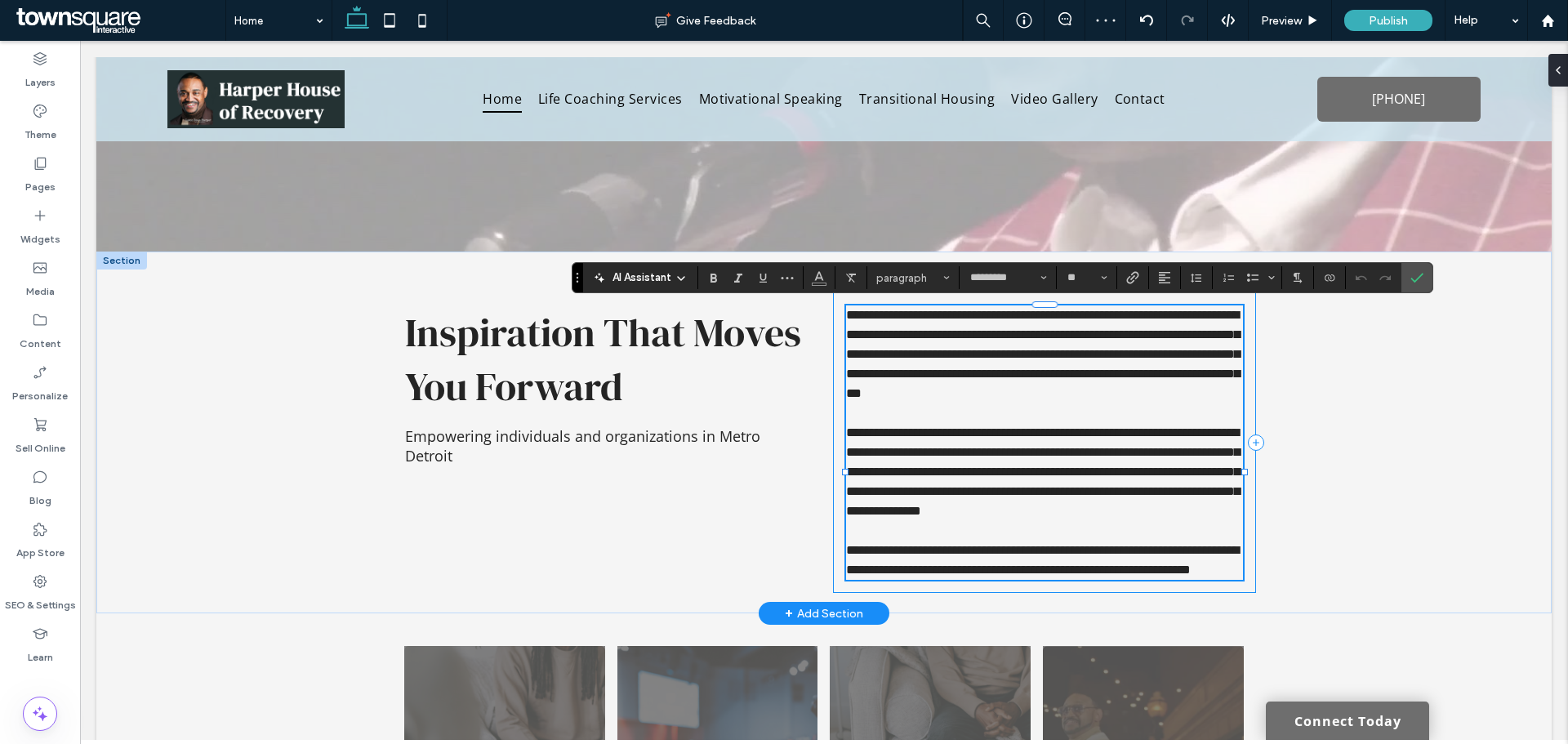 drag, startPoint x: 963, startPoint y: 628, endPoint x: 837, endPoint y: 611, distance: 127.14165 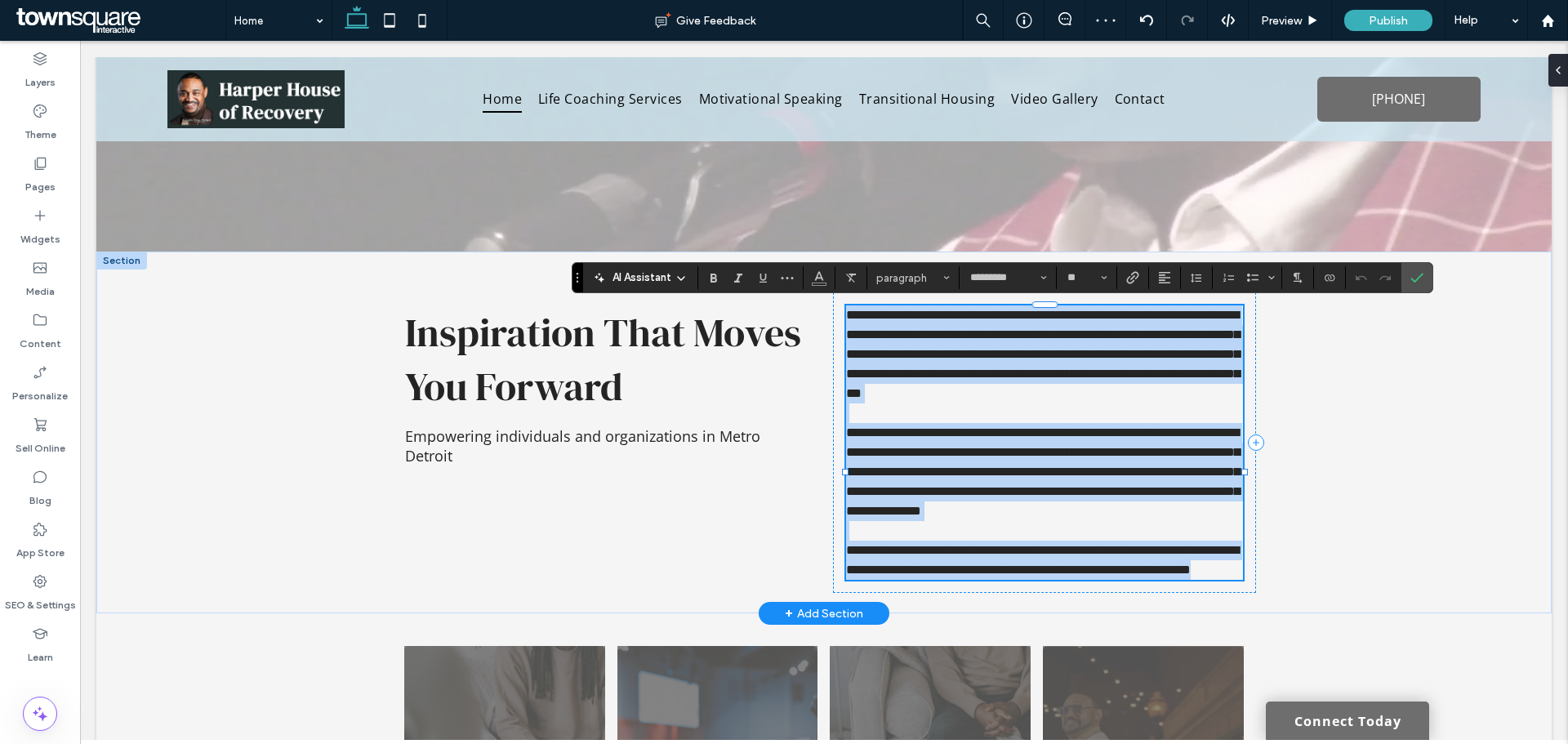 drag, startPoint x: 931, startPoint y: 627, endPoint x: 840, endPoint y: 613, distance: 92.07063 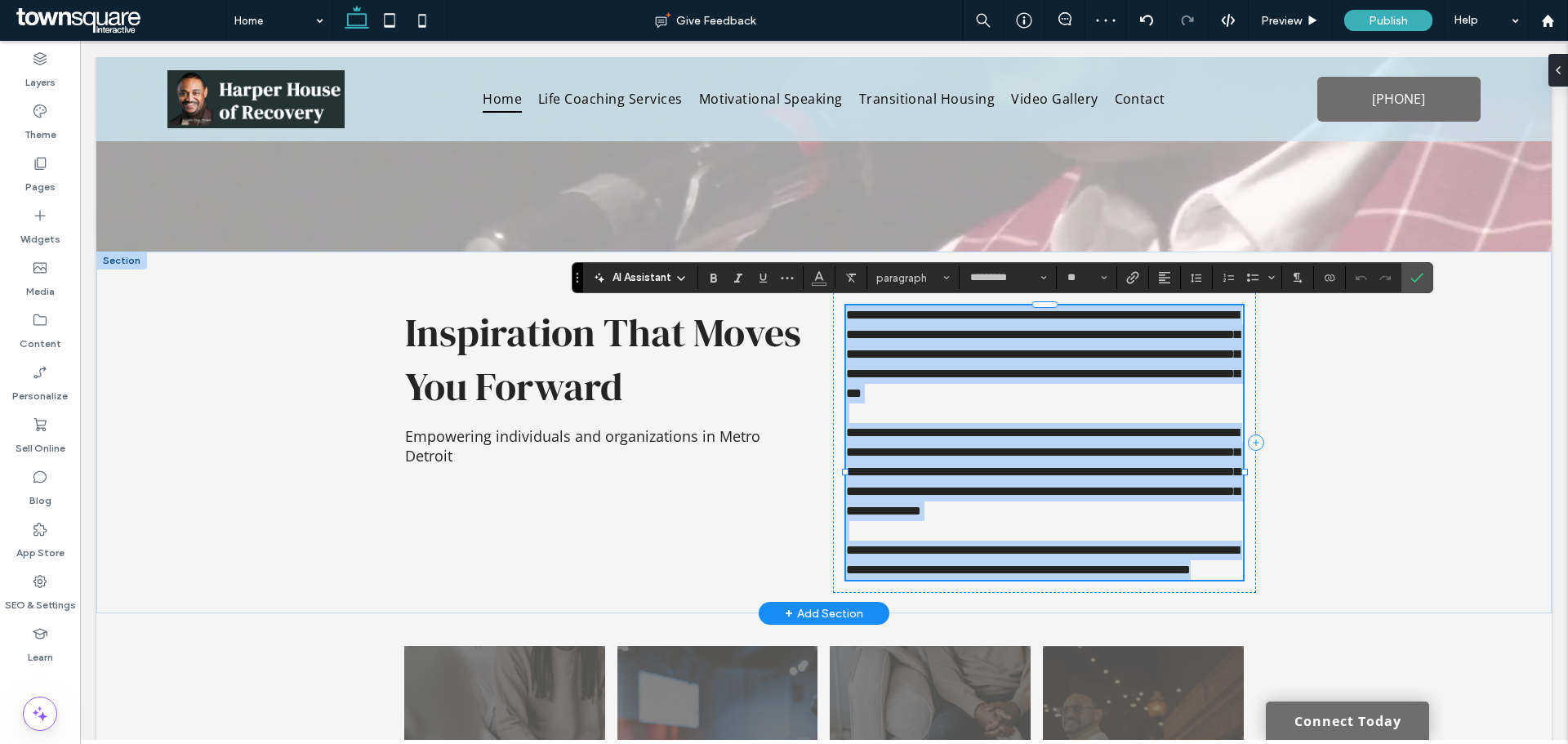 click on "**********" at bounding box center (824, 432) 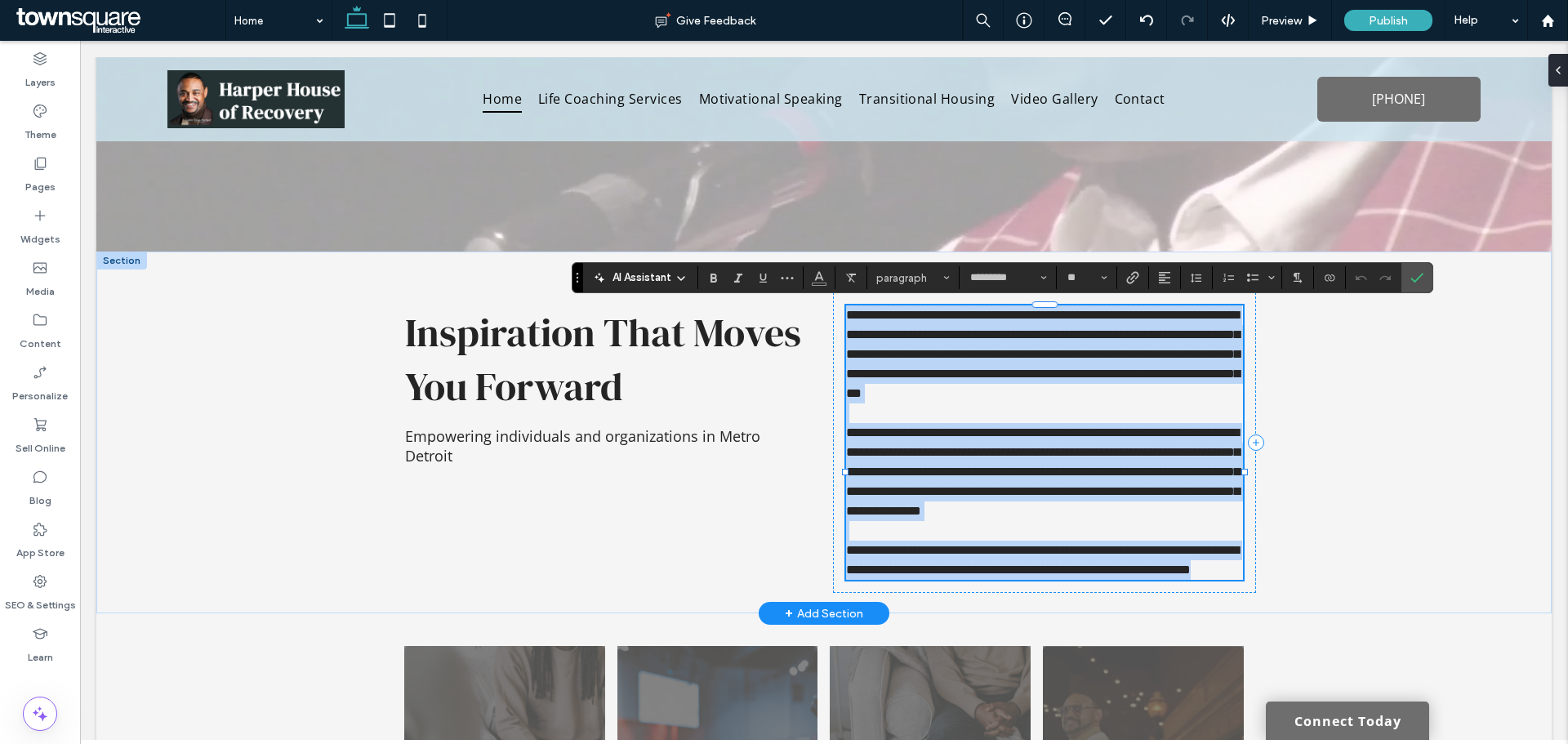 click on "**********" at bounding box center (1042, 559) 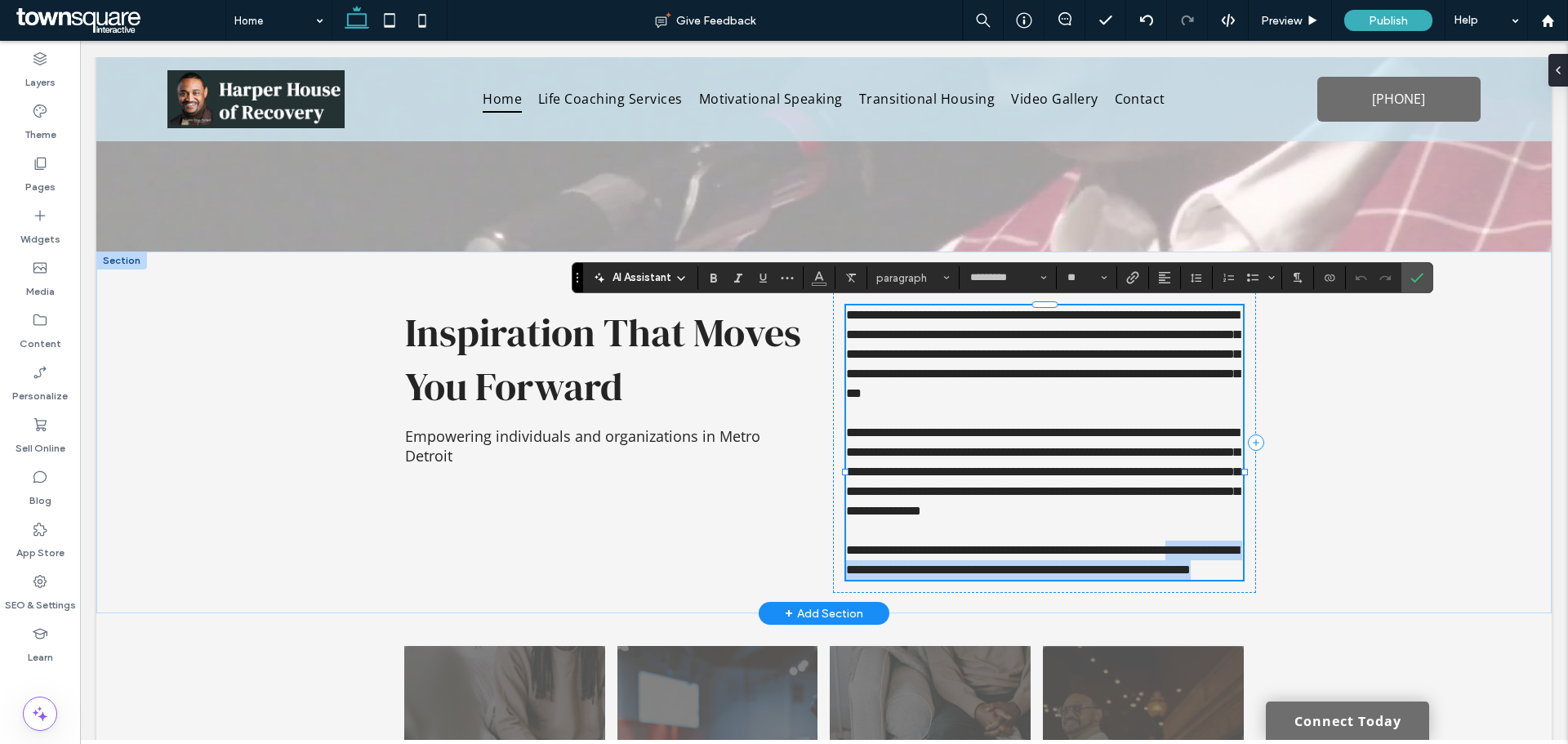 drag, startPoint x: 962, startPoint y: 623, endPoint x: 855, endPoint y: 617, distance: 107.16809 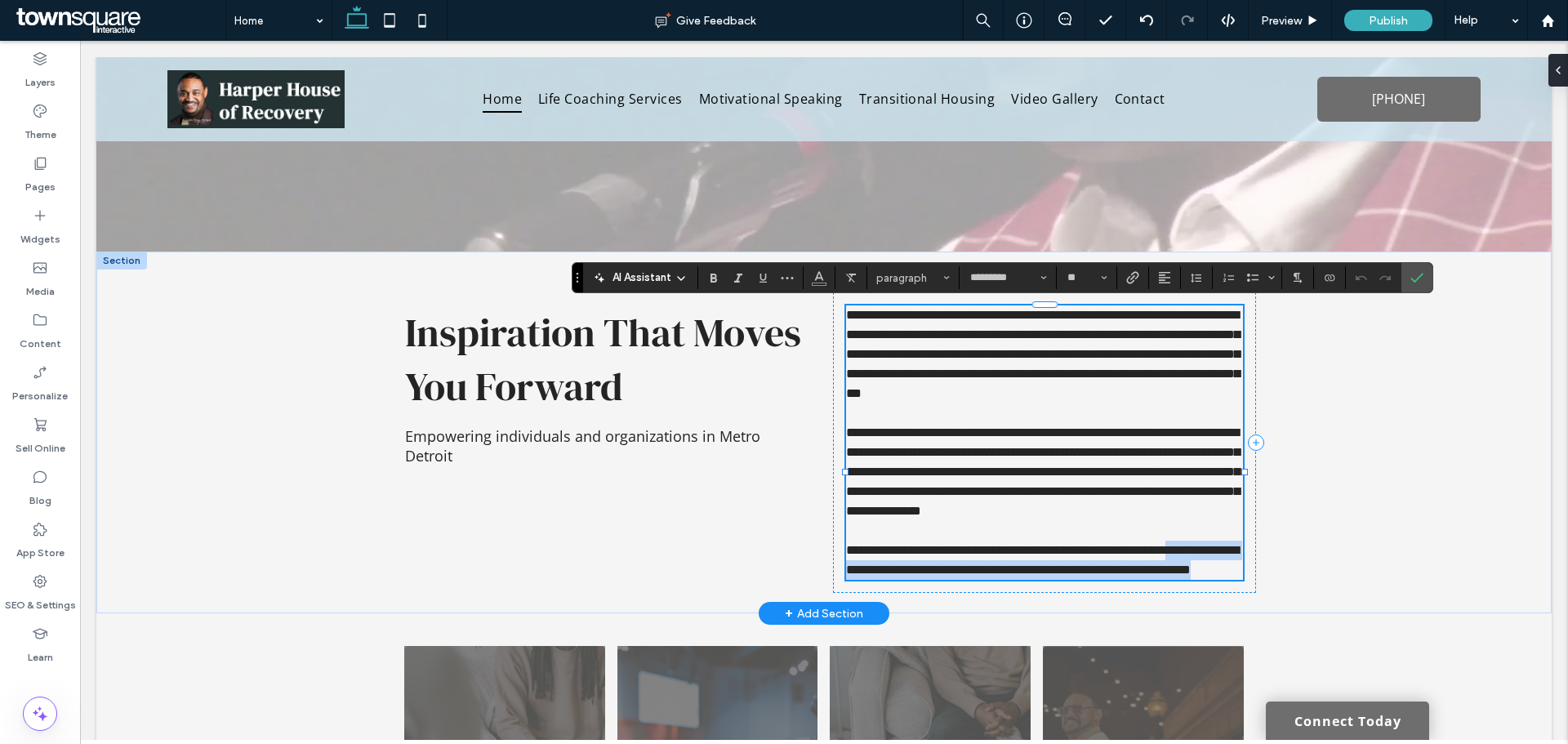 click on "**********" at bounding box center [1045, 560] 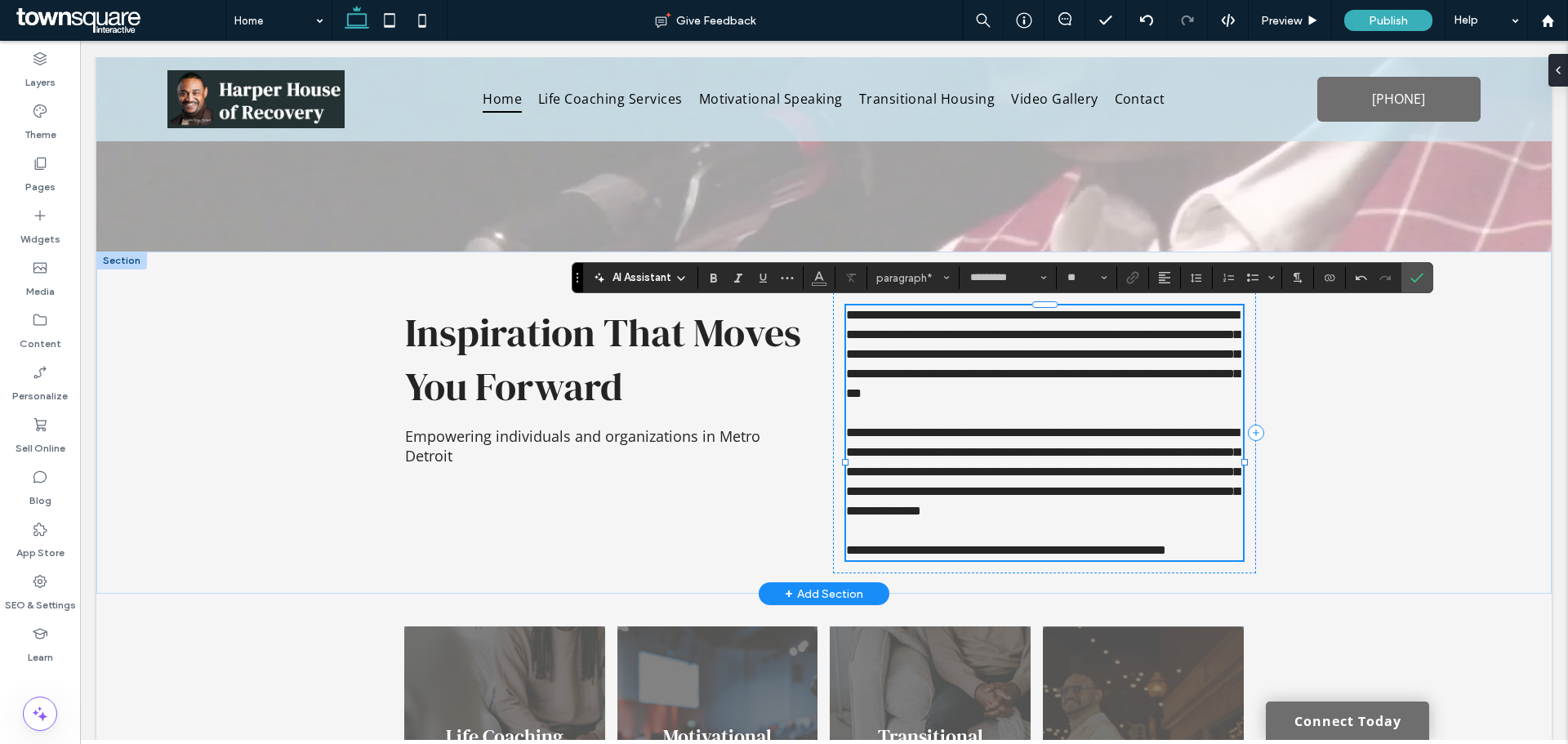 type 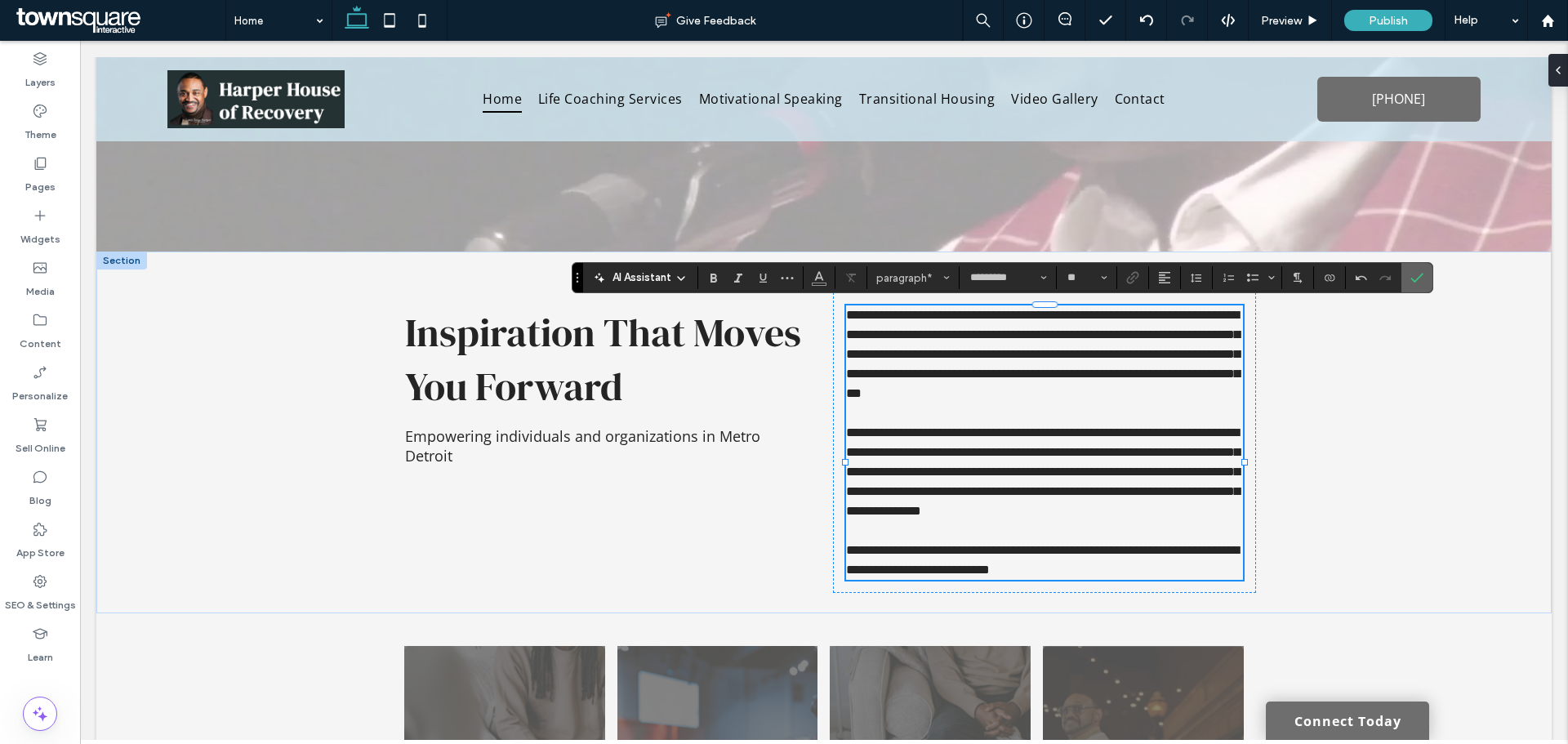 click 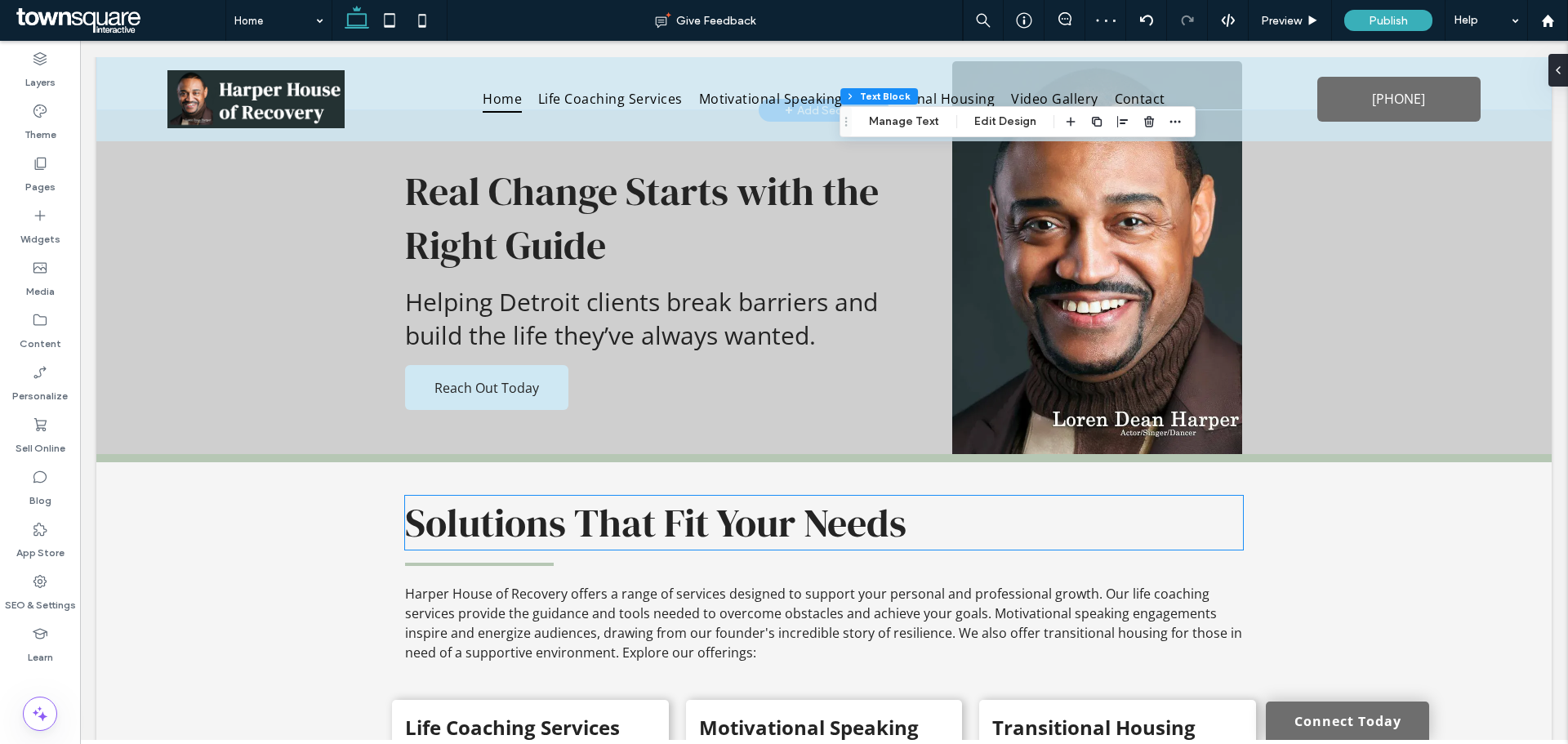 scroll, scrollTop: 1580, scrollLeft: 0, axis: vertical 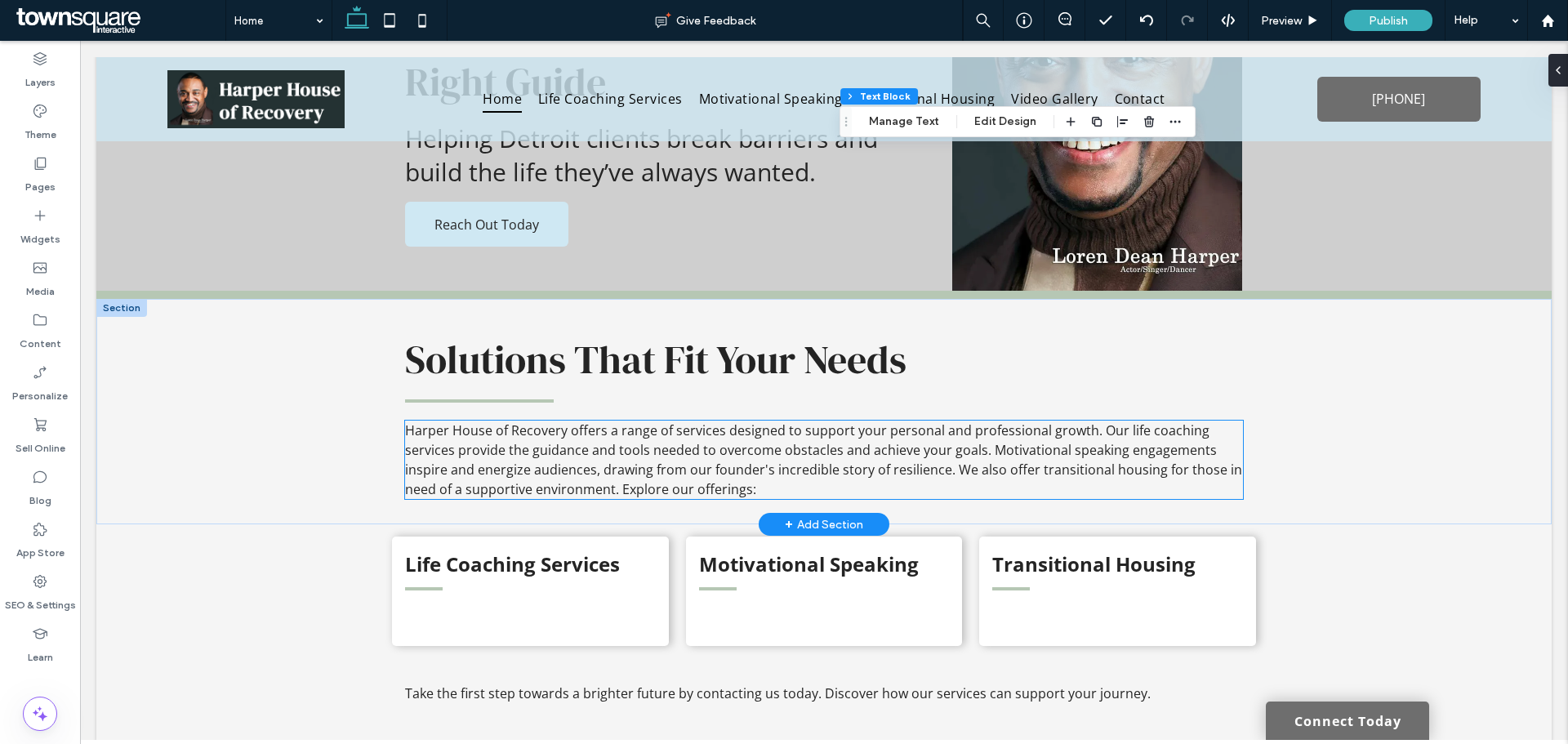 click on "Harper House of Recovery offers a range of services designed to support your personal and professional growth. Our life coaching services provide the guidance and tools needed to overcome obstacles and achieve your goals. Motivational speaking engagements inspire and energize audiences, drawing from our founder's incredible story of resilience. We also offer transitional housing for those in need of a supportive environment. Explore our offerings:" at bounding box center (823, 460) 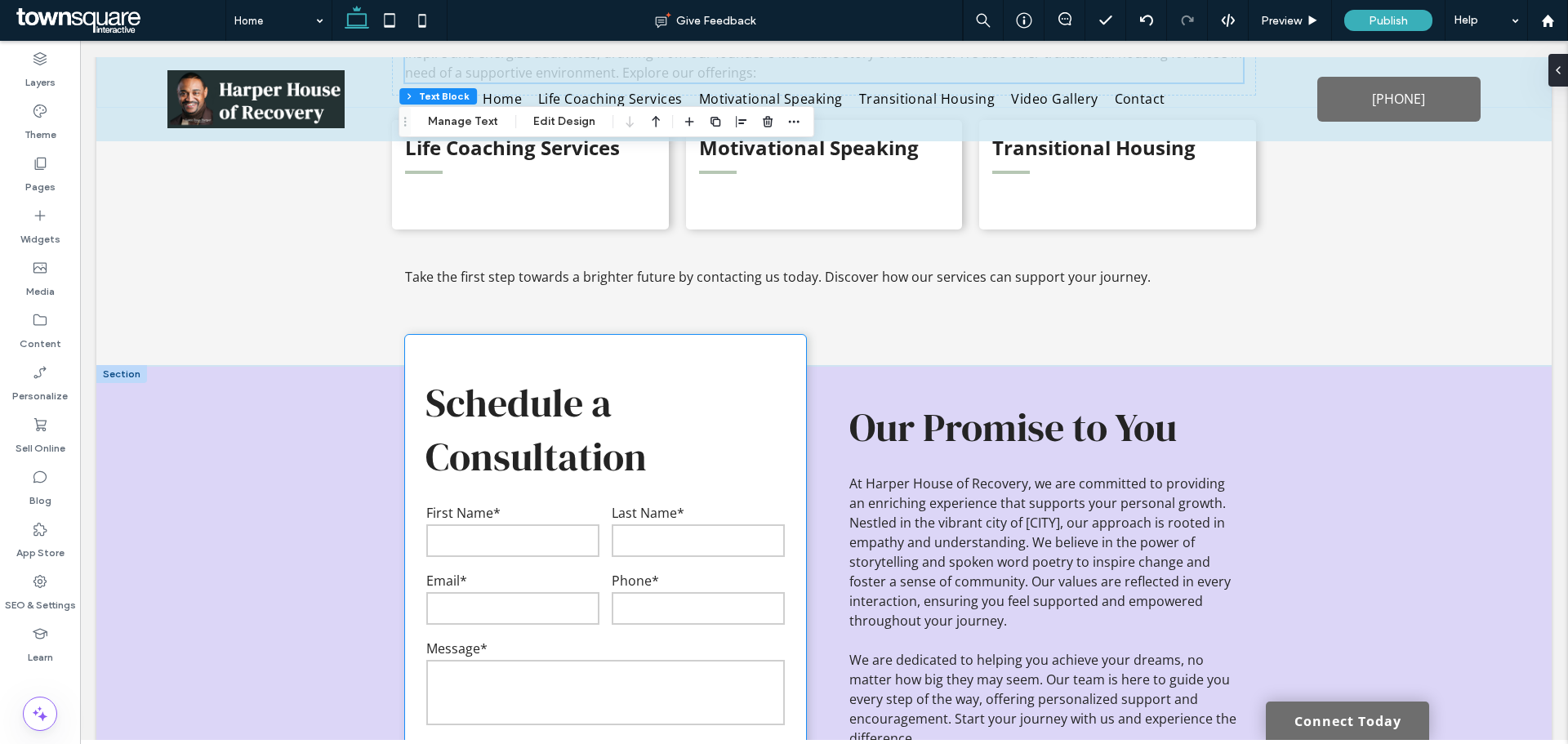 scroll, scrollTop: 2152, scrollLeft: 0, axis: vertical 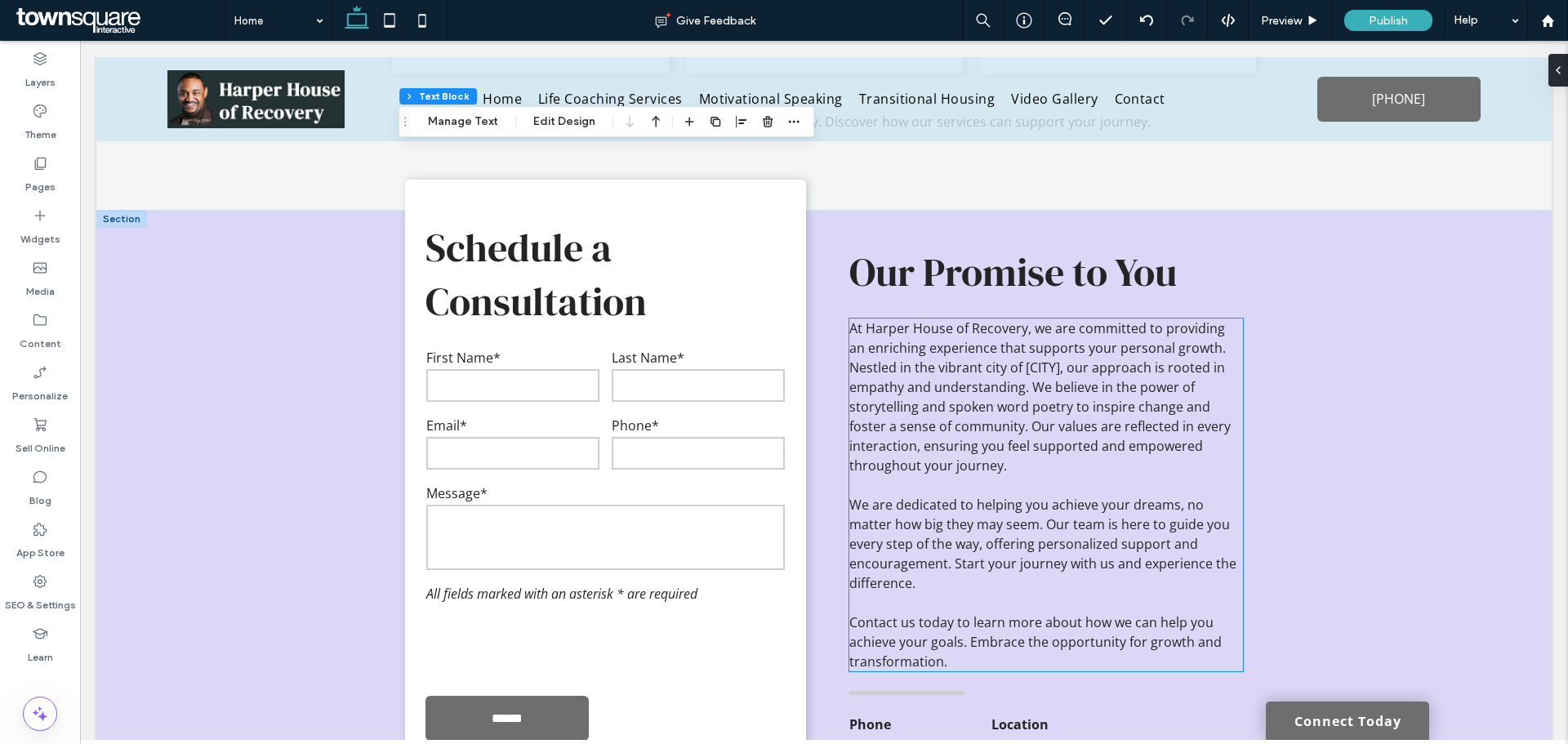 click on "At Harper House of Recovery, we are committed to providing an enriching experience that supports your personal growth. Nestled in the vibrant city of [CITY], our approach is rooted in empathy and understanding. We believe in the power of storytelling and spoken word poetry to inspire change and foster a sense of community. Our values are reflected in every interaction, ensuring you feel supported and empowered throughout your journey." at bounding box center [1040, 397] 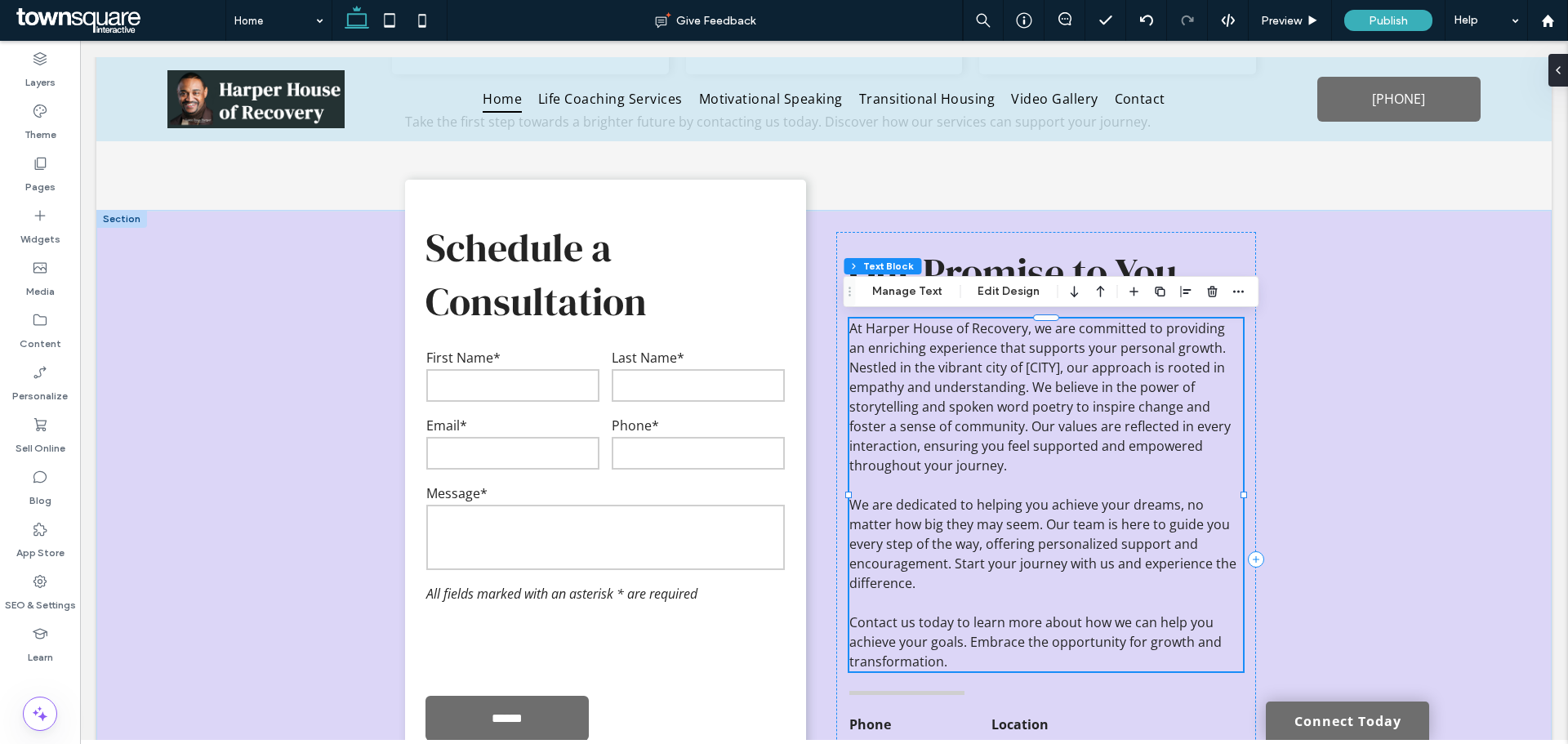 click on "At Harper House of Recovery, we are committed to providing an enriching experience that supports your personal growth. Nestled in the vibrant city of [CITY], our approach is rooted in empathy and understanding. We believe in the power of storytelling and spoken word poetry to inspire change and foster a sense of community. Our values are reflected in every interaction, ensuring you feel supported and empowered throughout your journey." at bounding box center [1040, 397] 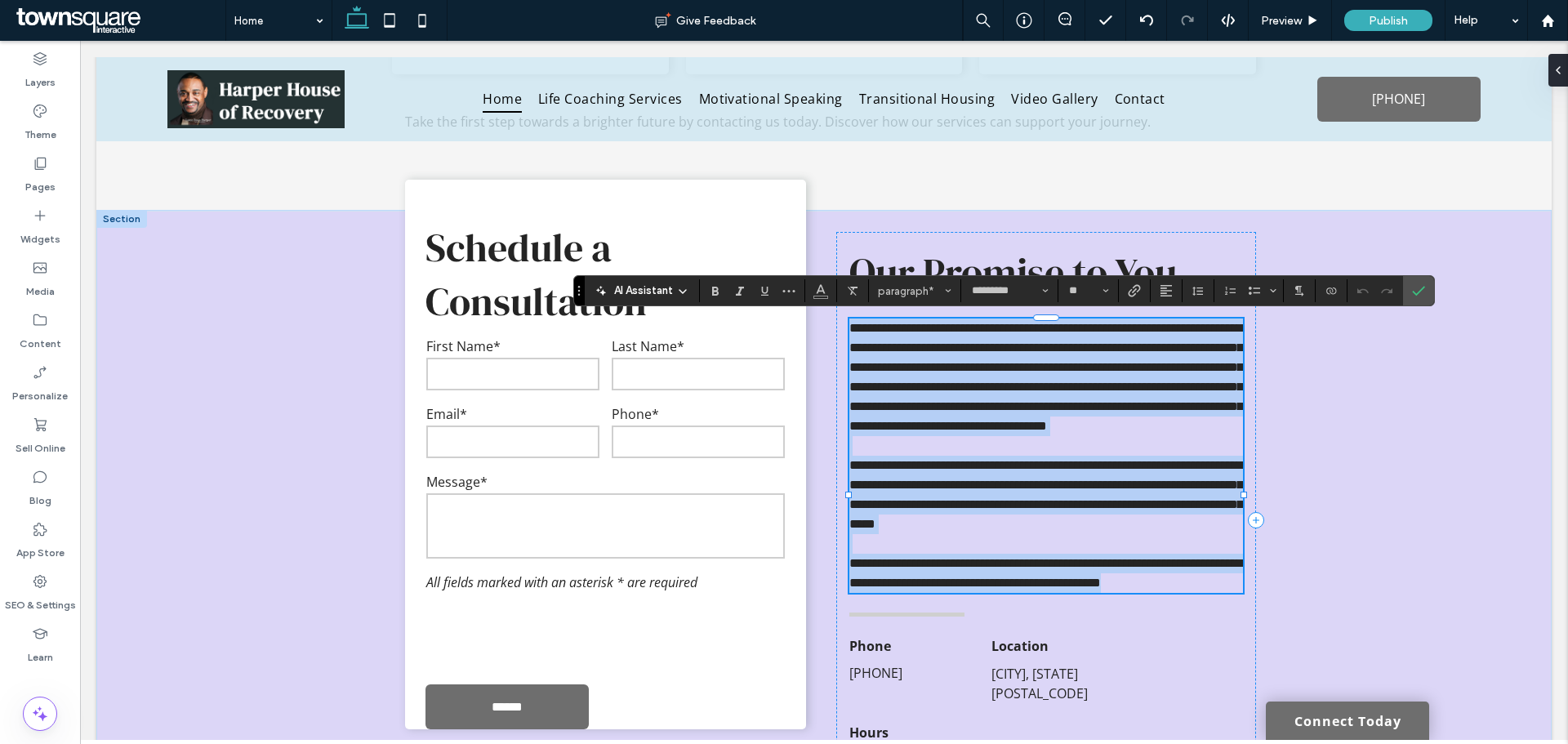 click on "**********" at bounding box center (1046, 376) 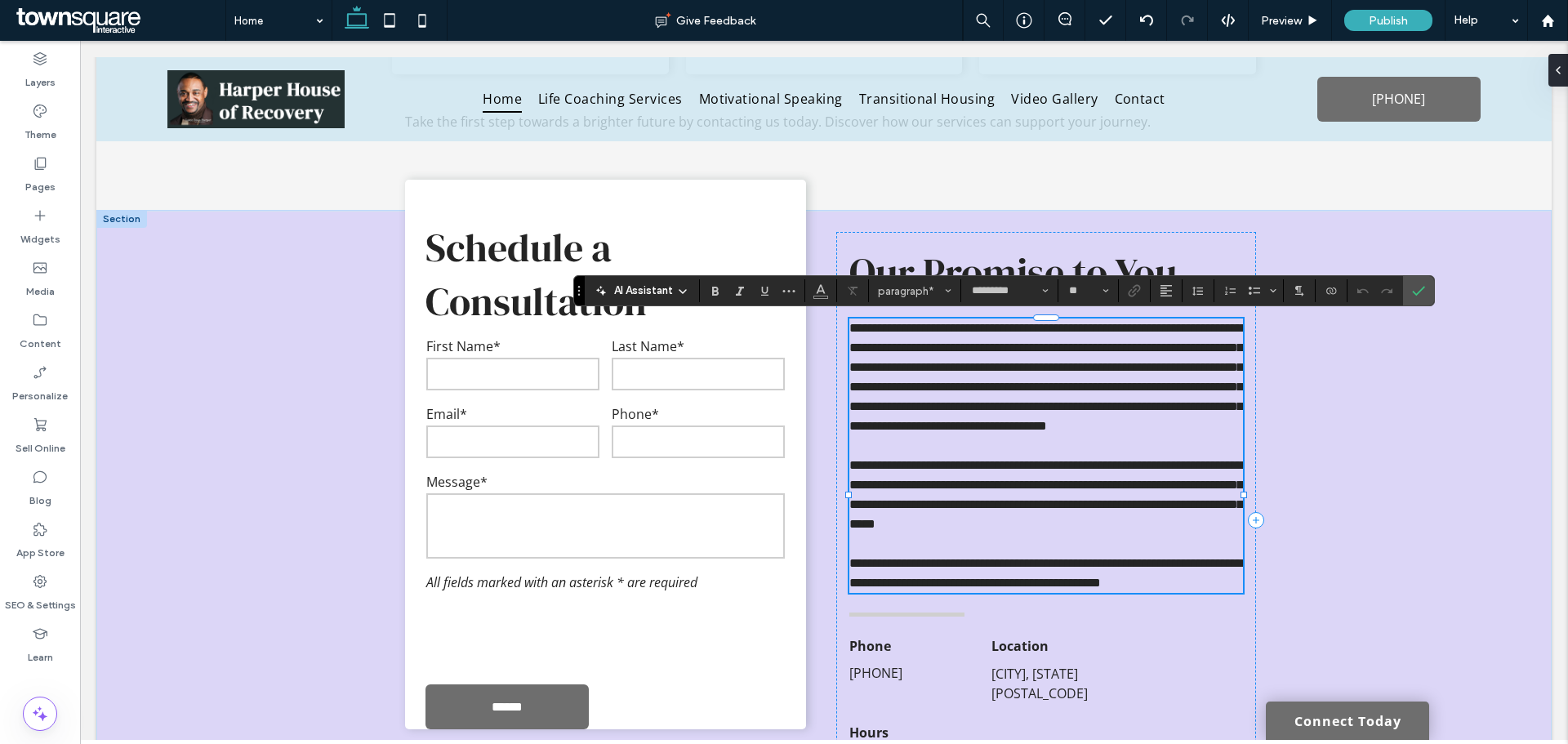 drag, startPoint x: 1100, startPoint y: 407, endPoint x: 1395, endPoint y: 413, distance: 295.06101 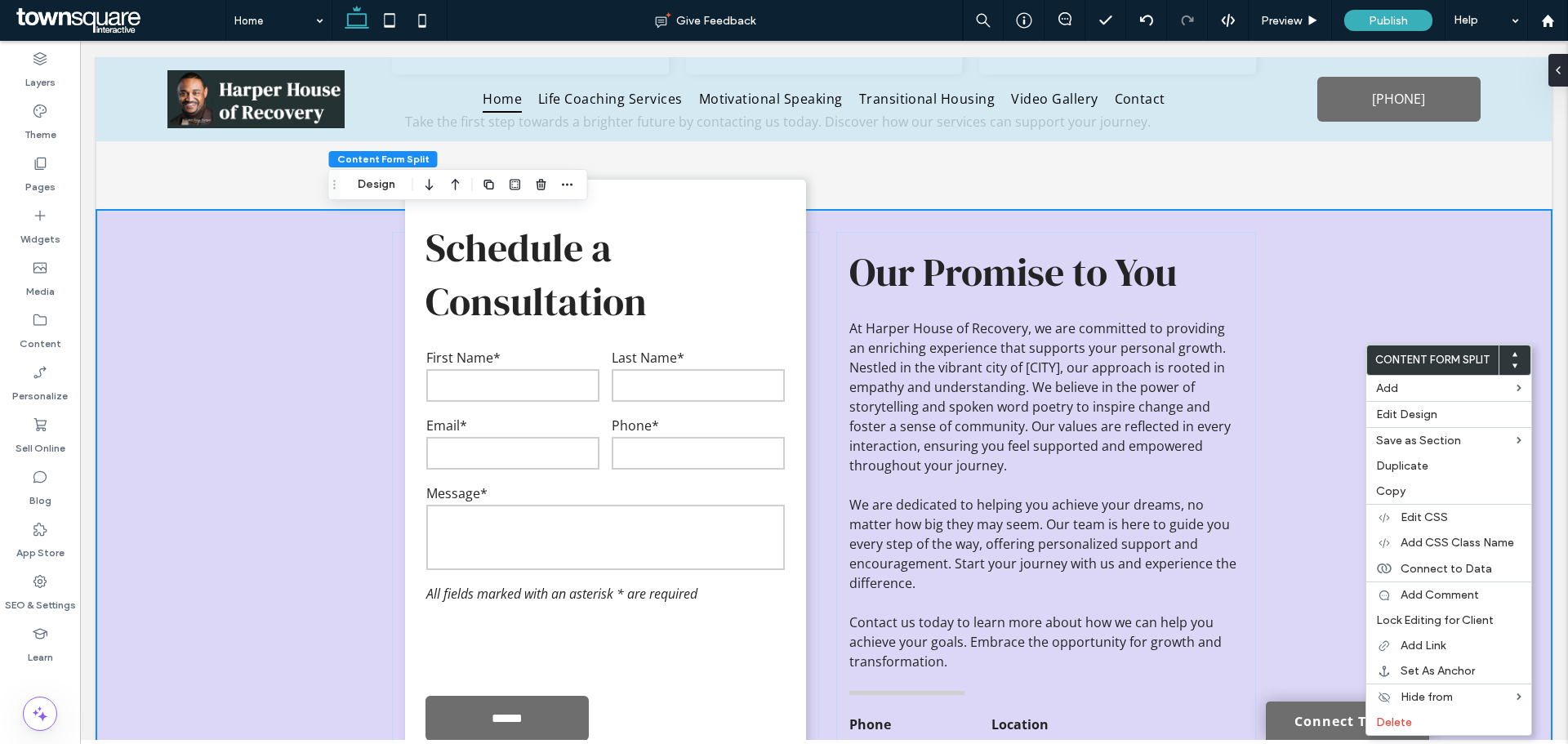 click on "At Harper House of Recovery, we are committed to providing an enriching experience that supports your personal growth. Nestled in the vibrant city of [CITY], our approach is rooted in empathy and understanding. We believe in the power of storytelling and spoken word poetry to inspire change and foster a sense of community. Our values are reflected in every interaction, ensuring you feel supported and empowered throughout your journey.
Contact Us
First Name*
Last Name*
Email*
Phone*
Message*
Free Text
All fields marked with an asterisk * are required
******
Thank you for contacting us.   We will get back to you as soon as possible.
Oops, there was an error sending your message.   Please try again later.
Our Promise to You
At Harper House of Recovery, we are committed to providing an enriching experience that supports your personal growth. Nestled in the vibrant city of [CITY], our approach is rooted in empathy and understanding. We believe in the power of storytelling and spoken word poetry to inspire change and foster a sense of community. Our values are reflected in every interaction, ensuring you feel supported and empowered throughout your journey.
Phone" at bounding box center [824, 569] 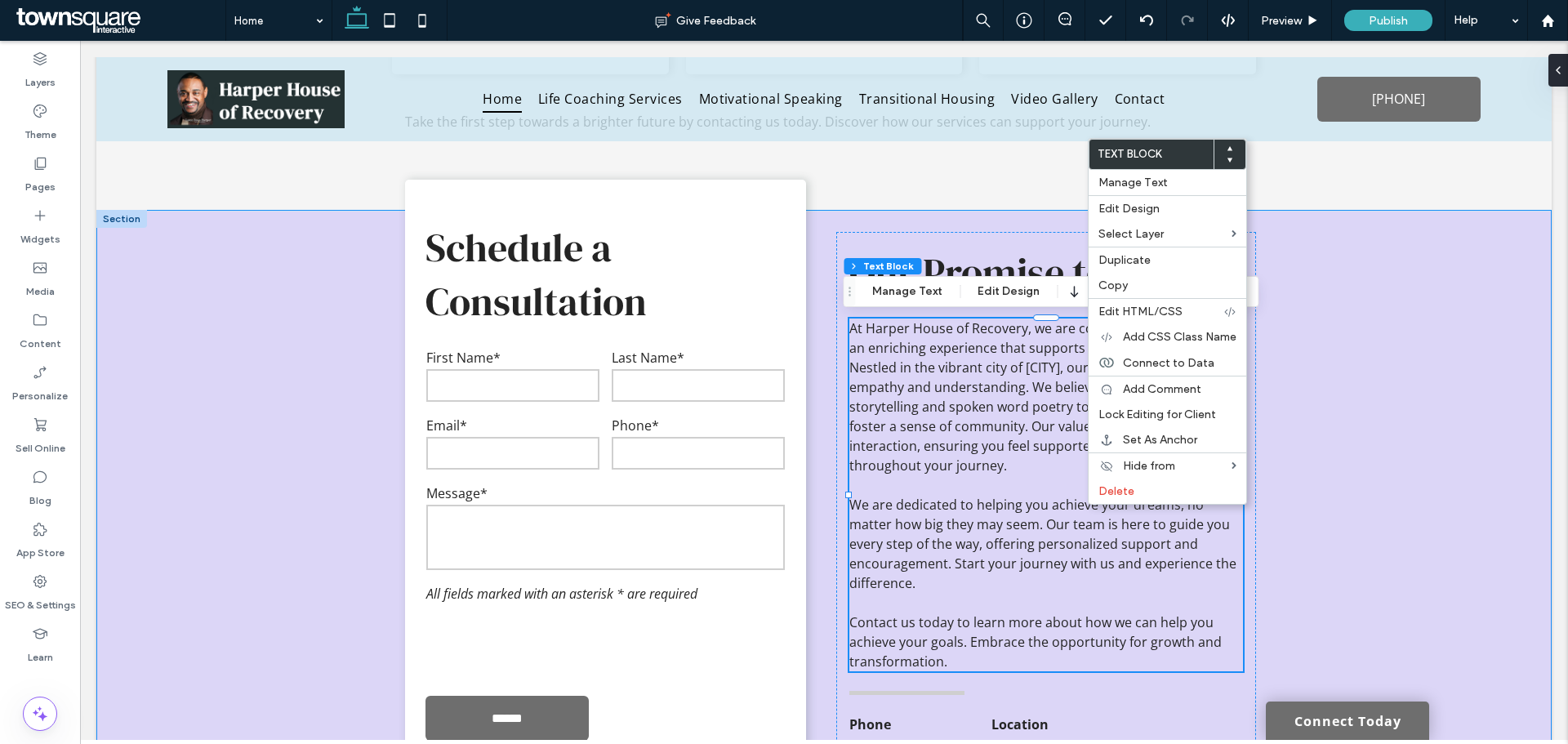 click on "Schedule a Consultation
Contact Us
First Name*
Last Name*
Email*
Phone*
Message*
Free Text
All fields marked with an asterisk * are required
******
Thank you for contacting us.   We will get back to you as soon as possible.
Oops, there was an error sending your message.   Please try again later.
Our Promise to You
At Harper House of Recovery, we are committed to providing an enriching experience that supports your personal growth. Nestled in the vibrant city of [CITY], our approach is rooted in empathy and understanding. We believe in the power of storytelling and spoken word poetry to inspire change and foster a sense of community. Our values are reflected in every interaction, ensuring you feel supported and empowered throughout your journey.
Phone" at bounding box center [824, 568] 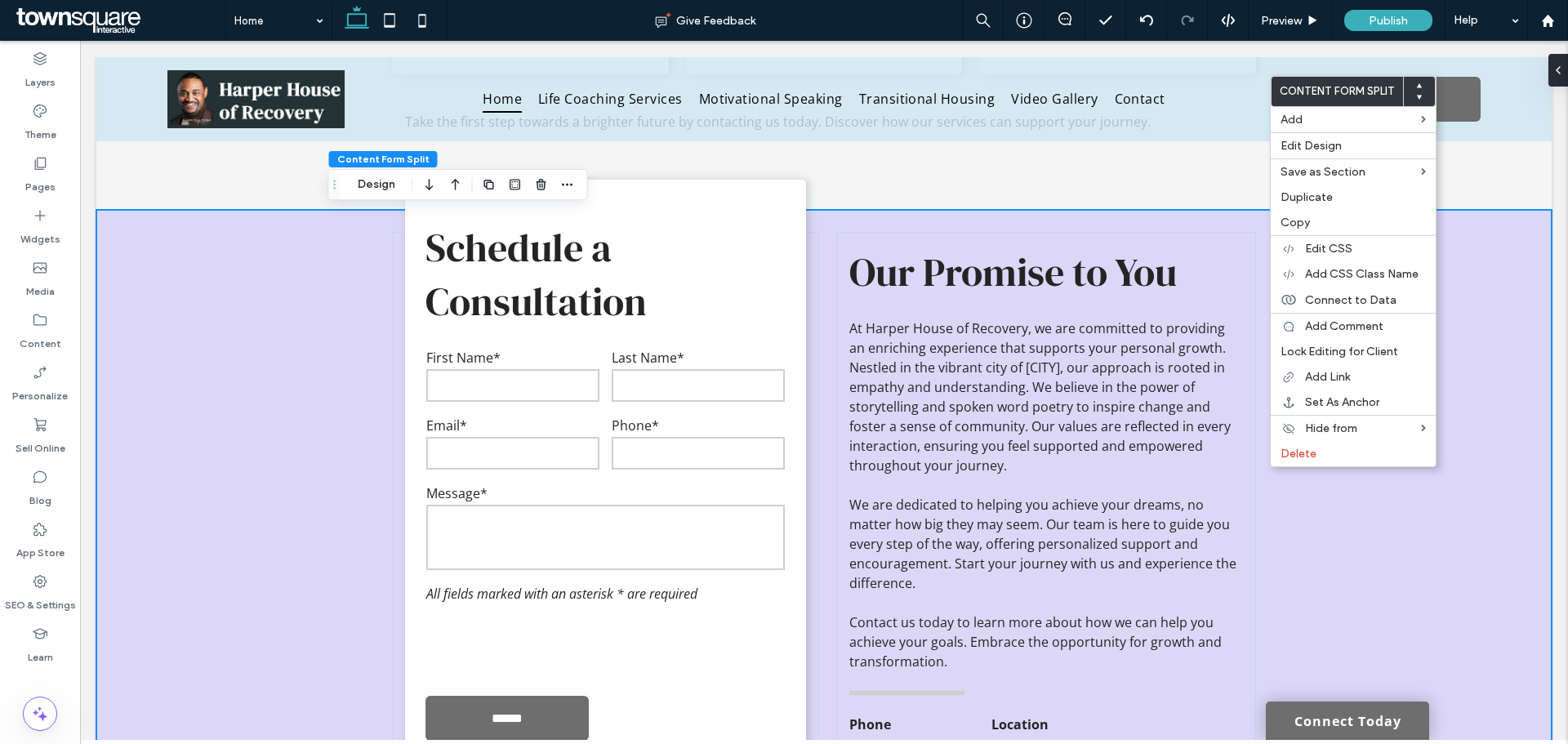 click on "At Harper House of Recovery, we are committed to providing an enriching experience that supports your personal growth. Nestled in the vibrant city of [CITY], our approach is rooted in empathy and understanding. We believe in the power of storytelling and spoken word poetry to inspire change and foster a sense of community. Our values are reflected in every interaction, ensuring you feel supported and empowered throughout your journey.
Contact Us
First Name*
Last Name*
Email*
Phone*
Message*
Free Text
All fields marked with an asterisk * are required
******
Thank you for contacting us.   We will get back to you as soon as possible.
Oops, there was an error sending your message.   Please try again later.
Our Promise to You
At Harper House of Recovery, we are committed to providing an enriching experience that supports your personal growth. Nestled in the vibrant city of [CITY], our approach is rooted in empathy and understanding. We believe in the power of storytelling and spoken word poetry to inspire change and foster a sense of community. Our values are reflected in every interaction, ensuring you feel supported and empowered throughout your journey.
Phone" at bounding box center [824, 568] 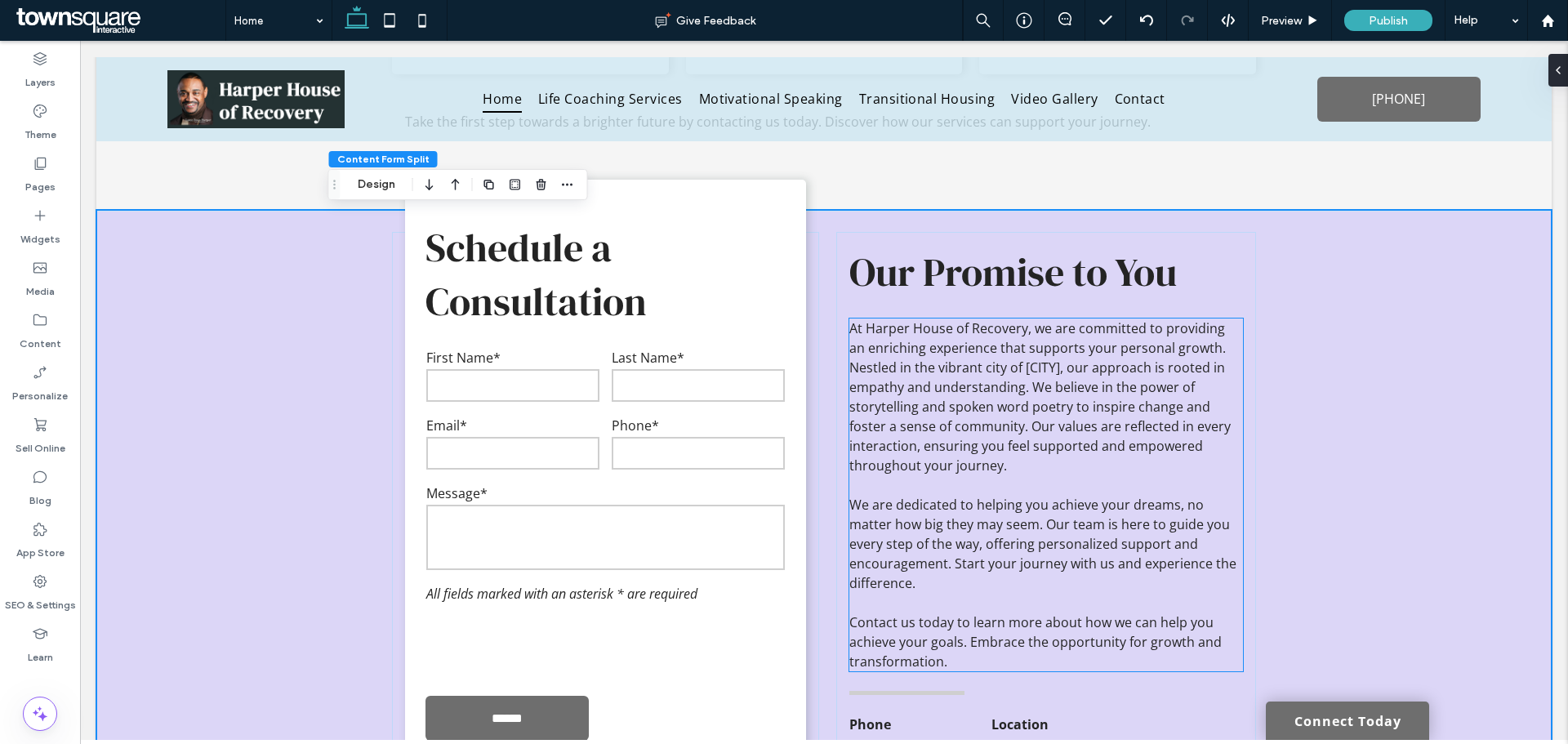 click on "At Harper House of Recovery, we are committed to providing an enriching experience that supports your personal growth. Nestled in the vibrant city of [CITY], our approach is rooted in empathy and understanding. We believe in the power of storytelling and spoken word poetry to inspire change and foster a sense of community. Our values are reflected in every interaction, ensuring you feel supported and empowered throughout your journey." at bounding box center [1040, 397] 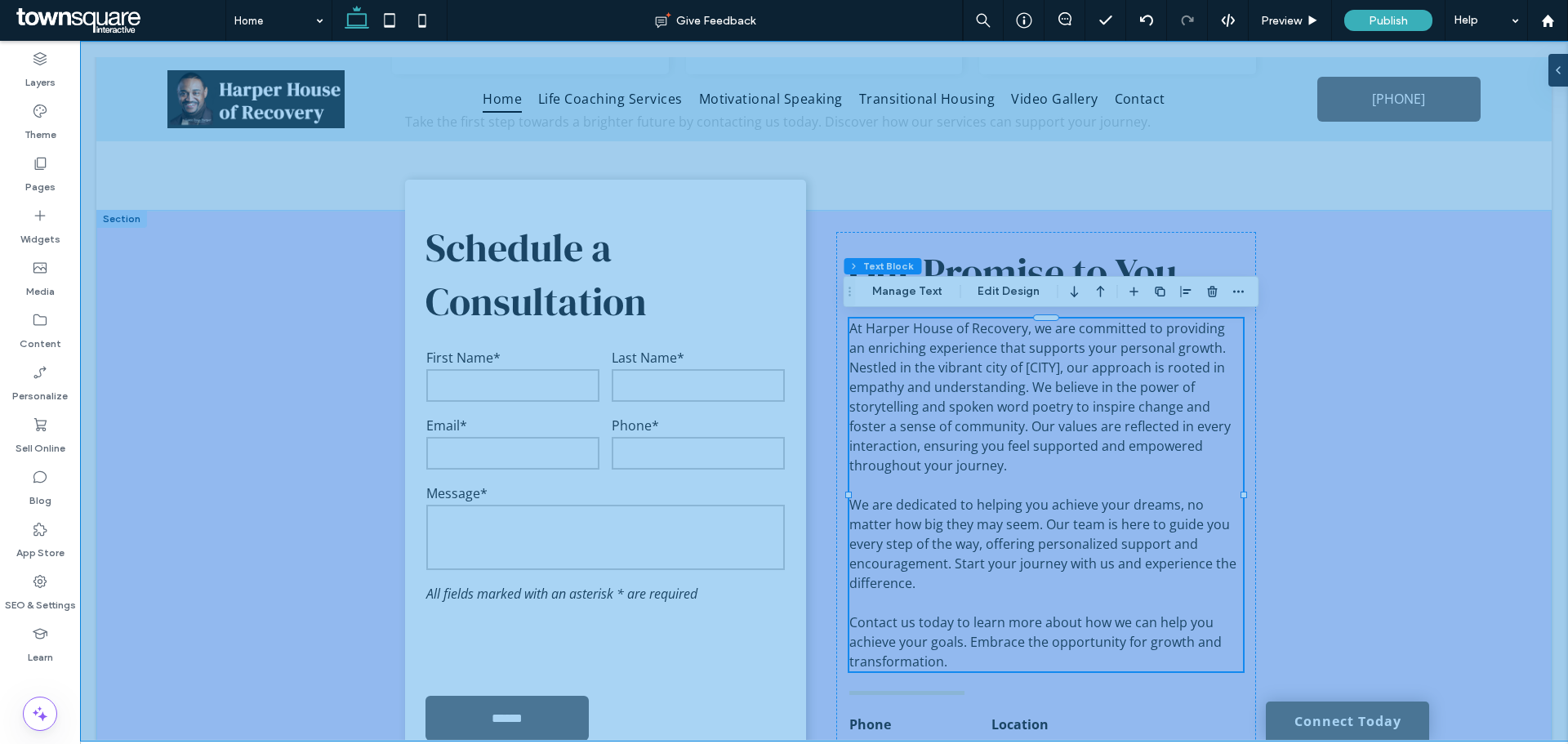 scroll, scrollTop: 1540, scrollLeft: 0, axis: vertical 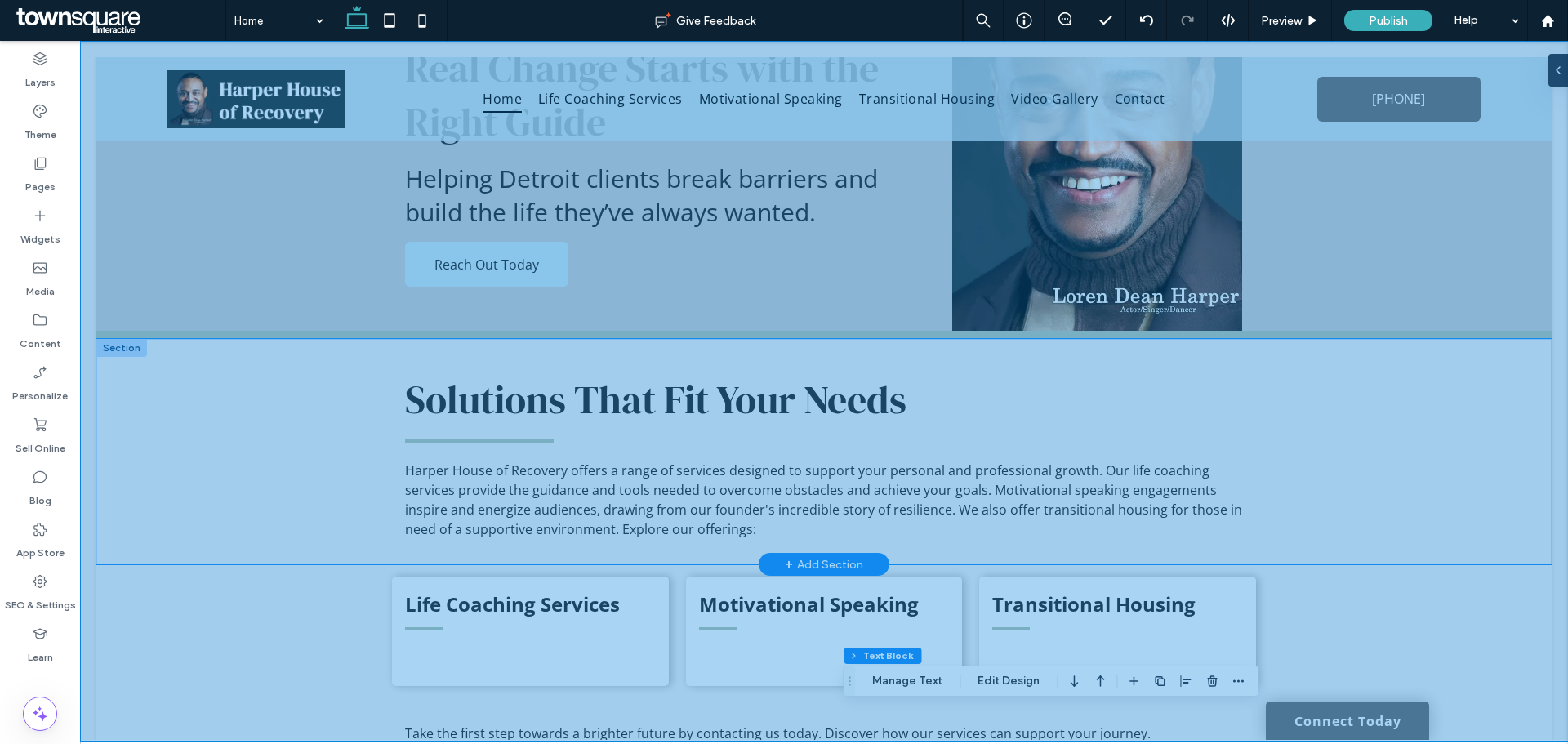 click on "Harper House of Recovery offers a range of services designed to support your personal and professional growth. Our life coaching services provide the guidance and tools needed to overcome obstacles and achieve your goals. Motivational speaking engagements inspire and energize audiences, drawing from our founder's incredible story of resilience. We also offer transitional housing for those in need of a supportive environment. Explore our offerings:
Solutions That Fit Your Needs" at bounding box center [824, 452] 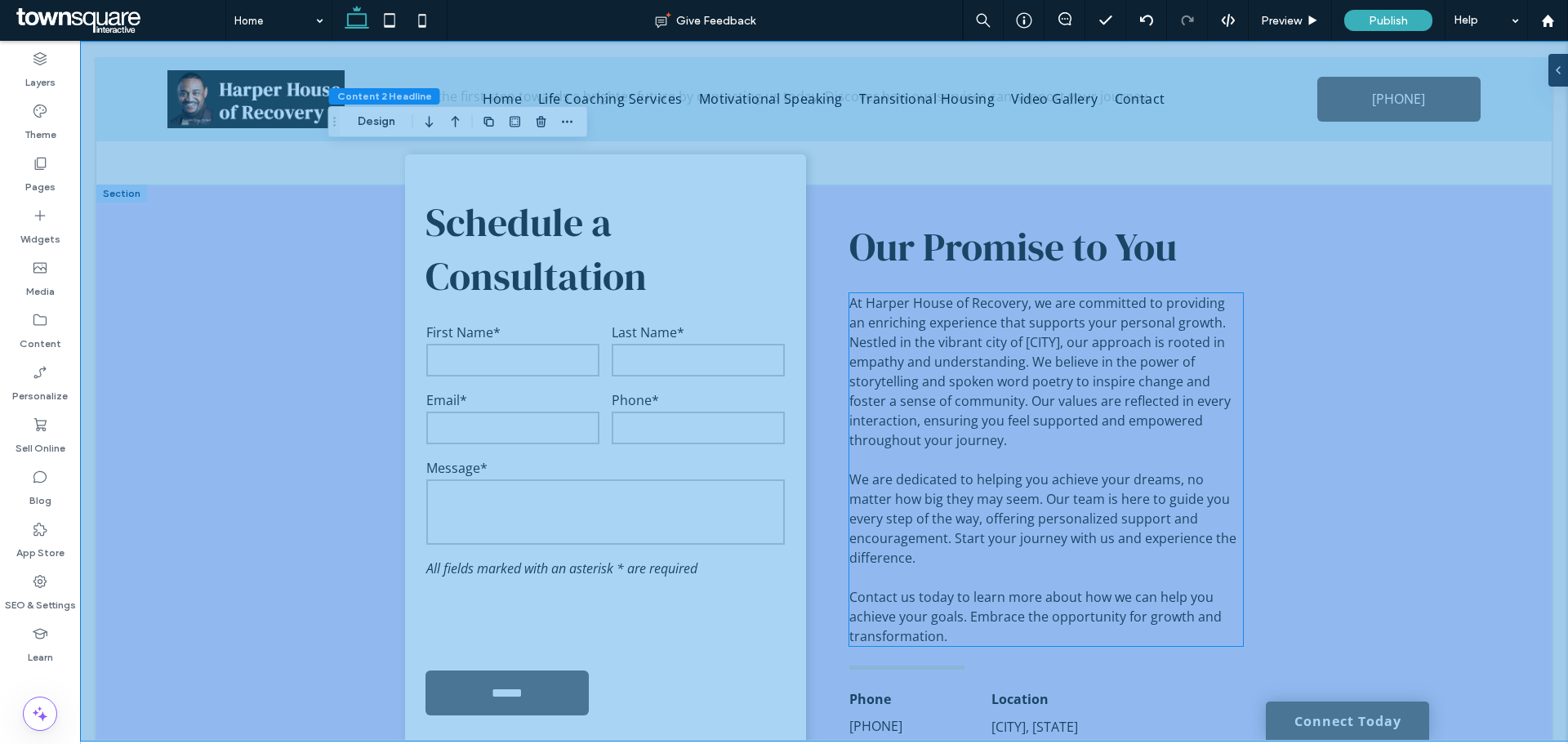 scroll, scrollTop: 2194, scrollLeft: 0, axis: vertical 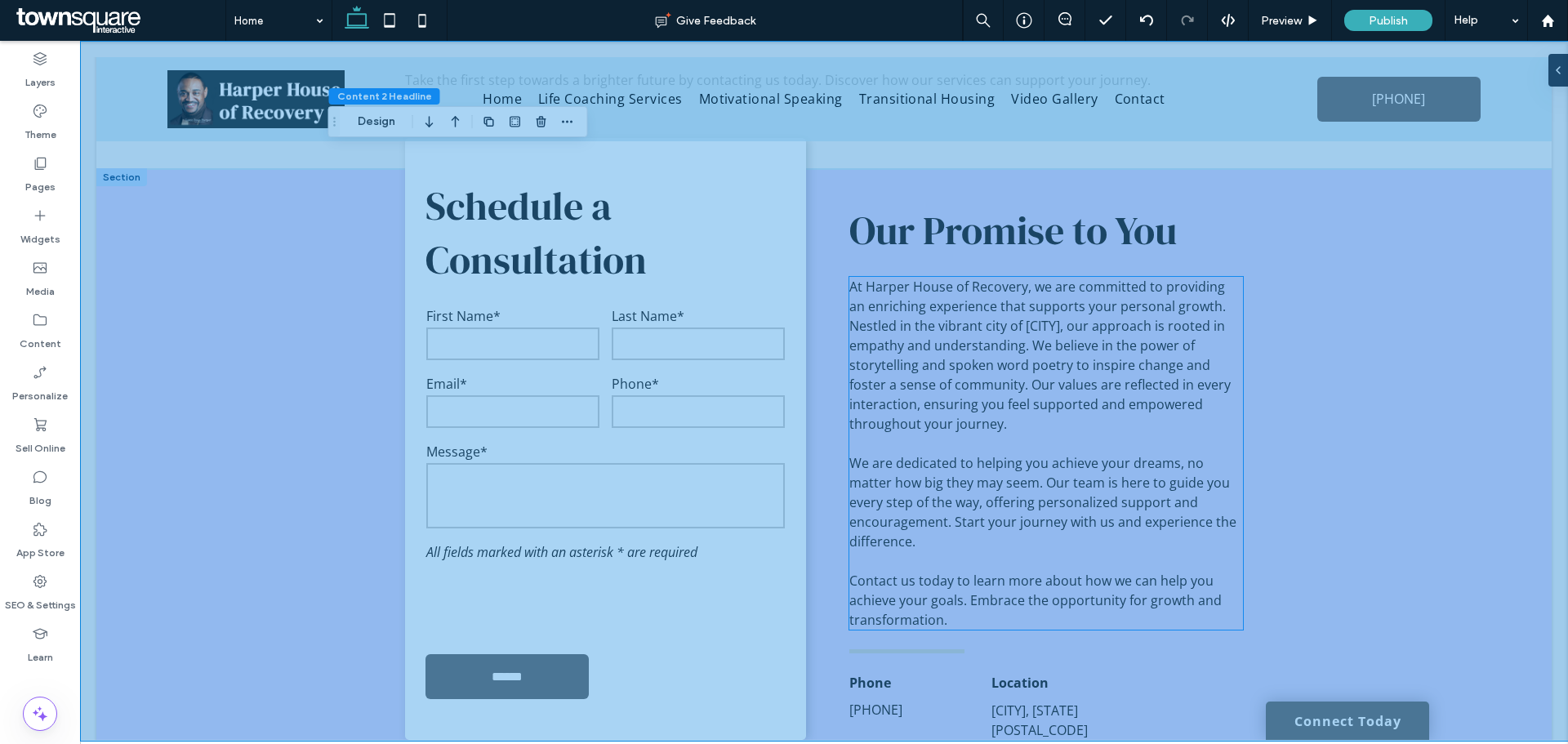 click on "At Harper House of Recovery, we are committed to providing an enriching experience that supports your personal growth. Nestled in the vibrant city of [CITY], our approach is rooted in empathy and understanding. We believe in the power of storytelling and spoken word poetry to inspire change and foster a sense of community. Our values are reflected in every interaction, ensuring you feel supported and empowered throughout your journey." at bounding box center (1040, 355) 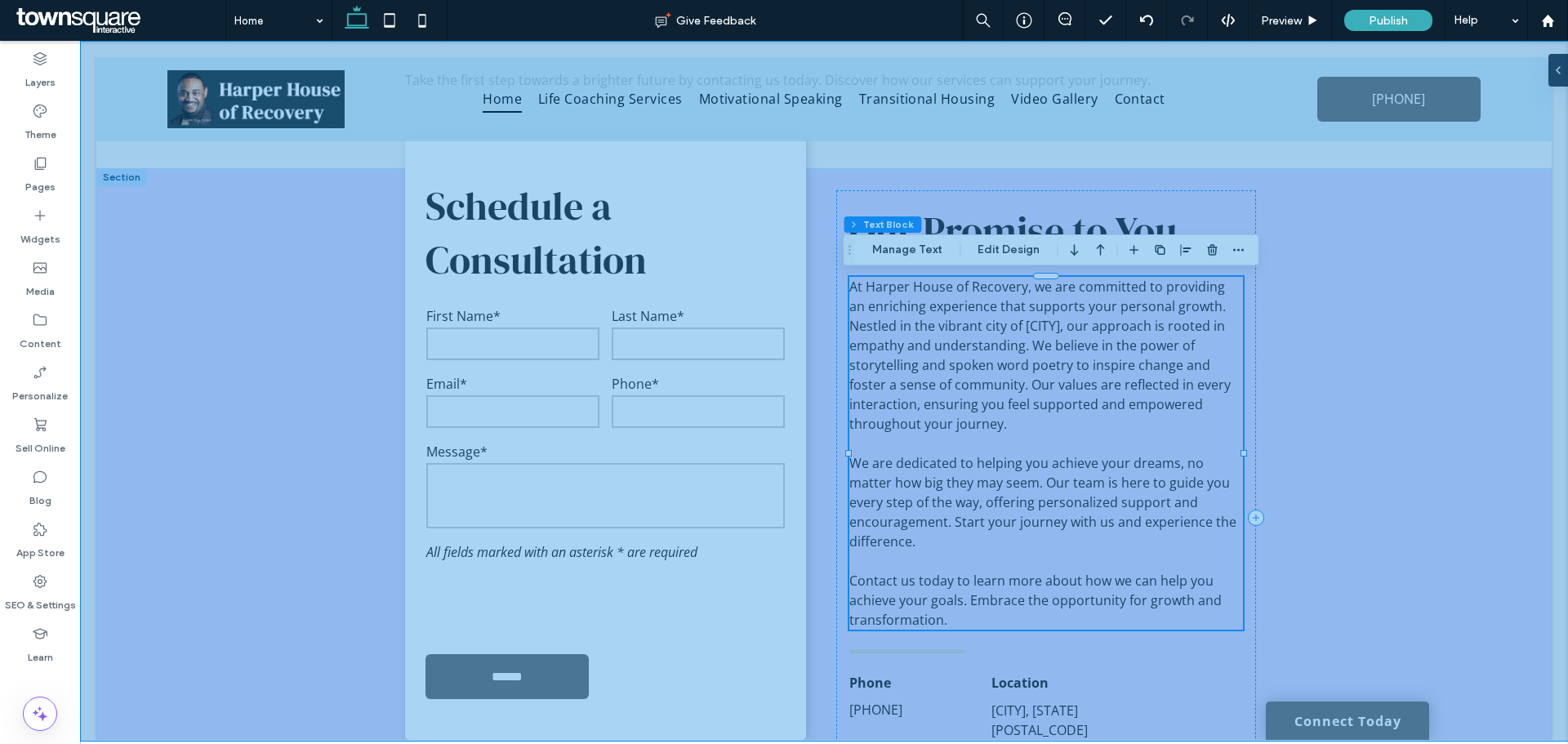 click on "At Harper House of Recovery, we are committed to providing an enriching experience that supports your personal growth. Nestled in the vibrant city of [CITY], our approach is rooted in empathy and understanding. We believe in the power of storytelling and spoken word poetry to inspire change and foster a sense of community. Our values are reflected in every interaction, ensuring you feel supported and empowered throughout your journey." at bounding box center (1040, 355) 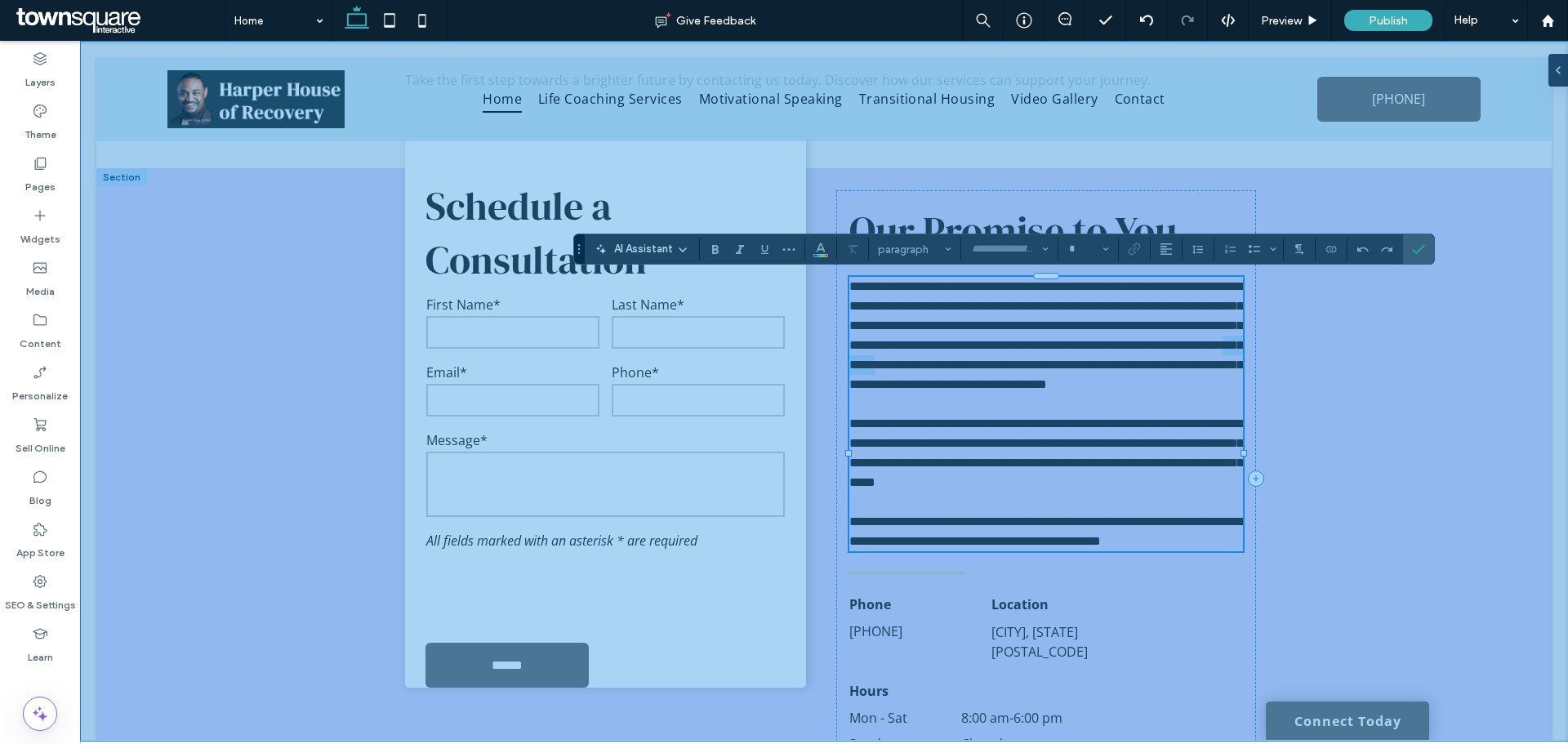type on "*********" 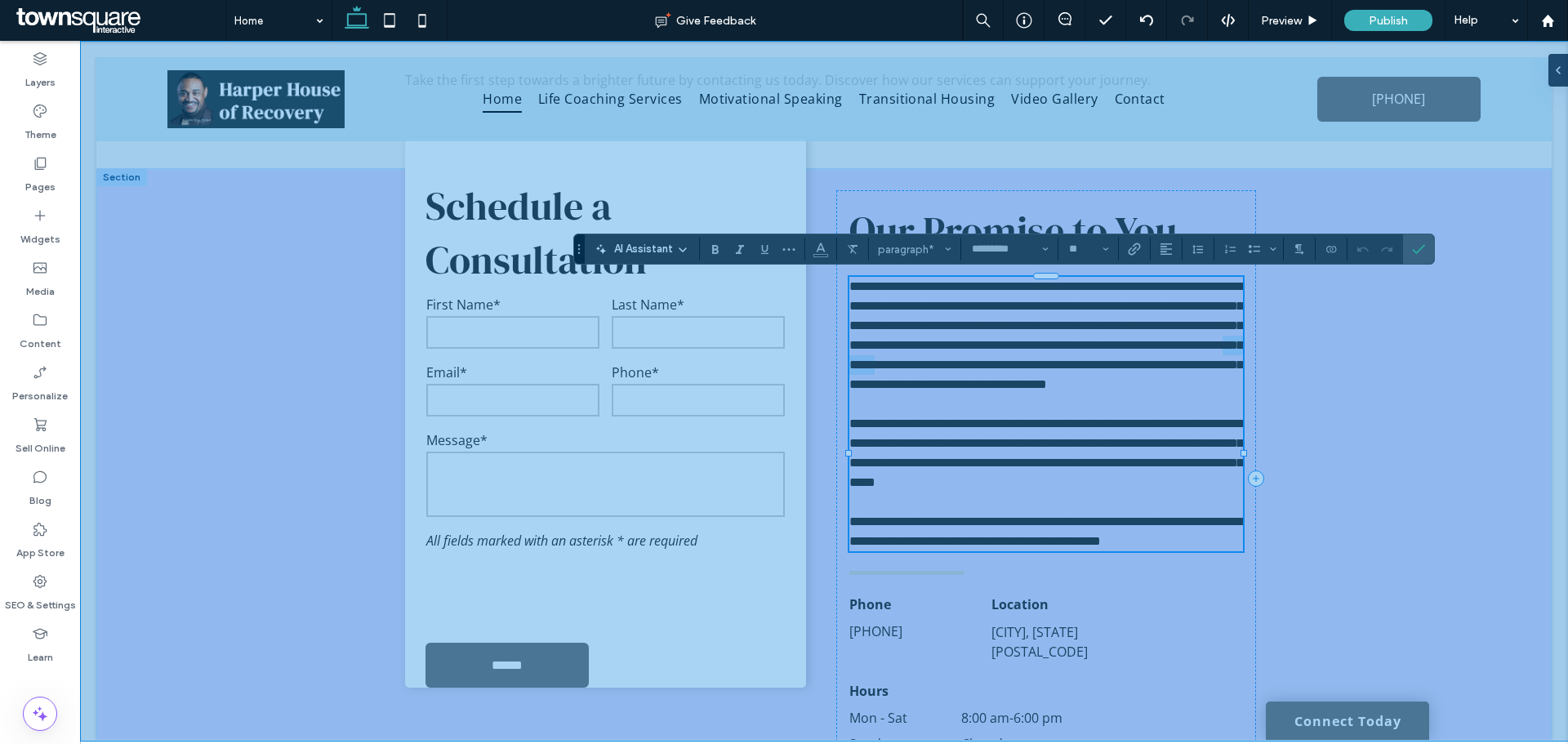 click on "**********" at bounding box center [1046, 336] 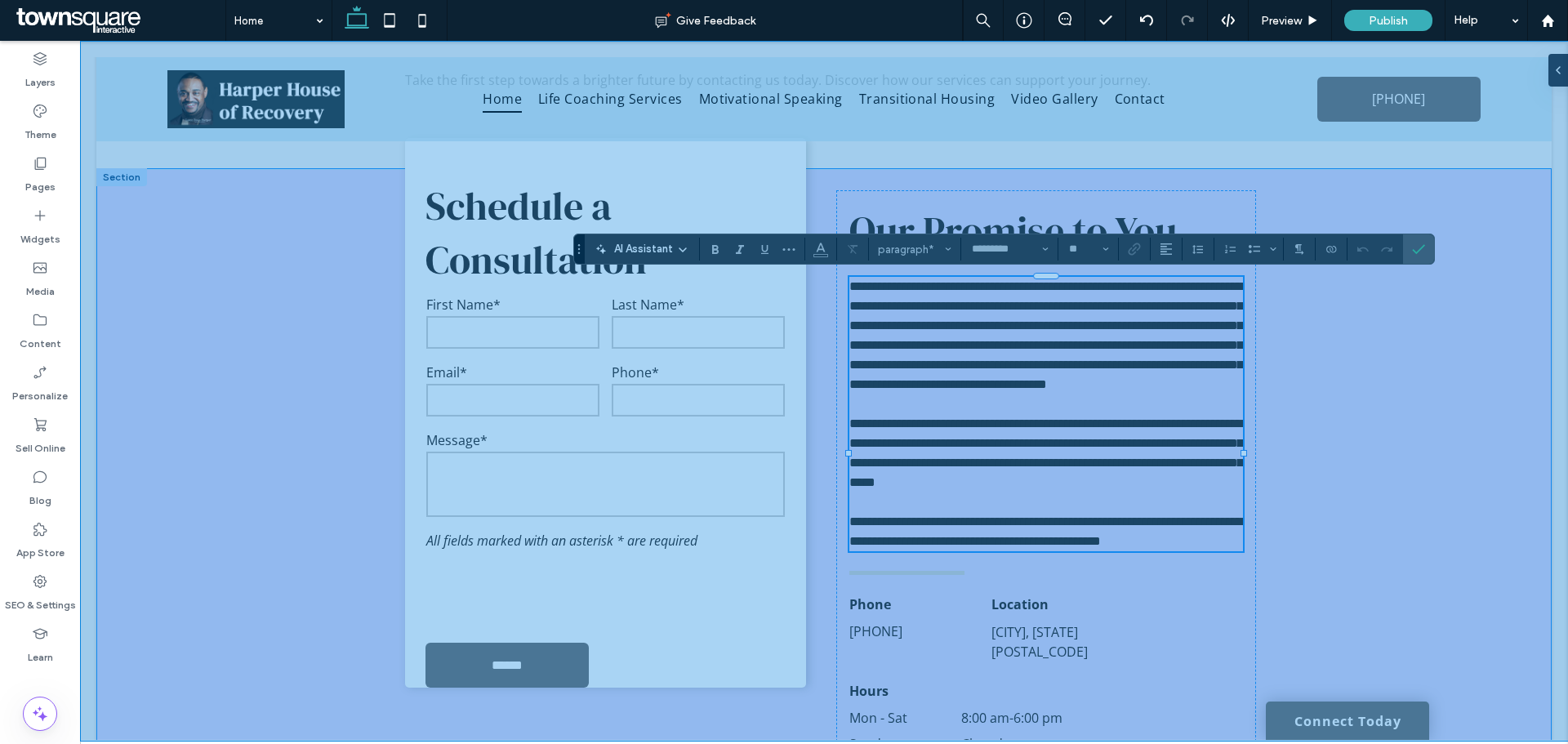 click on "**********" at bounding box center [824, 488] 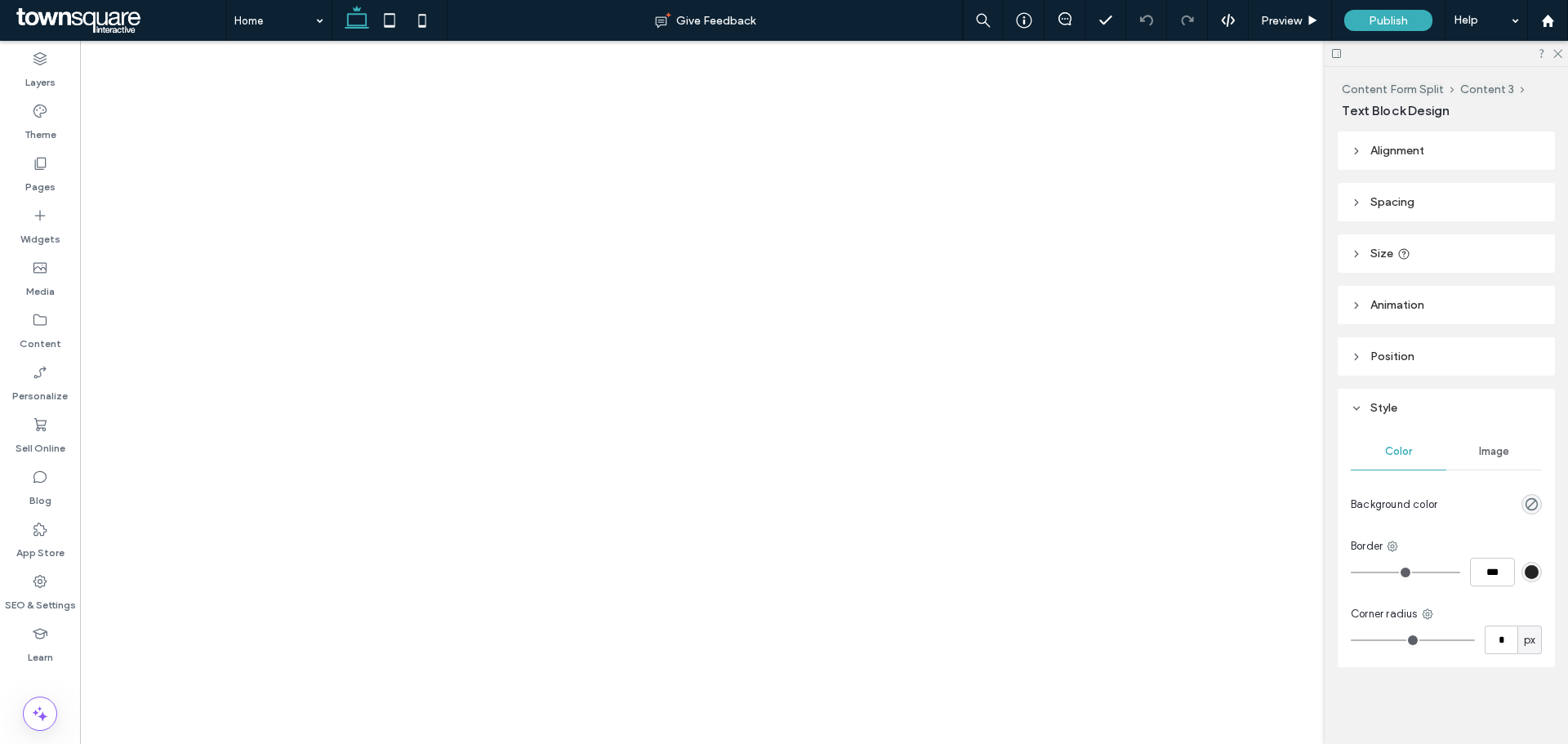 scroll, scrollTop: 0, scrollLeft: 0, axis: both 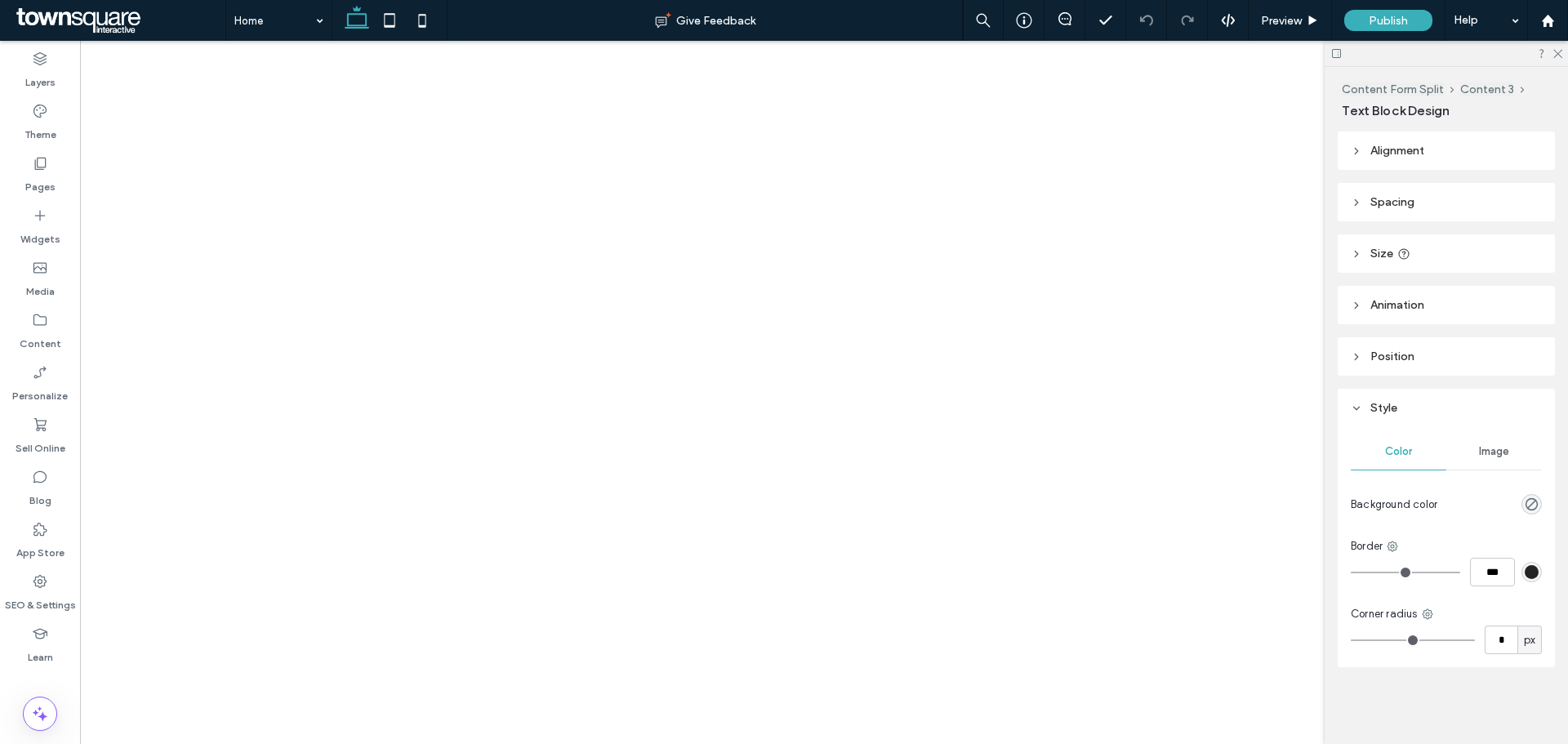 type on "*********" 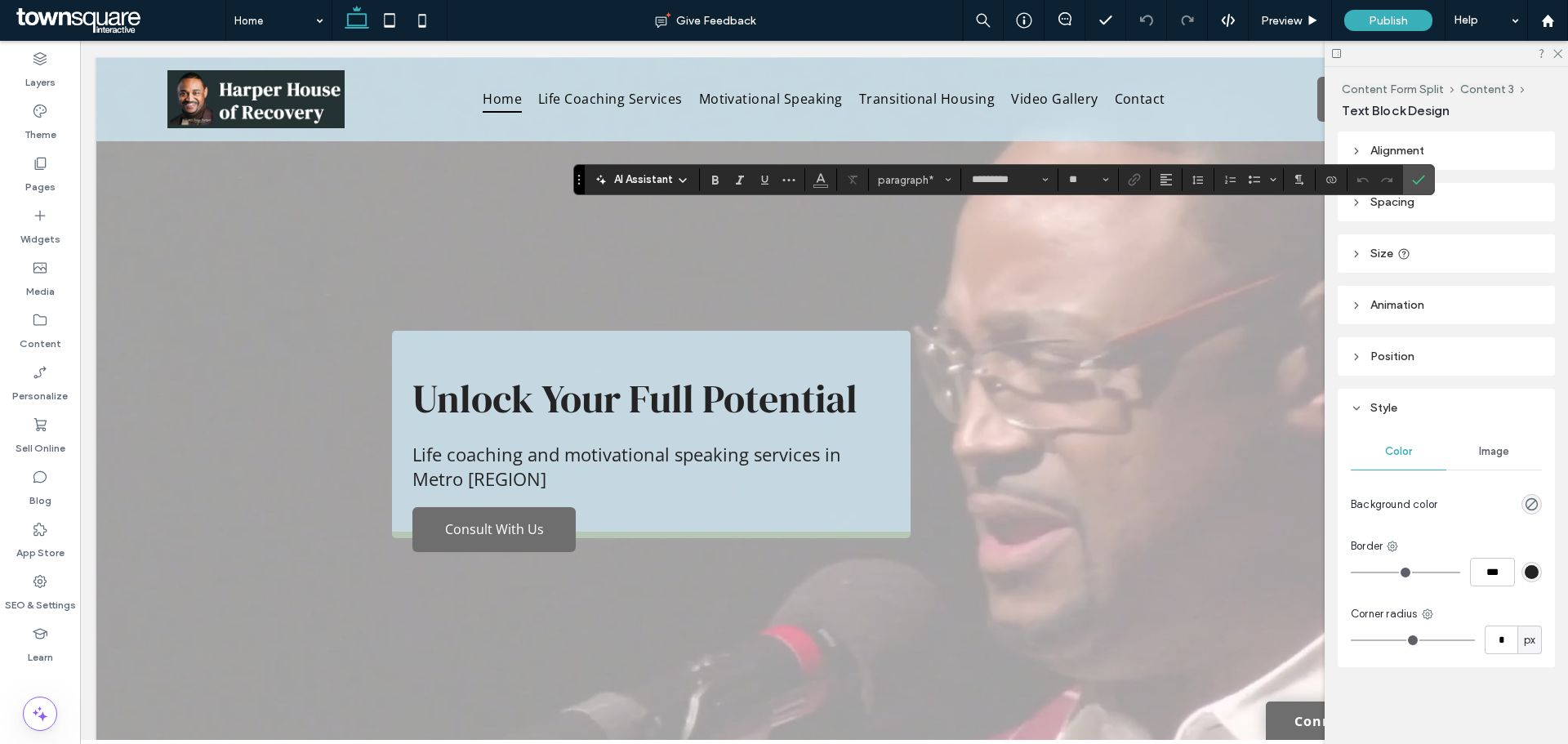 scroll, scrollTop: 2263, scrollLeft: 0, axis: vertical 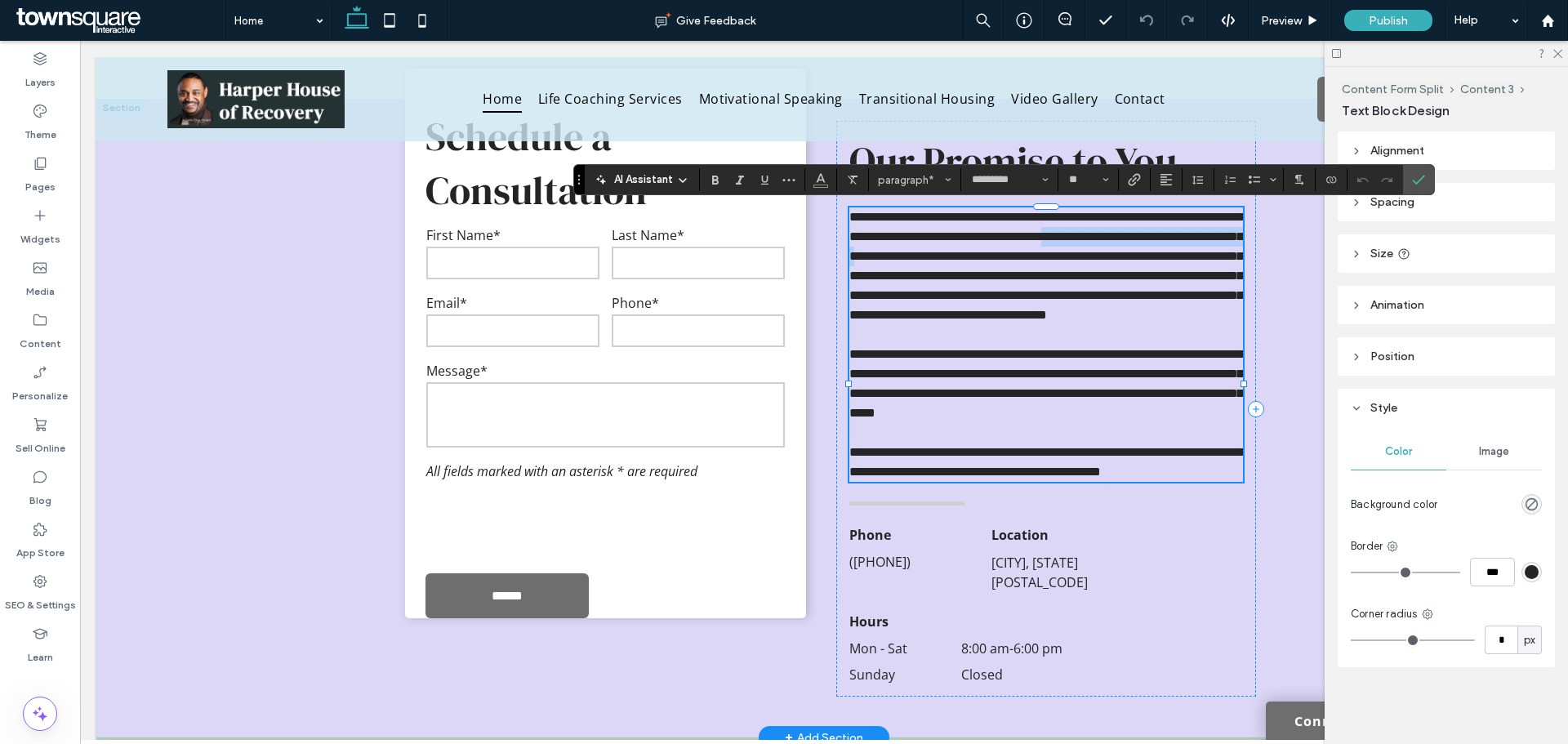 drag, startPoint x: 846, startPoint y: 258, endPoint x: 1092, endPoint y: 251, distance: 246.09957 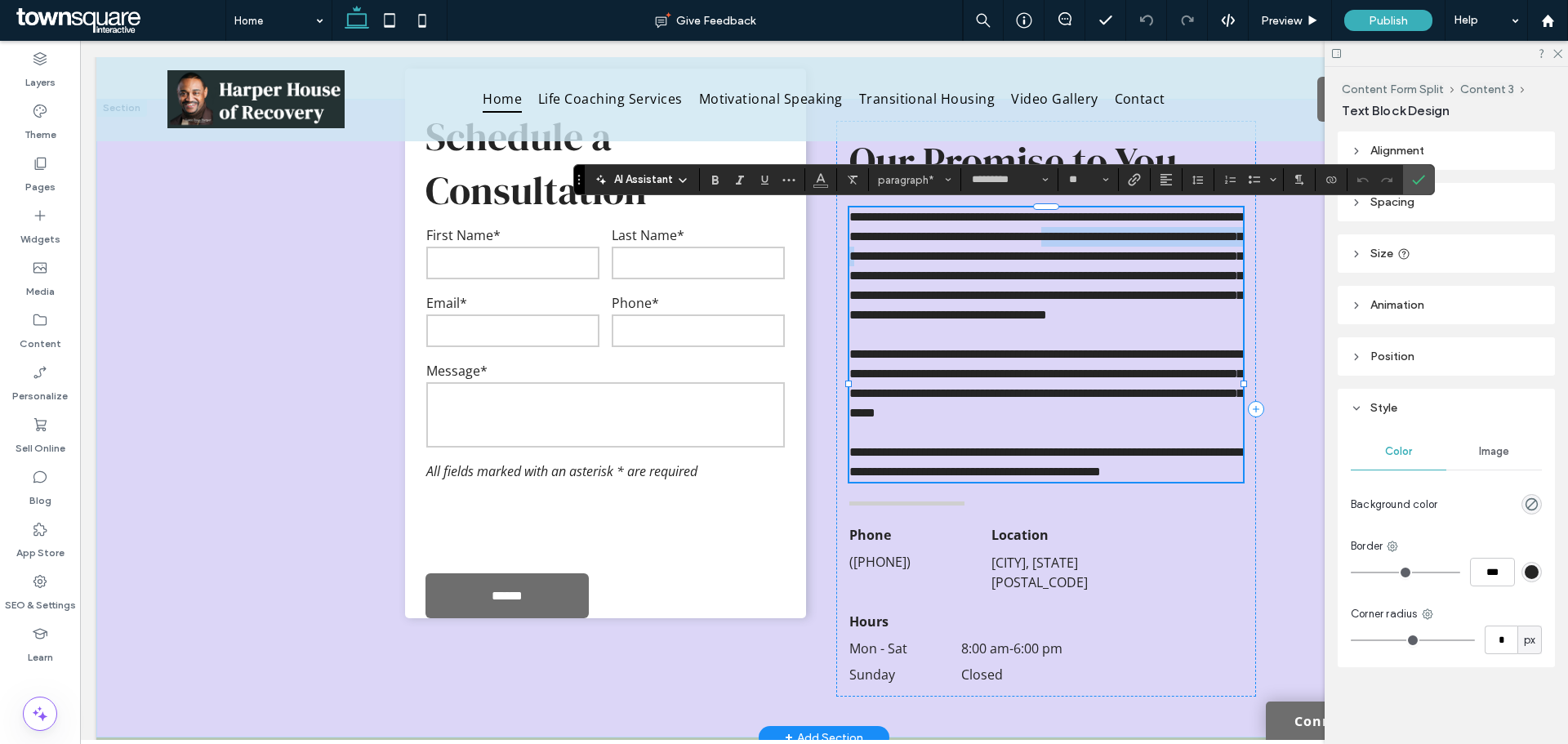 click on "**********" at bounding box center (1046, 265) 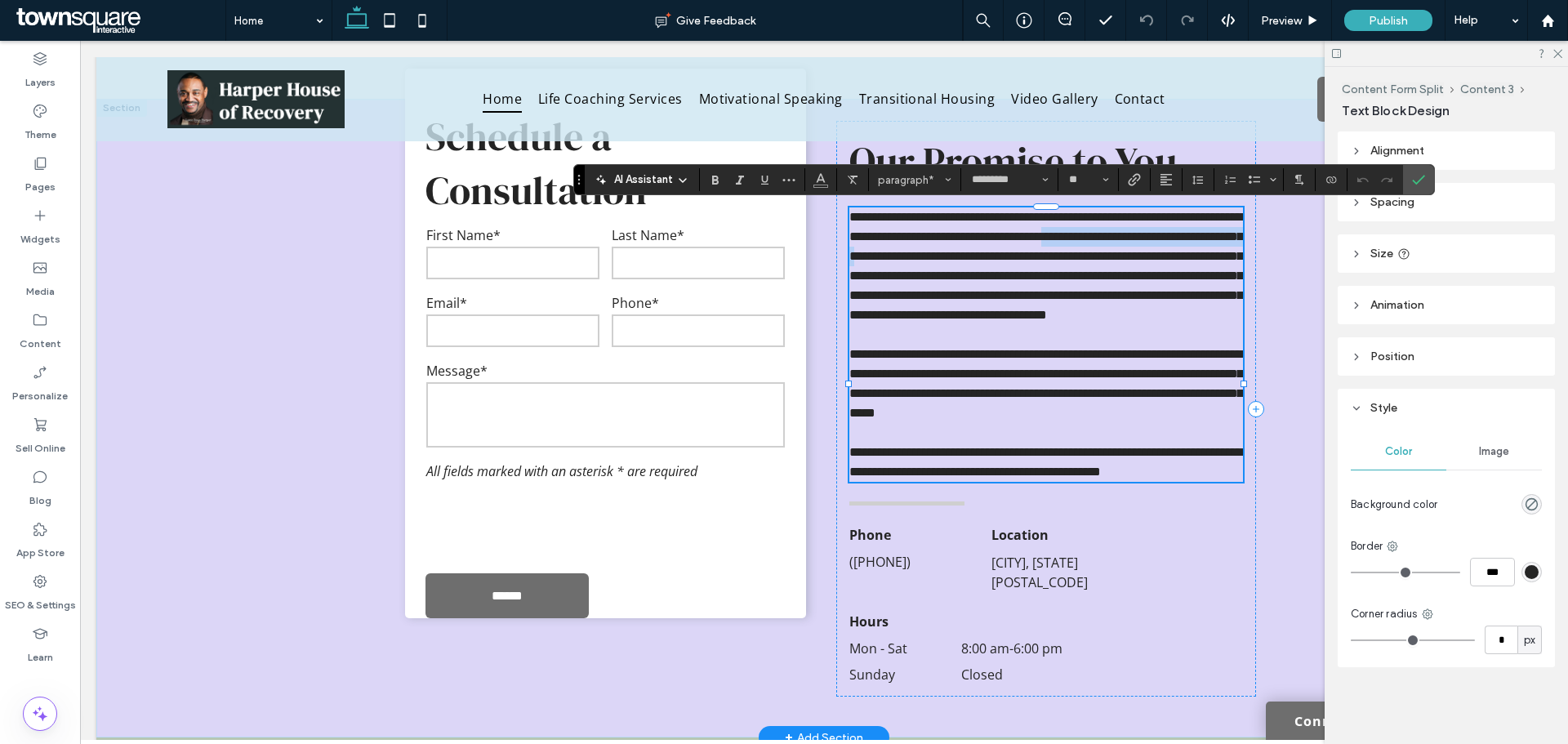 type 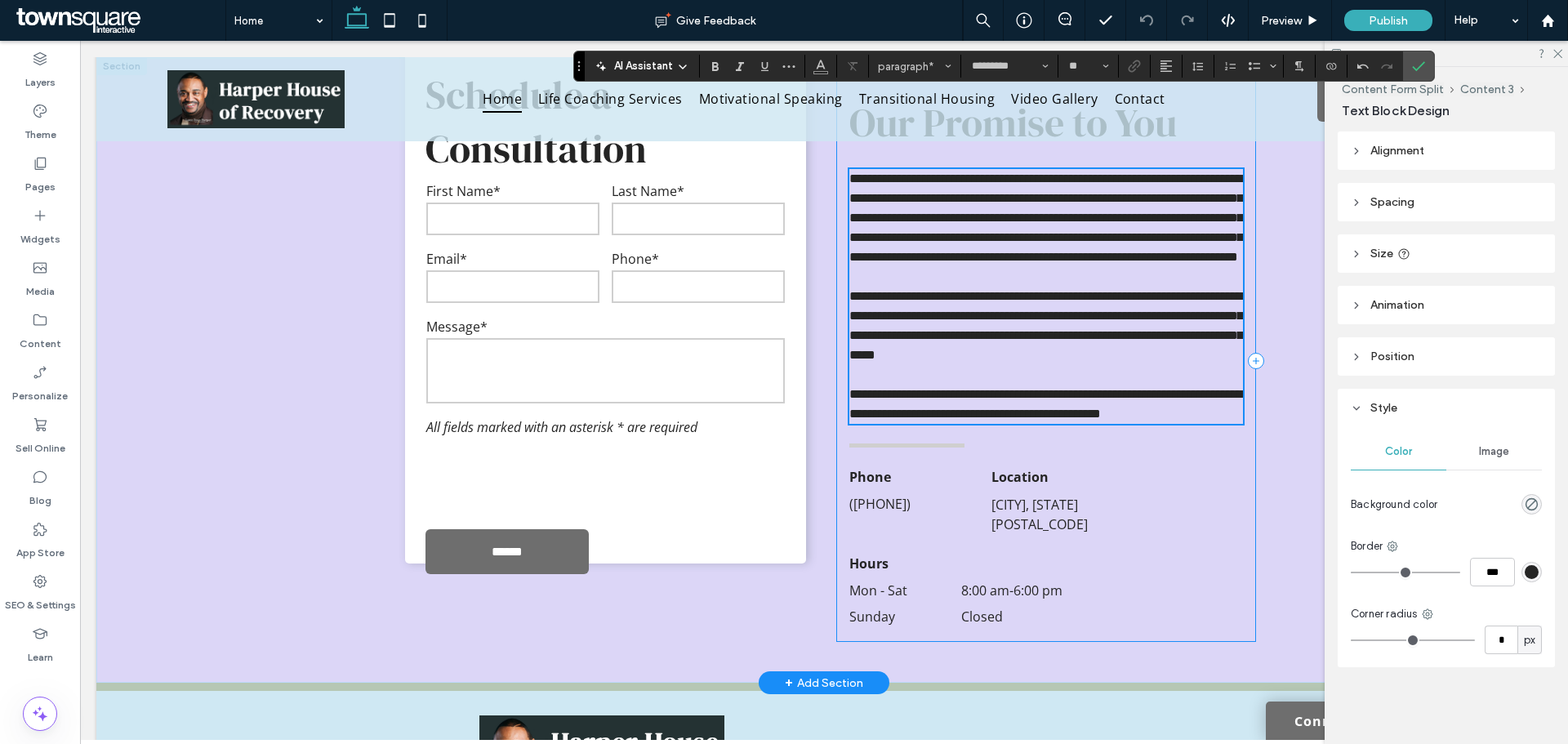 scroll, scrollTop: 2426, scrollLeft: 0, axis: vertical 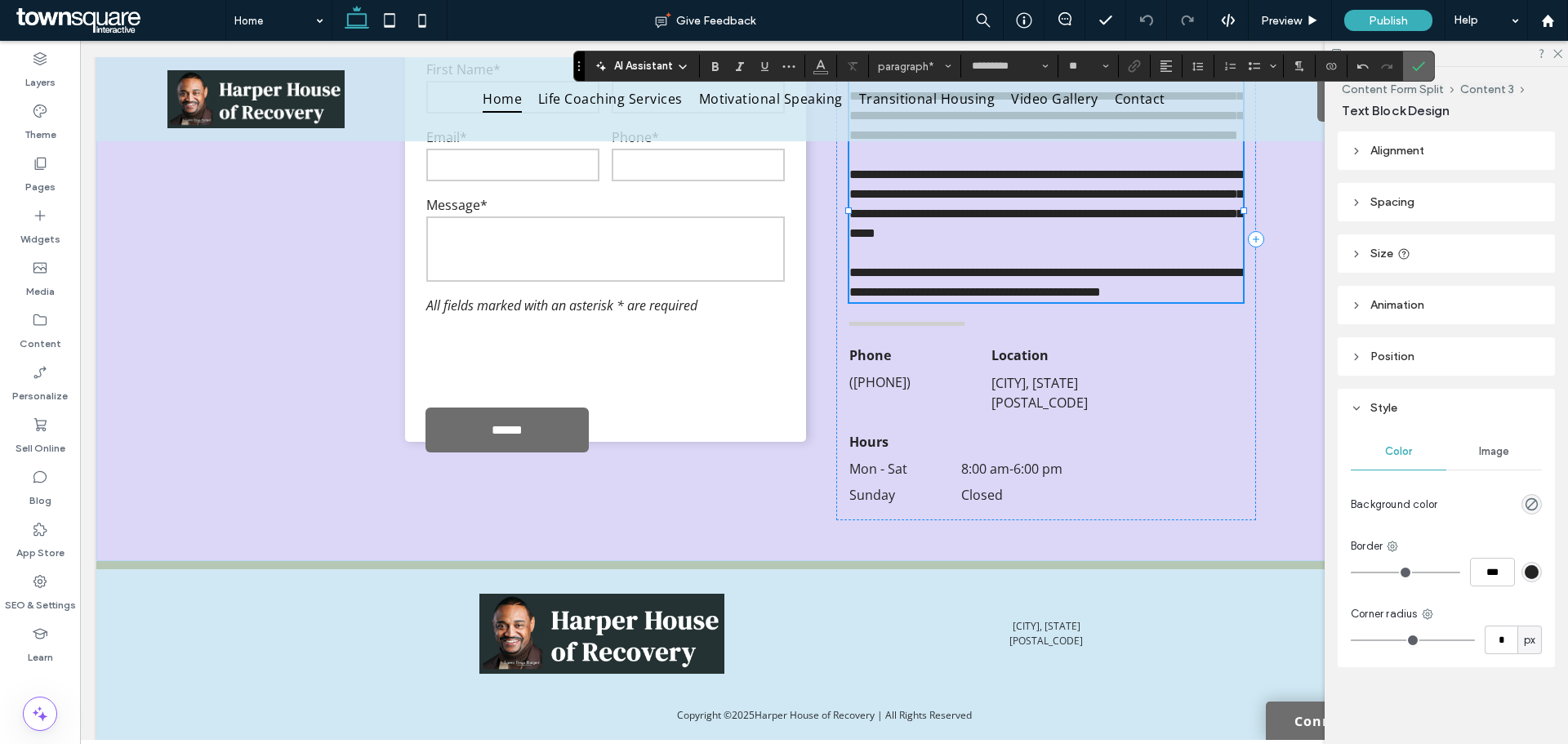click 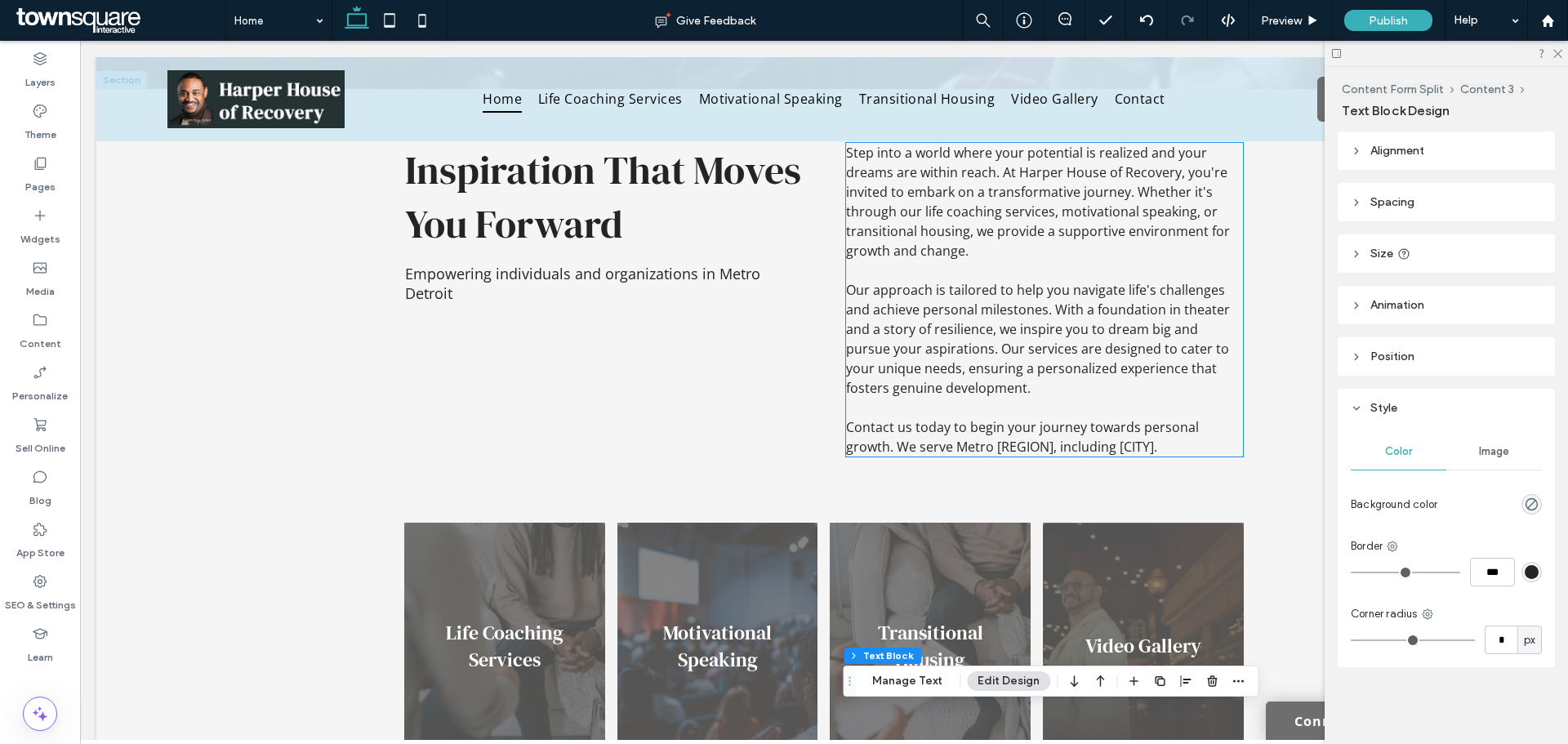 scroll, scrollTop: 354, scrollLeft: 0, axis: vertical 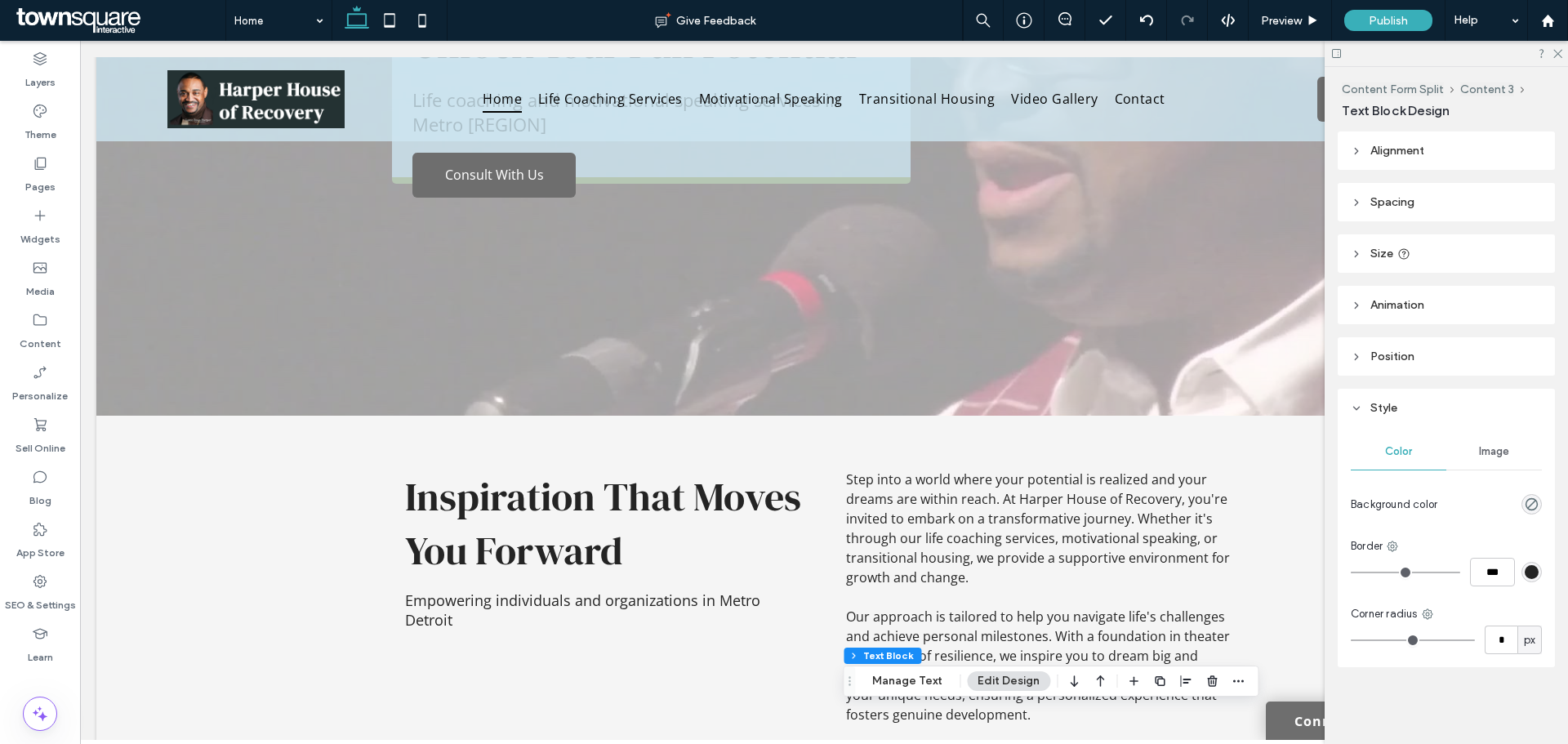 click at bounding box center [1446, 53] 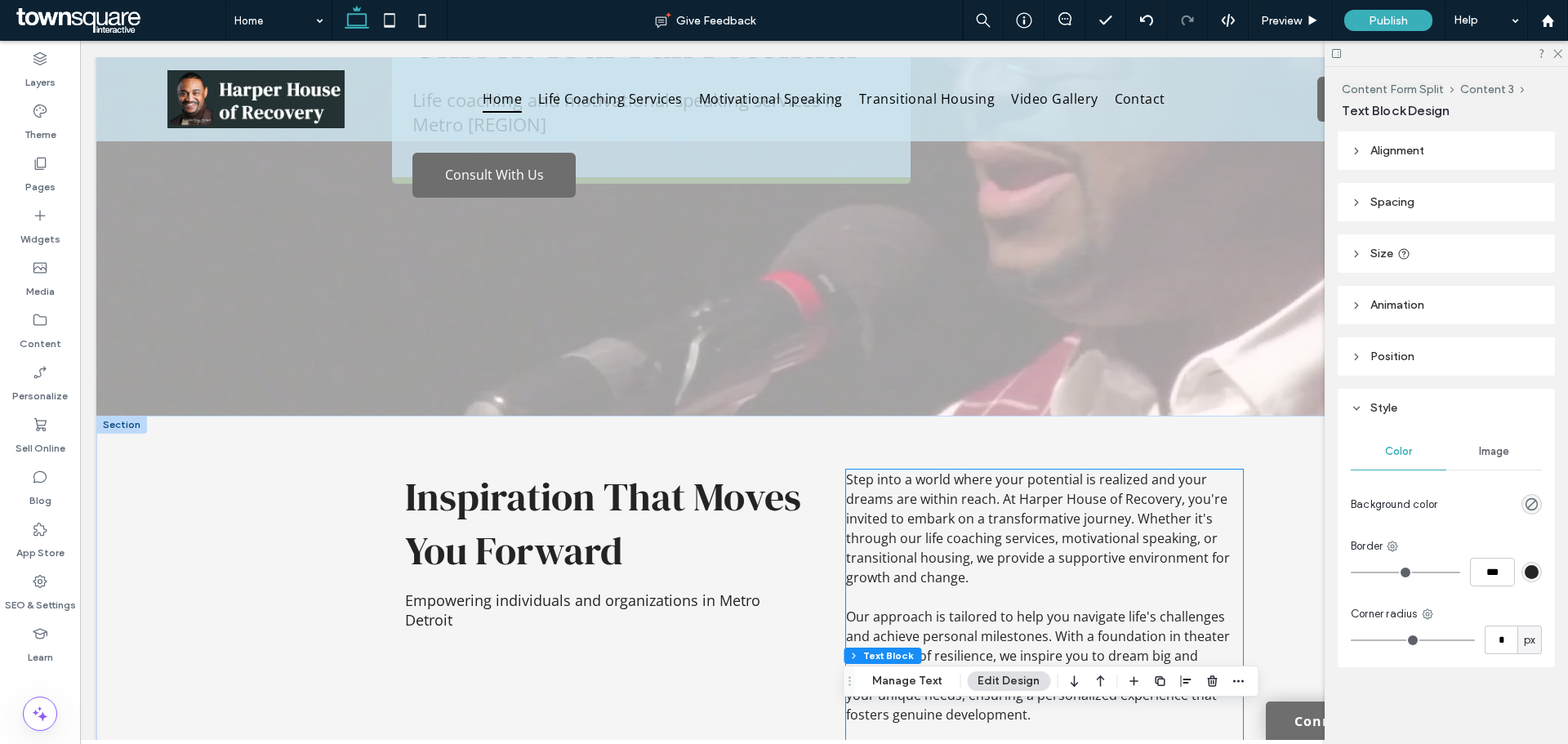 click on "Step into a world where your potential is realized and your dreams are within reach. At Harper House of Recovery, you're invited to embark on a transformative journey. Whether it's through our life coaching services, motivational speaking, or transitional housing, we provide a supportive environment for growth and change." at bounding box center (1038, 528) 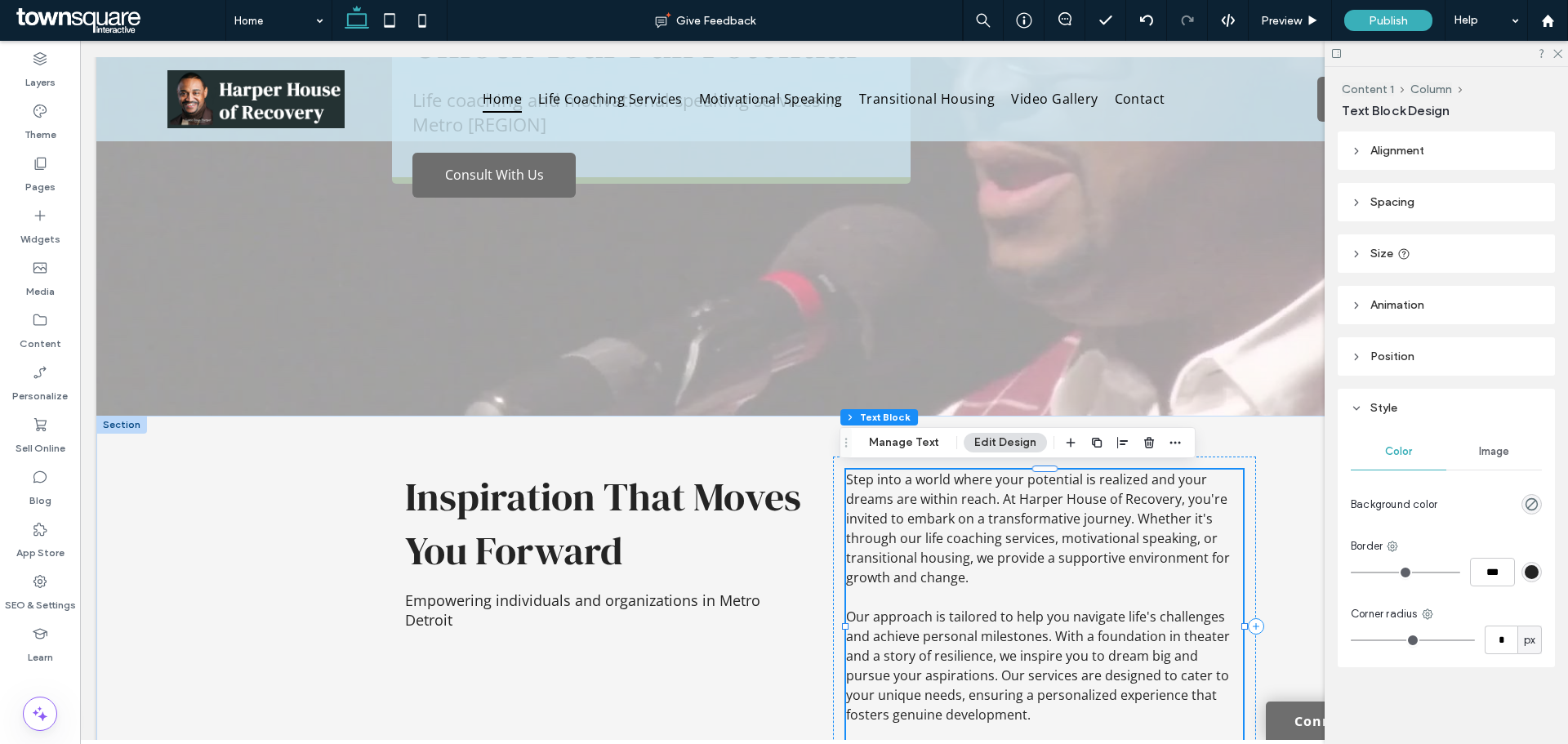 click on "Step into a world where your potential is realized and your dreams are within reach. At Harper House of Recovery, you're invited to embark on a transformative journey. Whether it's through our life coaching services, motivational speaking, or transitional housing, we provide a supportive environment for growth and change." at bounding box center [1038, 528] 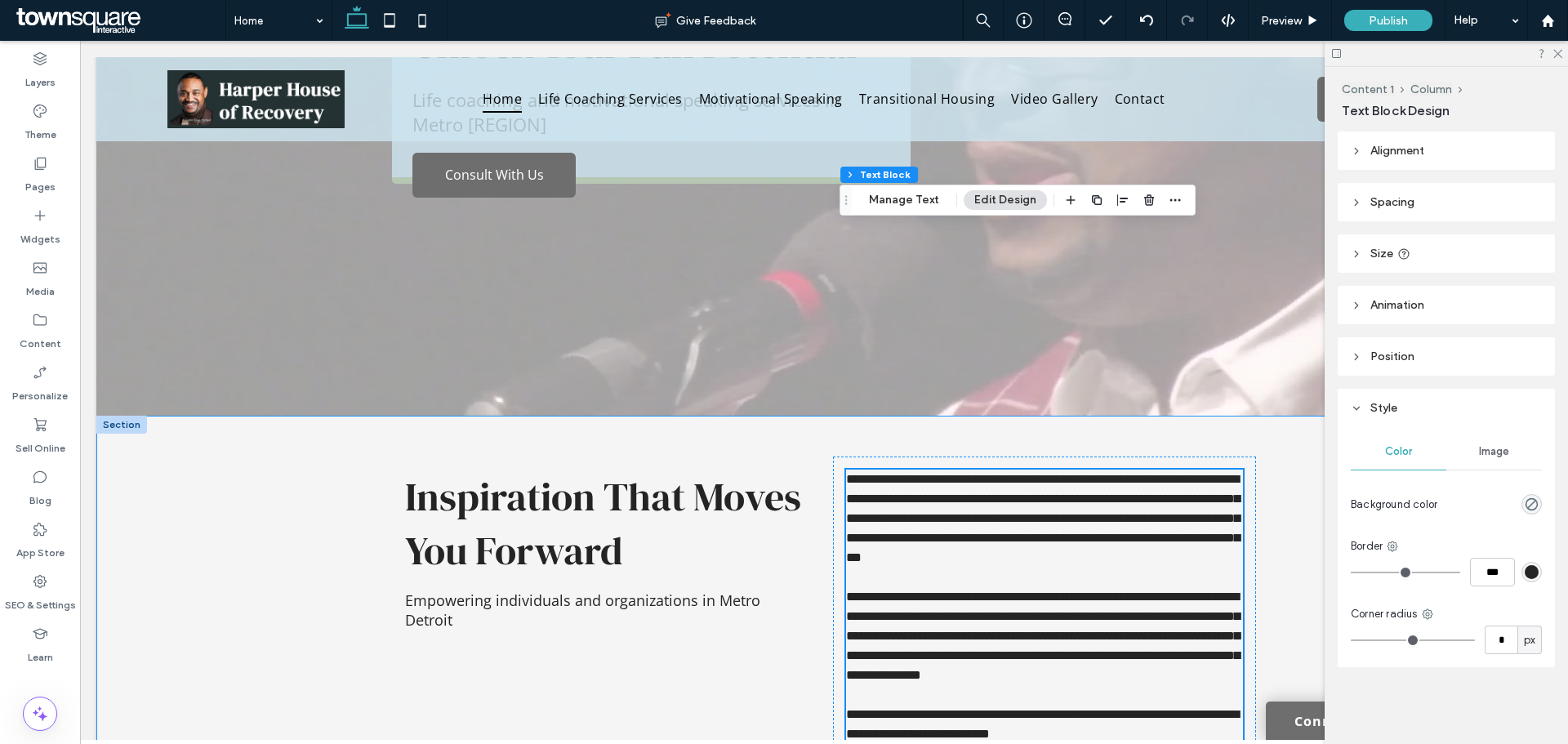 type on "*********" 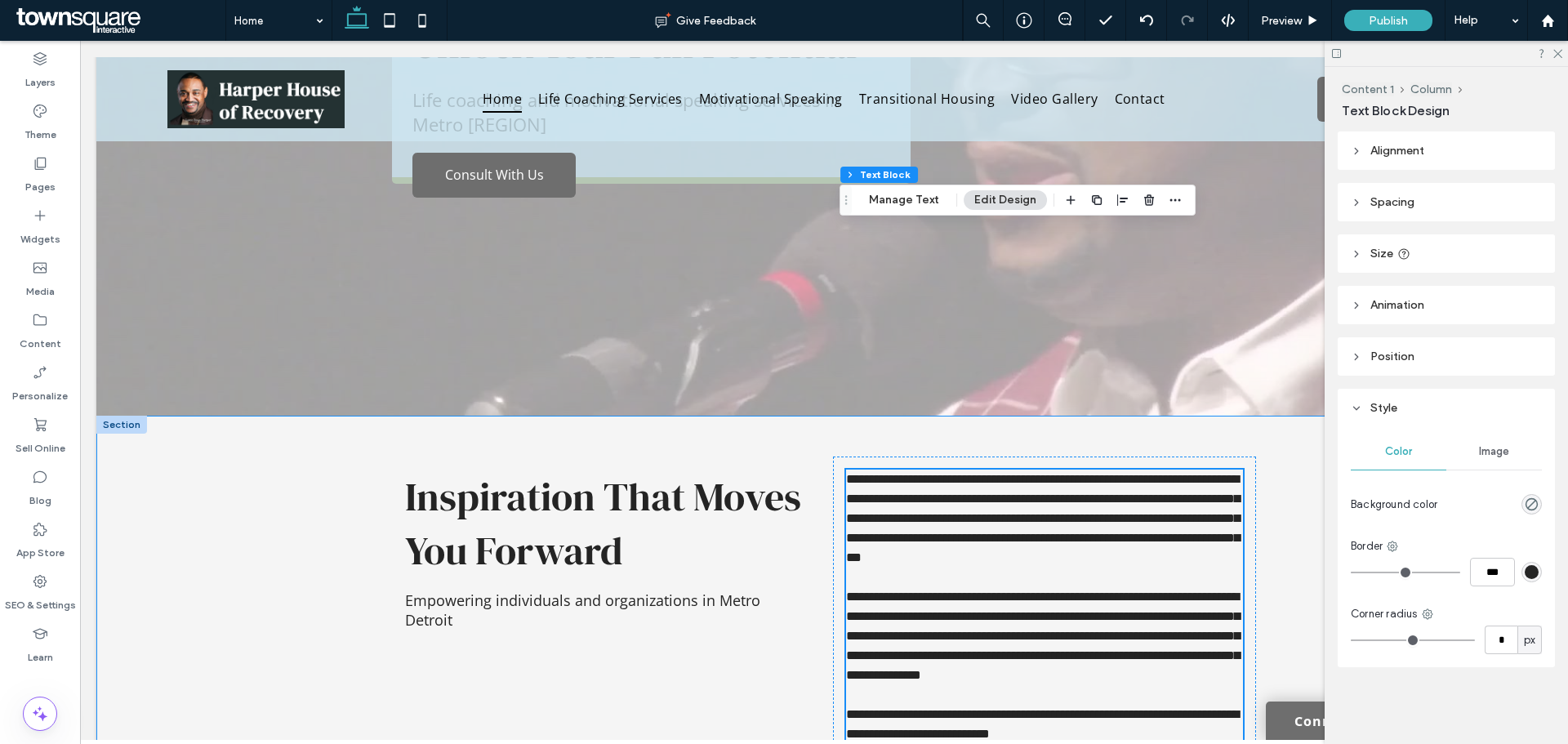 type on "**" 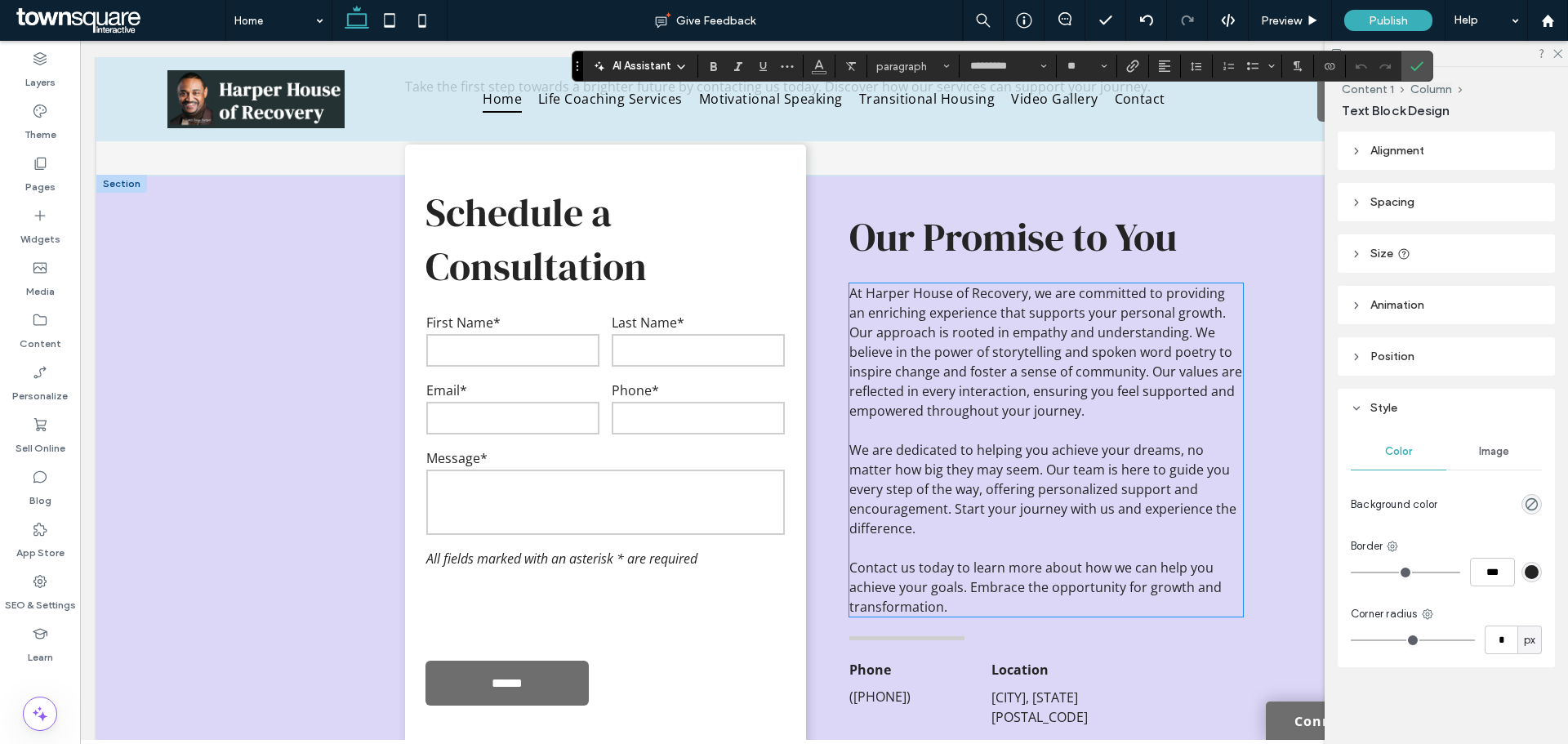 scroll, scrollTop: 2149, scrollLeft: 0, axis: vertical 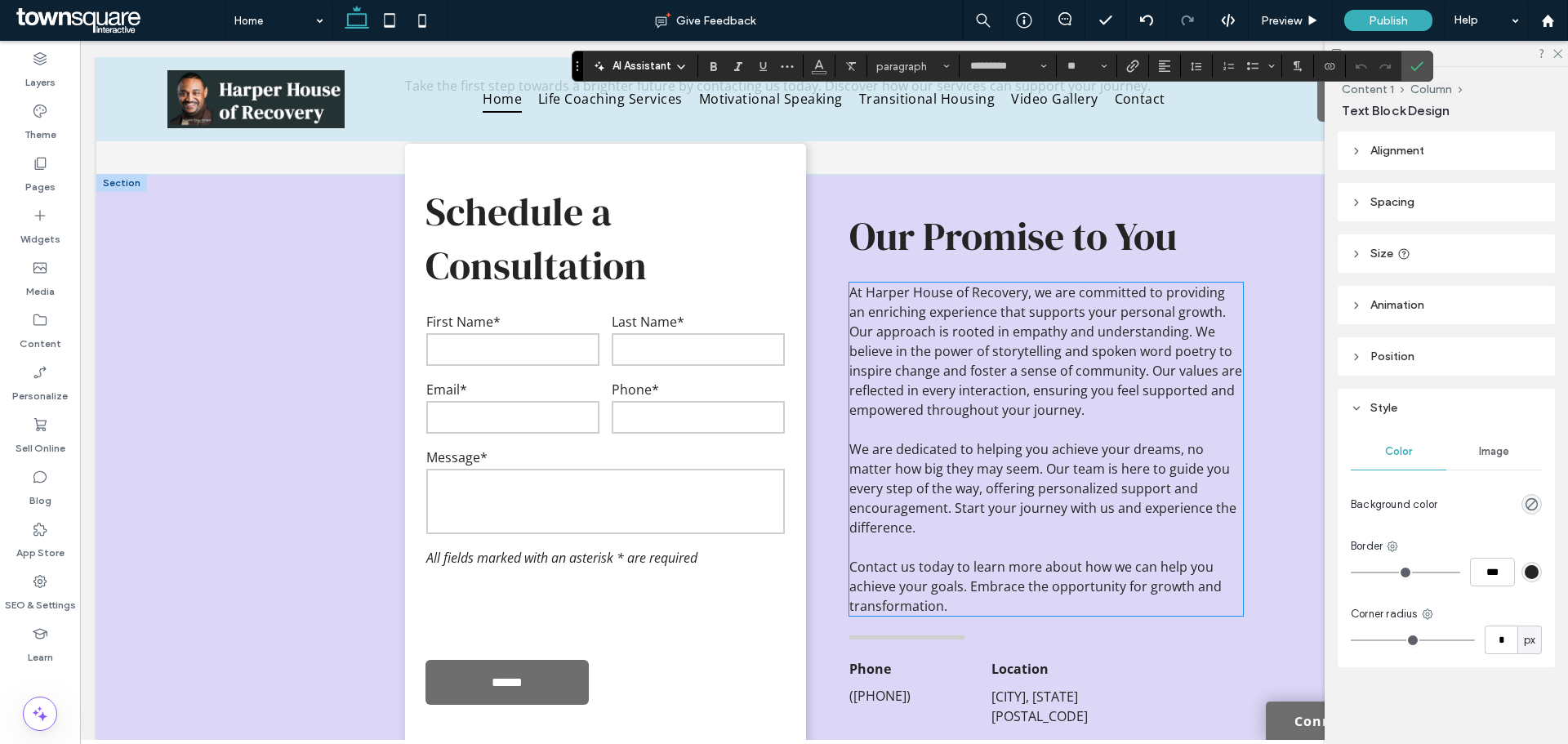 click on "We are dedicated to helping you achieve your dreams, no matter how big they may seem. Our team is here to guide you every step of the way, offering personalized support and encouragement. Start your journey with us and experience the difference." at bounding box center (1043, 488) 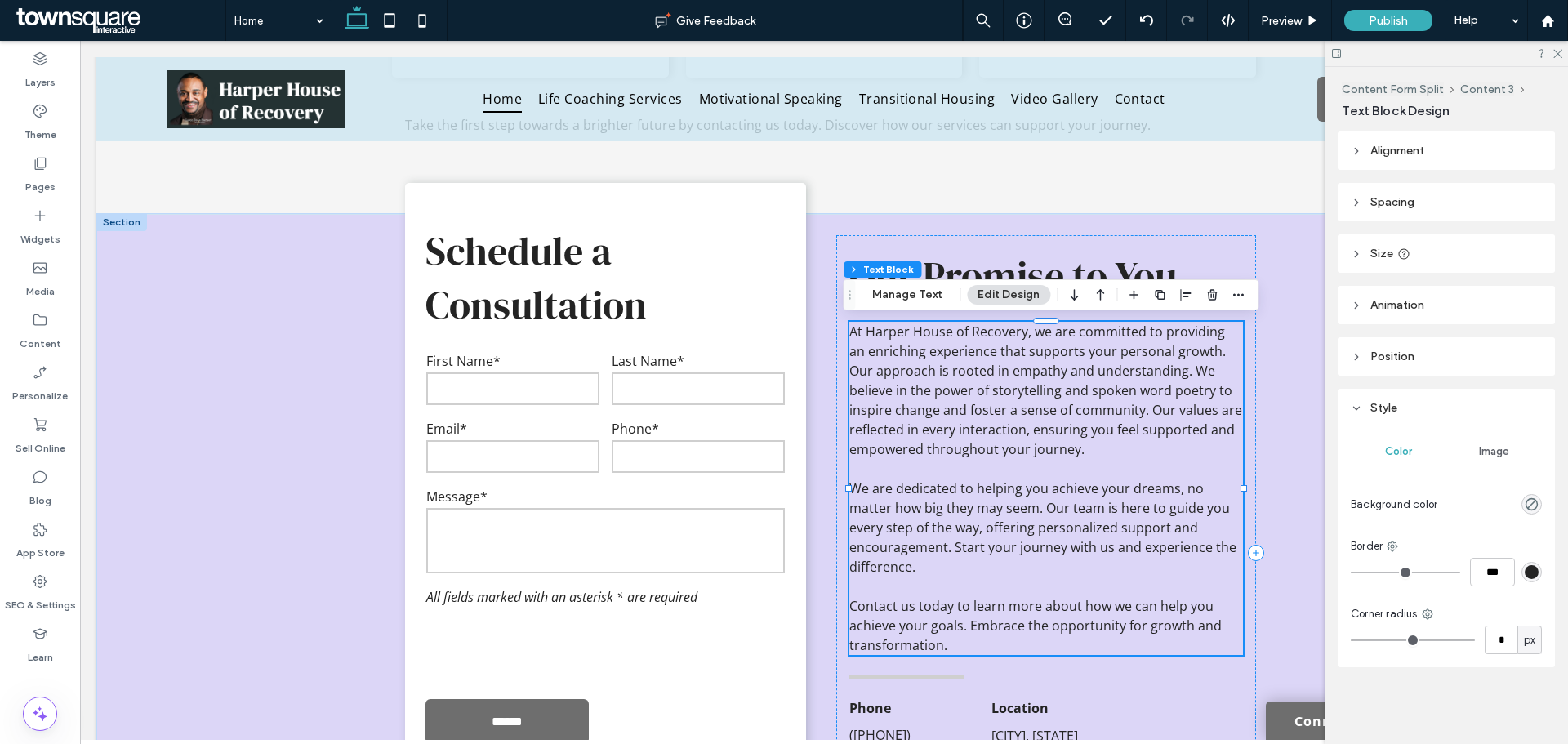 click on "We are dedicated to helping you achieve your dreams, no matter how big they may seem. Our team is here to guide you every step of the way, offering personalized support and encouragement. Start your journey with us and experience the difference." at bounding box center [1043, 528] 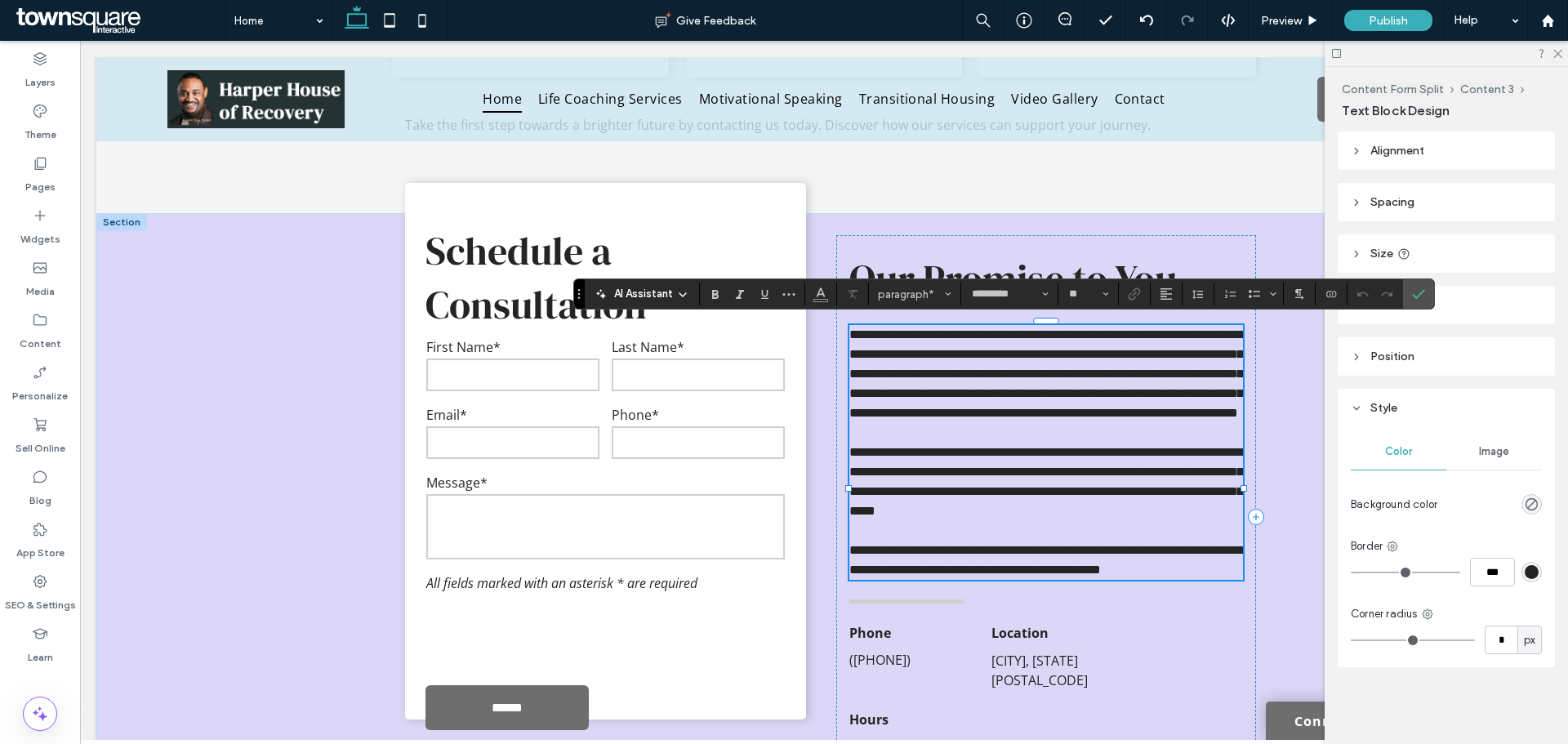 click on "**********" at bounding box center [1045, 559] 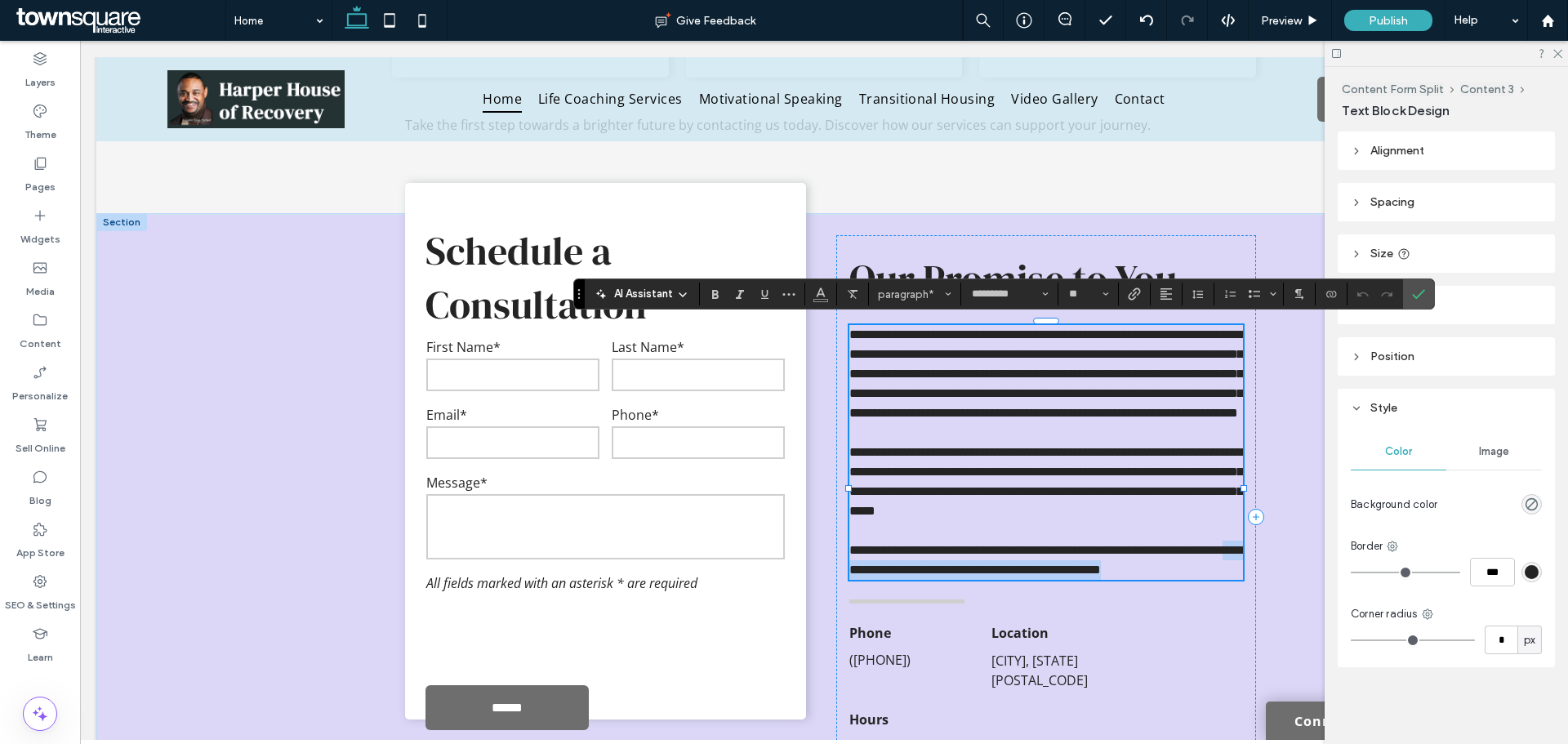 drag, startPoint x: 958, startPoint y: 629, endPoint x: 960, endPoint y: 639, distance: 10.198039 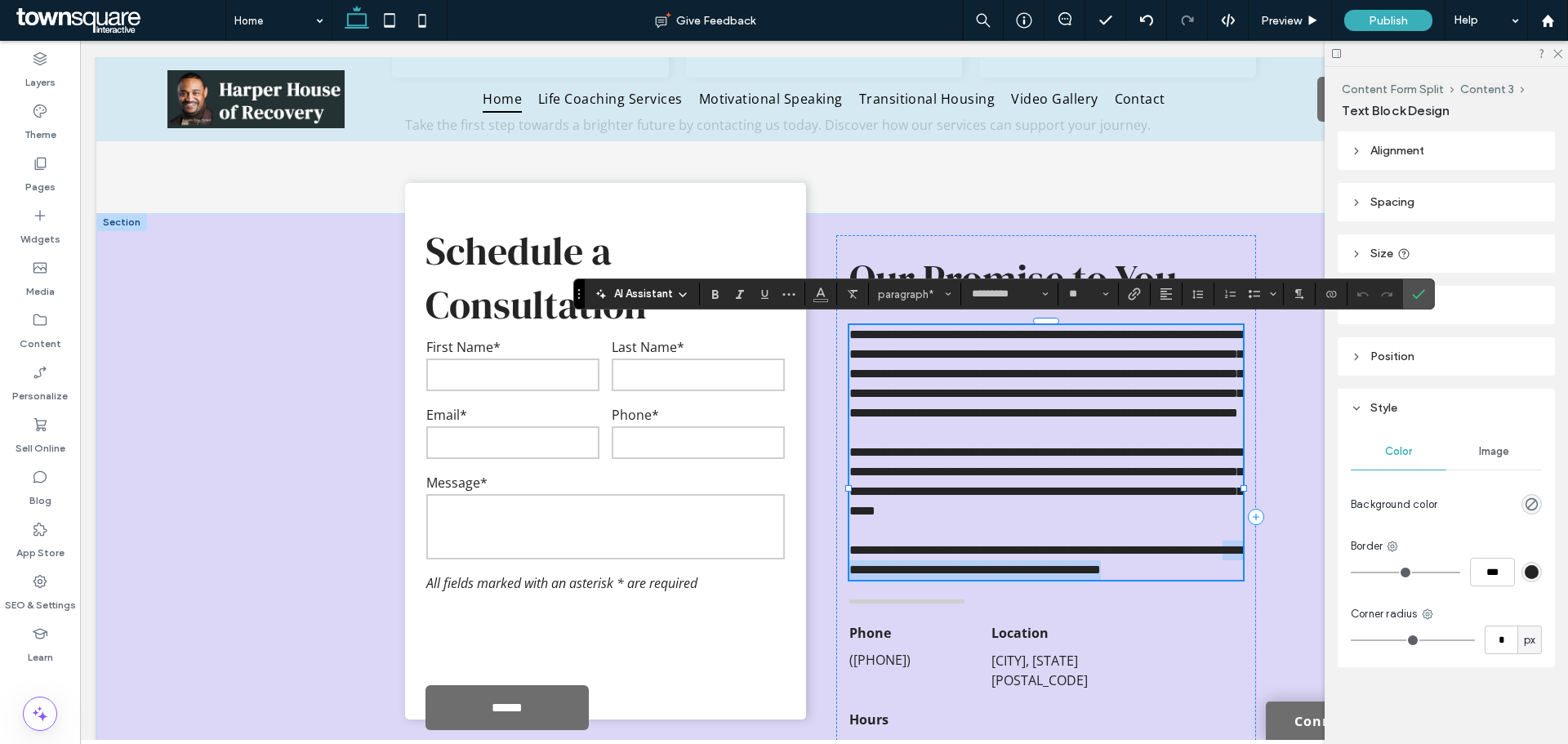 click on "**********" at bounding box center (1046, 560) 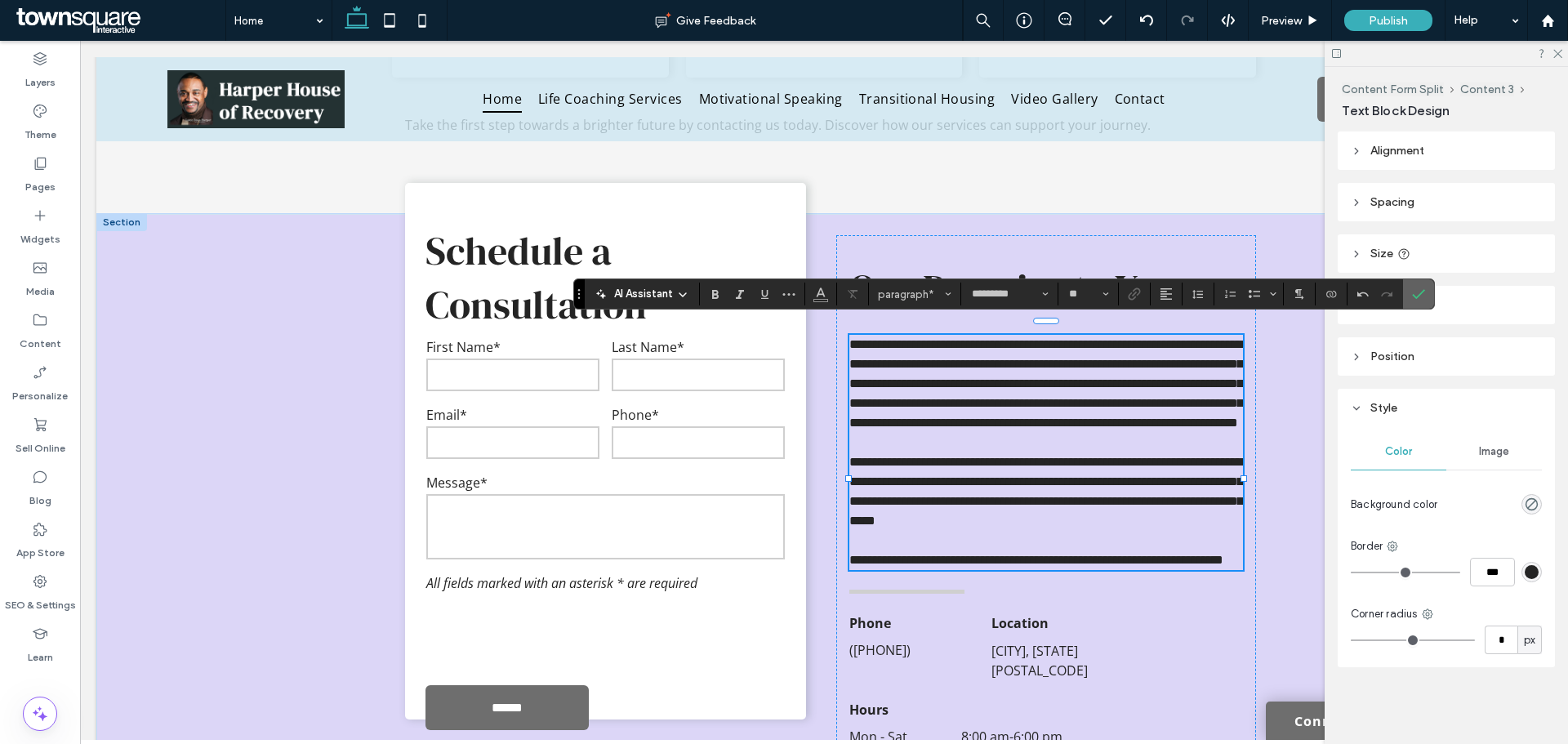 click 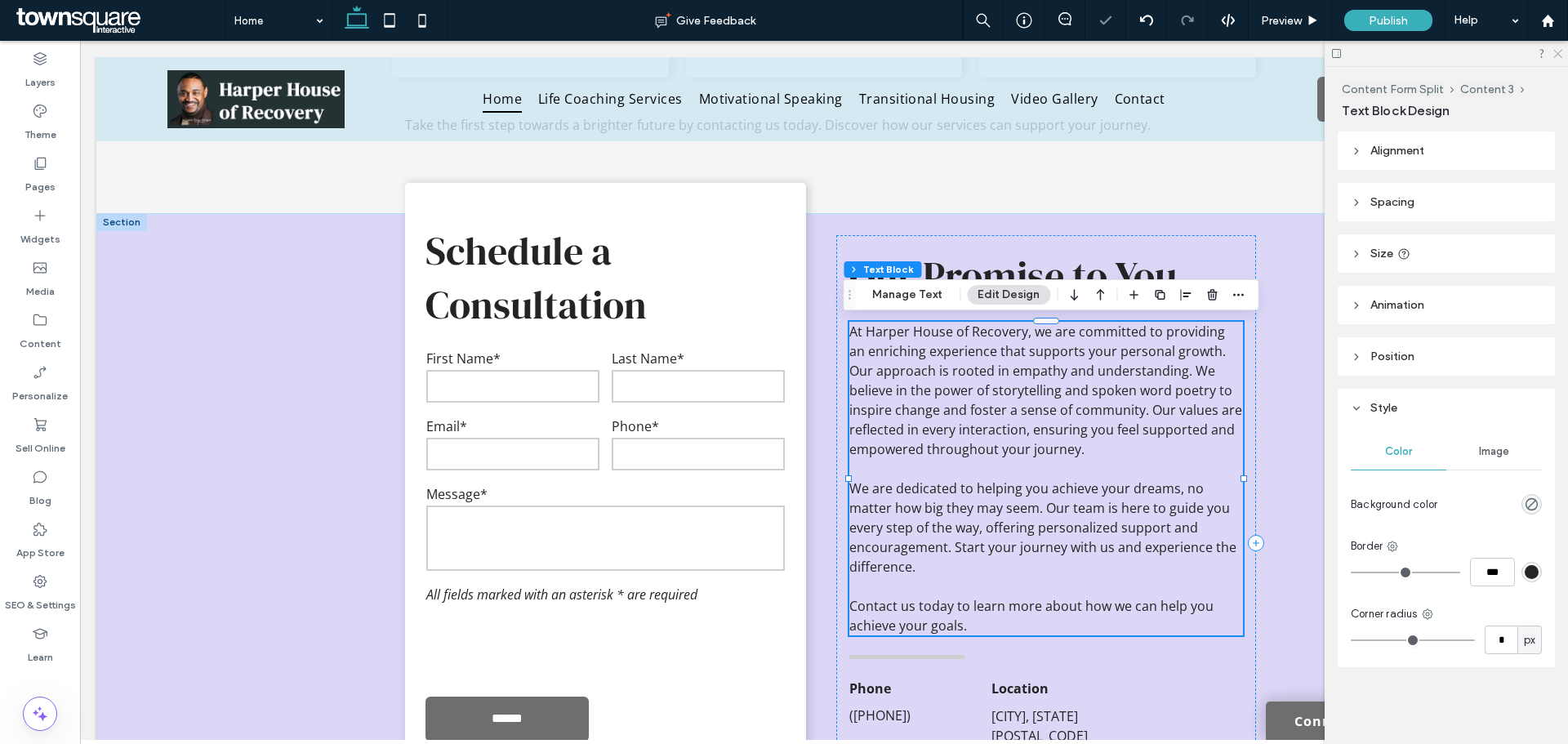 click 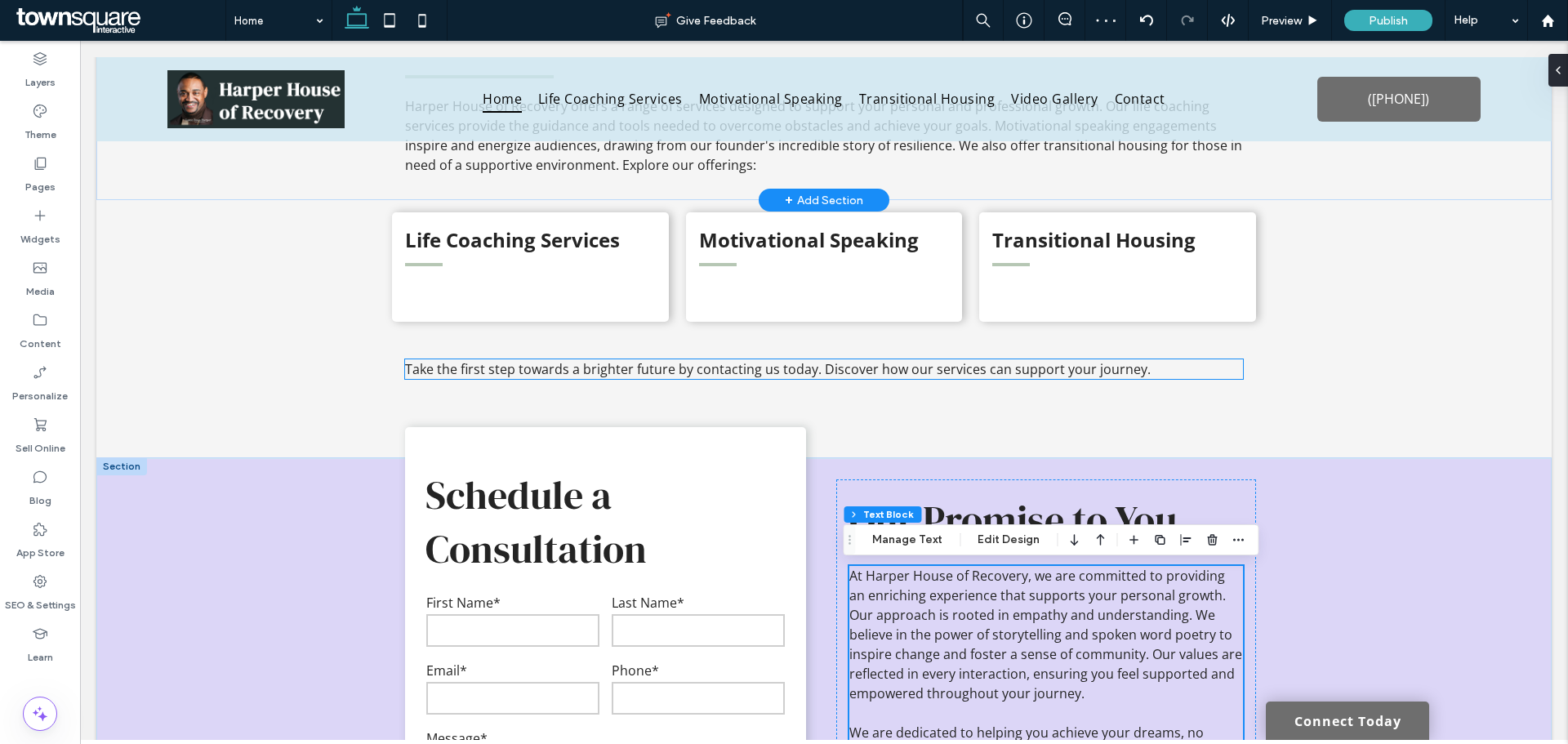 scroll, scrollTop: 1904, scrollLeft: 0, axis: vertical 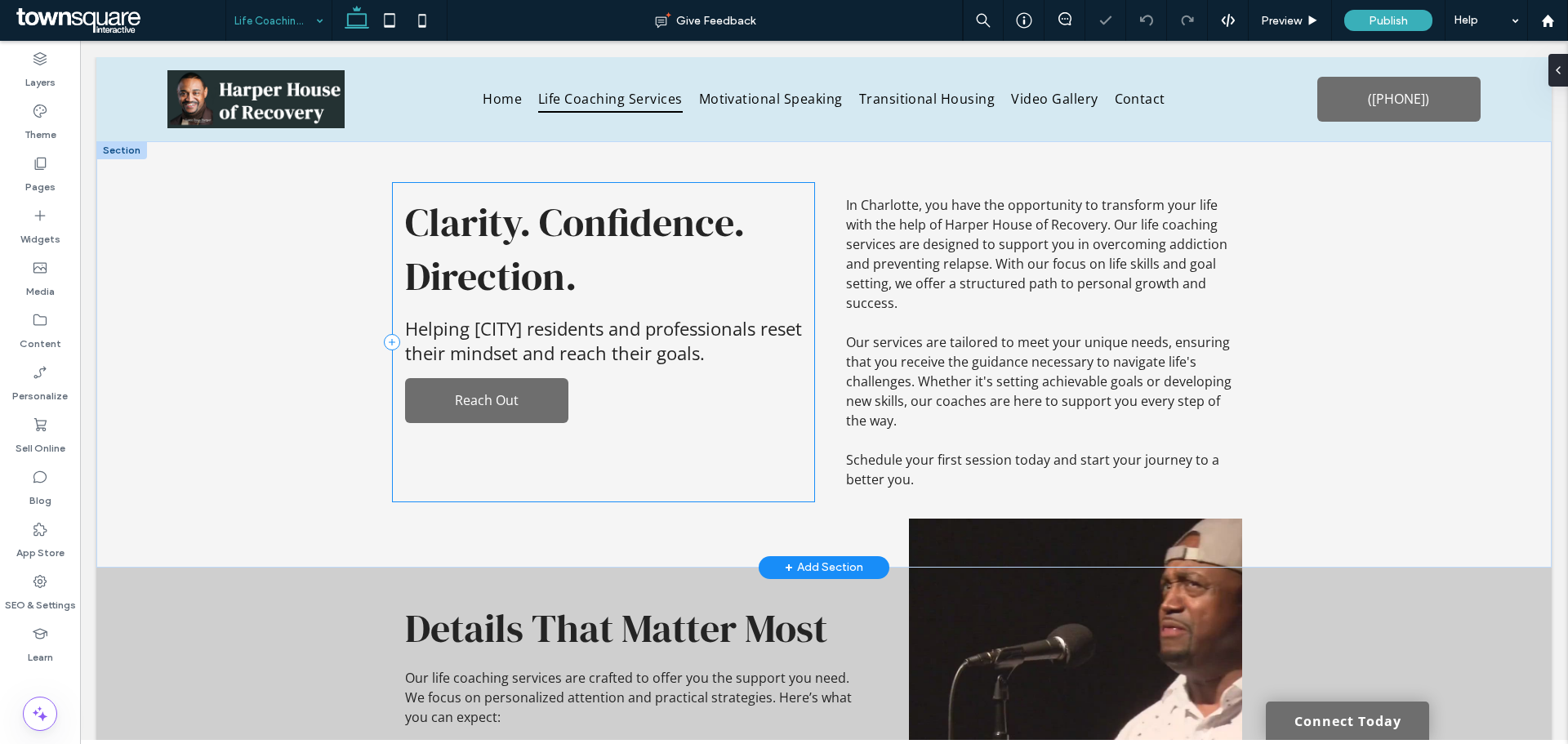 click on "Helping Detroit residents and professionals reset their mindset and reach their goals." at bounding box center [604, 341] 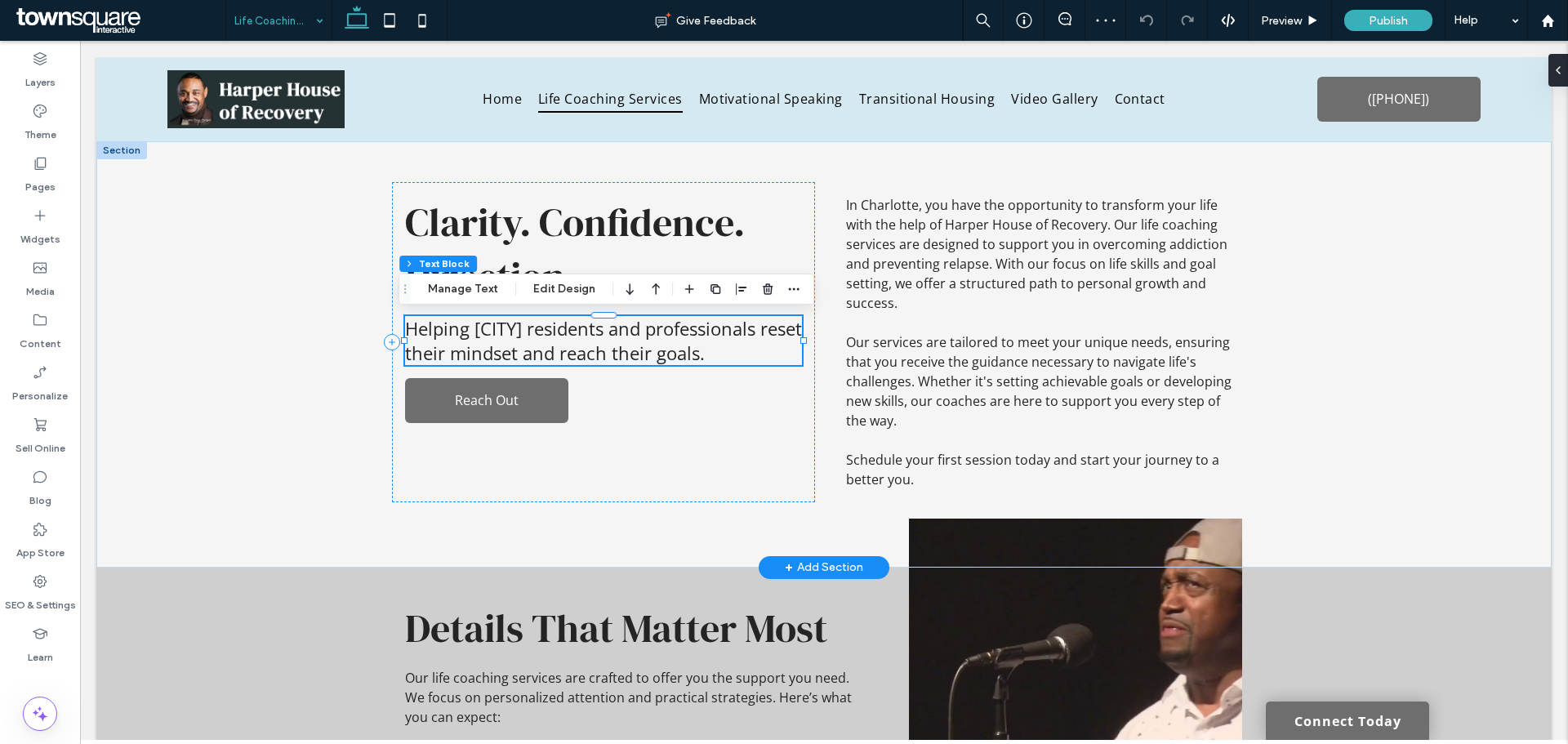 click on "Helping Detroit residents and professionals reset their mindset and reach their goals." at bounding box center [604, 341] 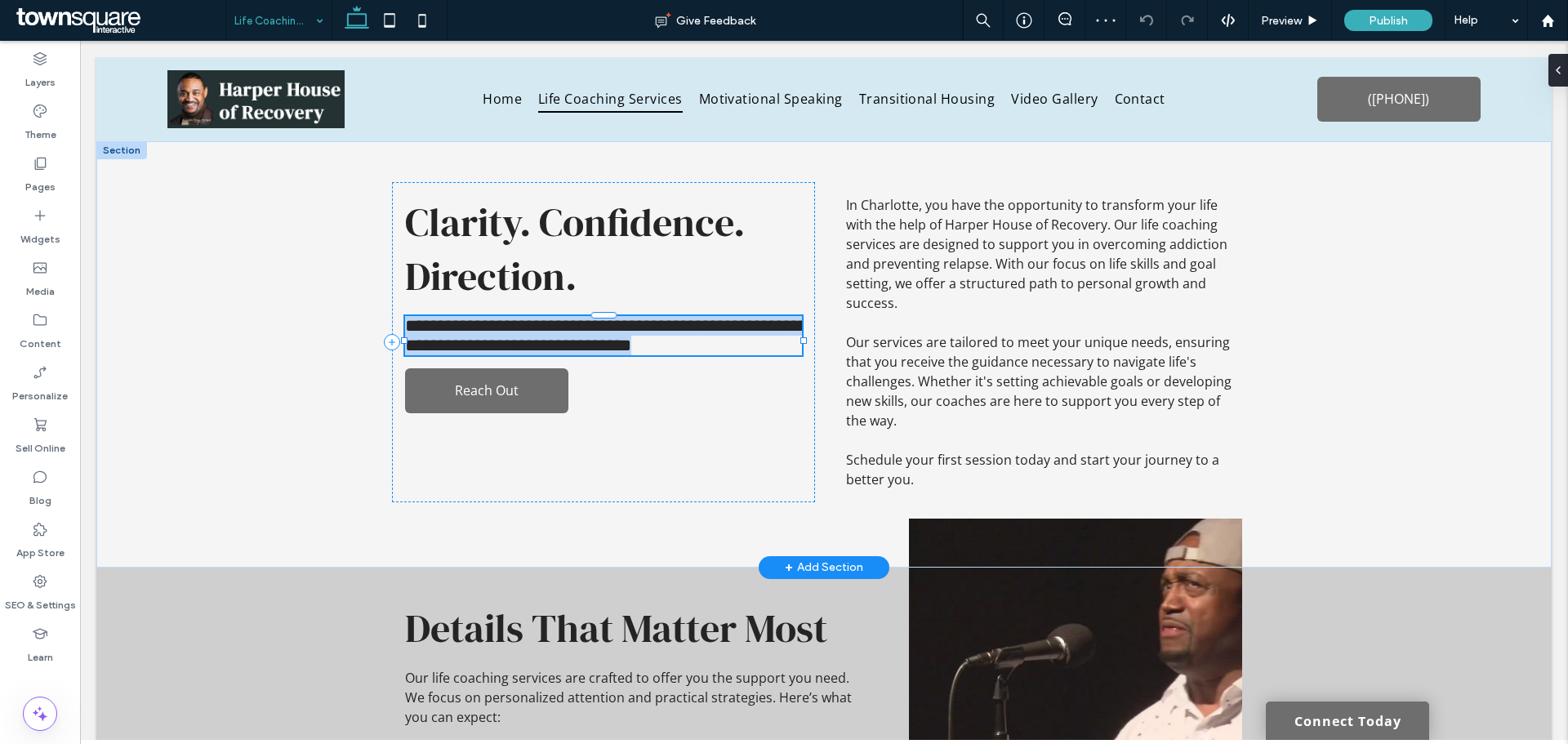 type on "*********" 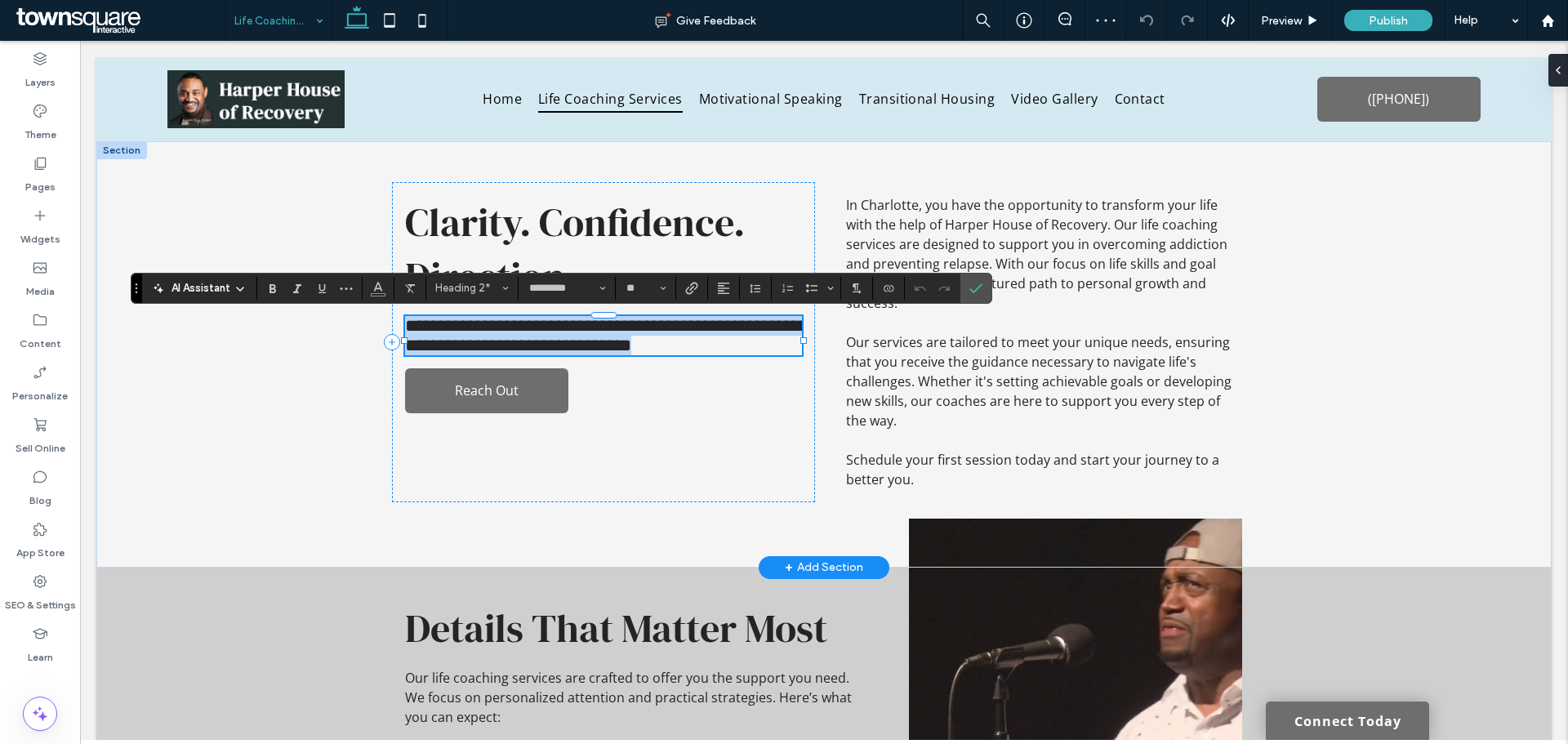 click on "**********" at bounding box center (607, 336) 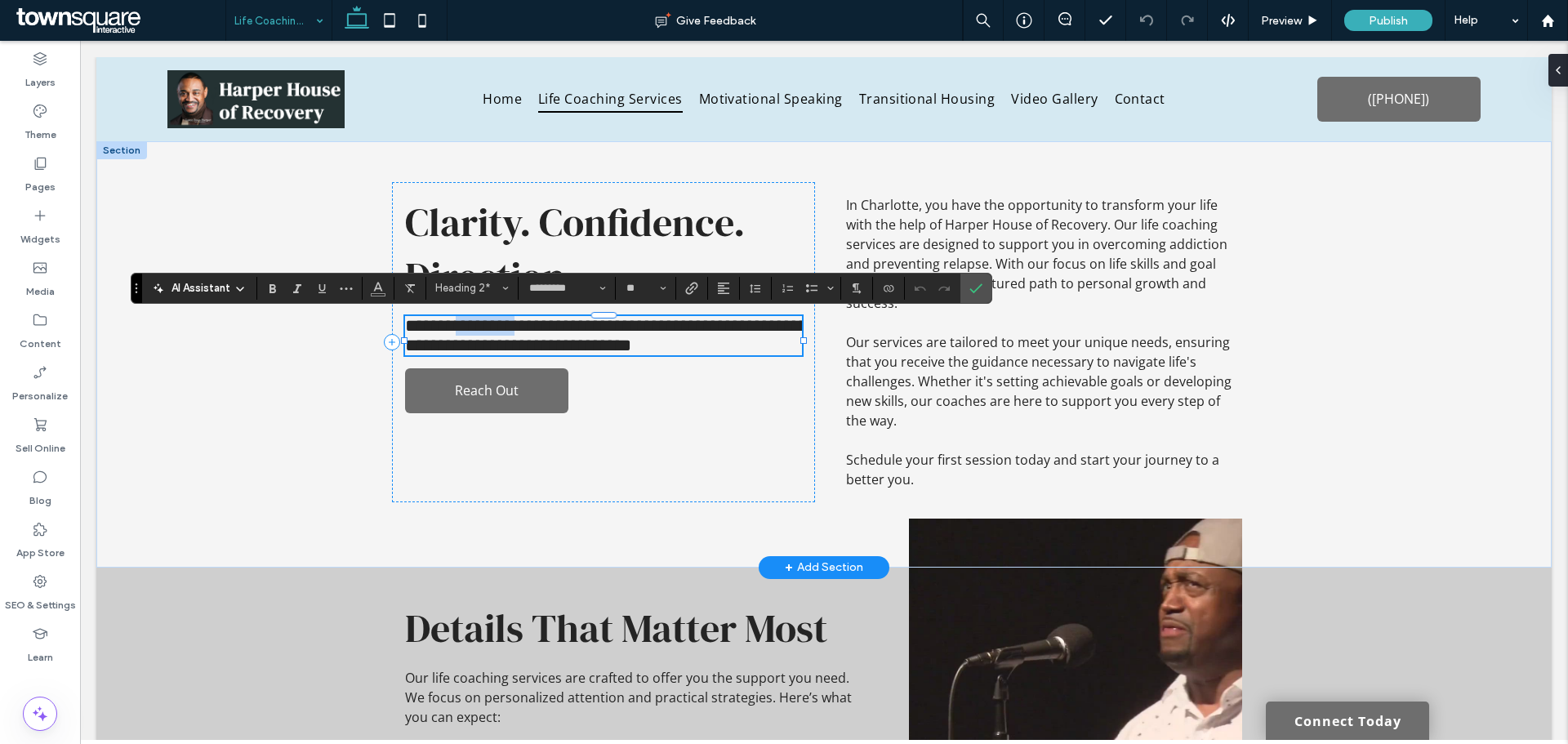 drag, startPoint x: 528, startPoint y: 325, endPoint x: 454, endPoint y: 326, distance: 74.006756 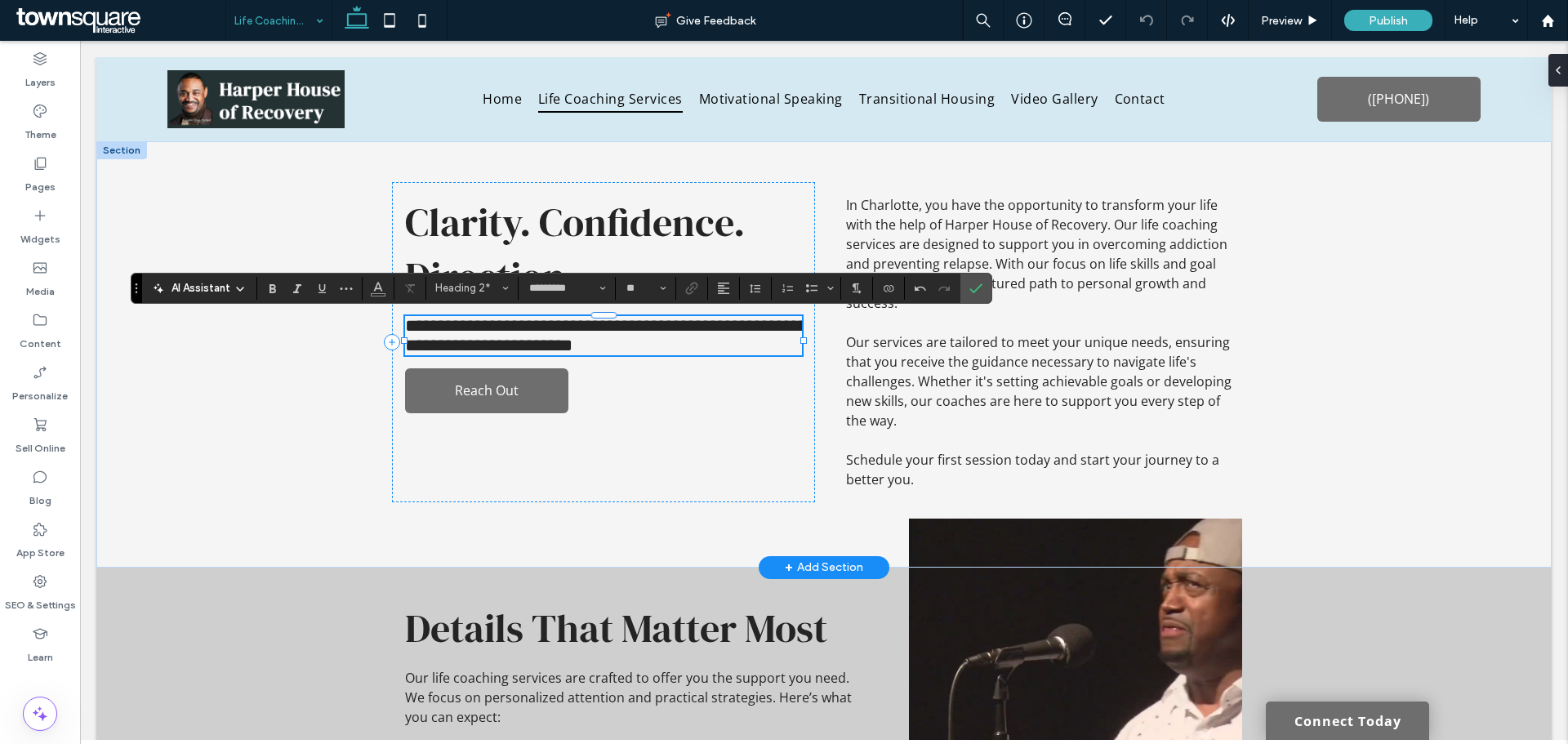 click on "**********" at bounding box center [607, 336] 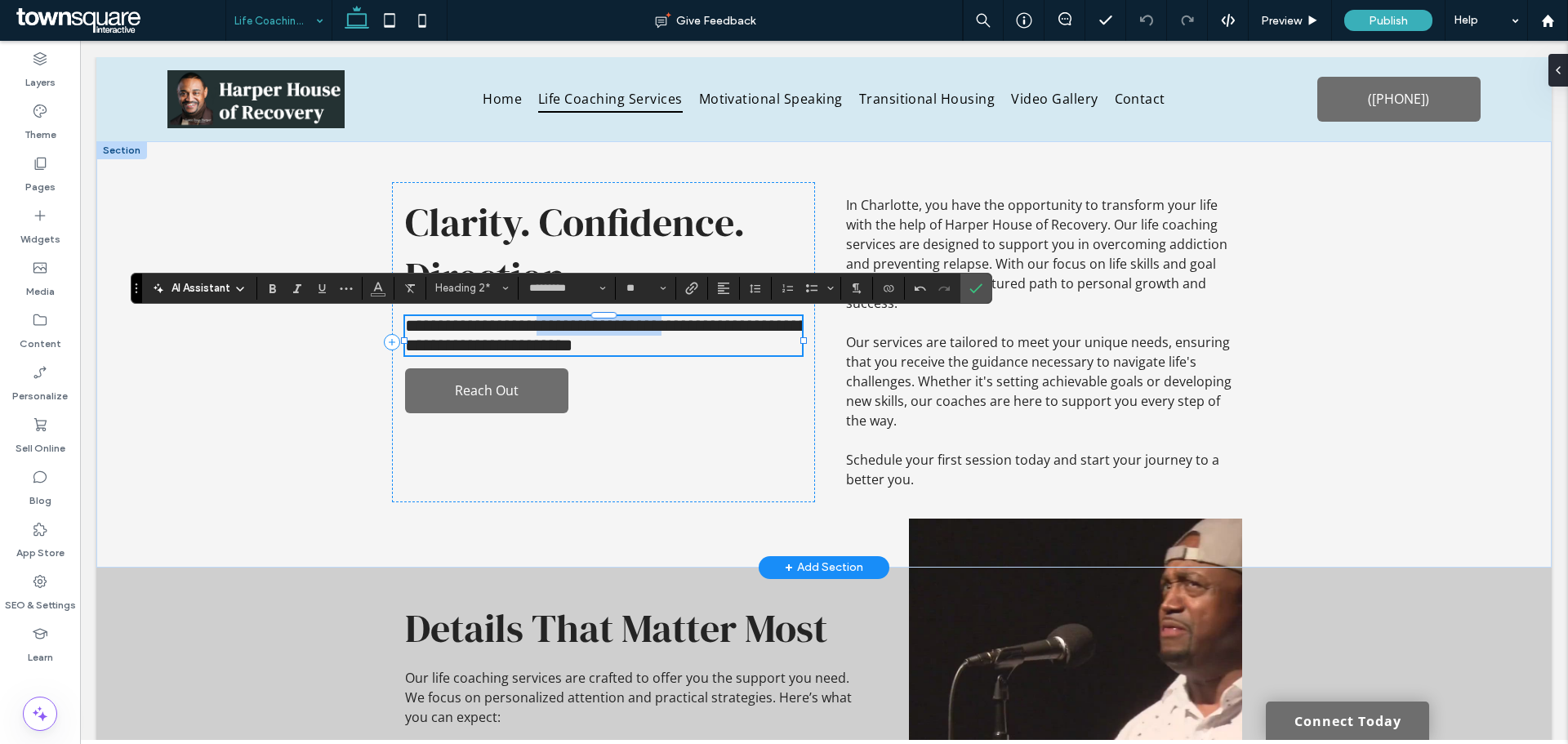 drag, startPoint x: 553, startPoint y: 327, endPoint x: 694, endPoint y: 327, distance: 141 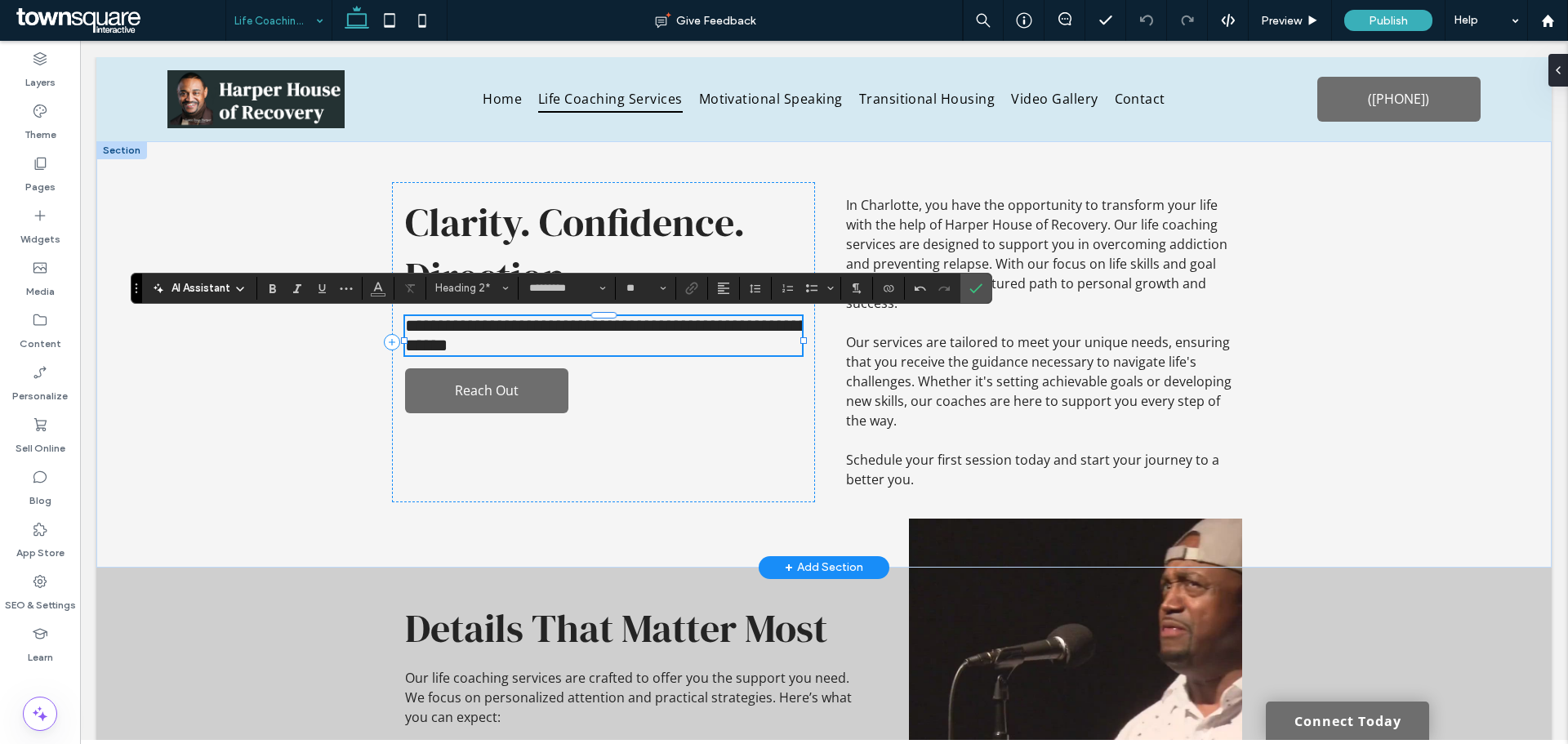 type 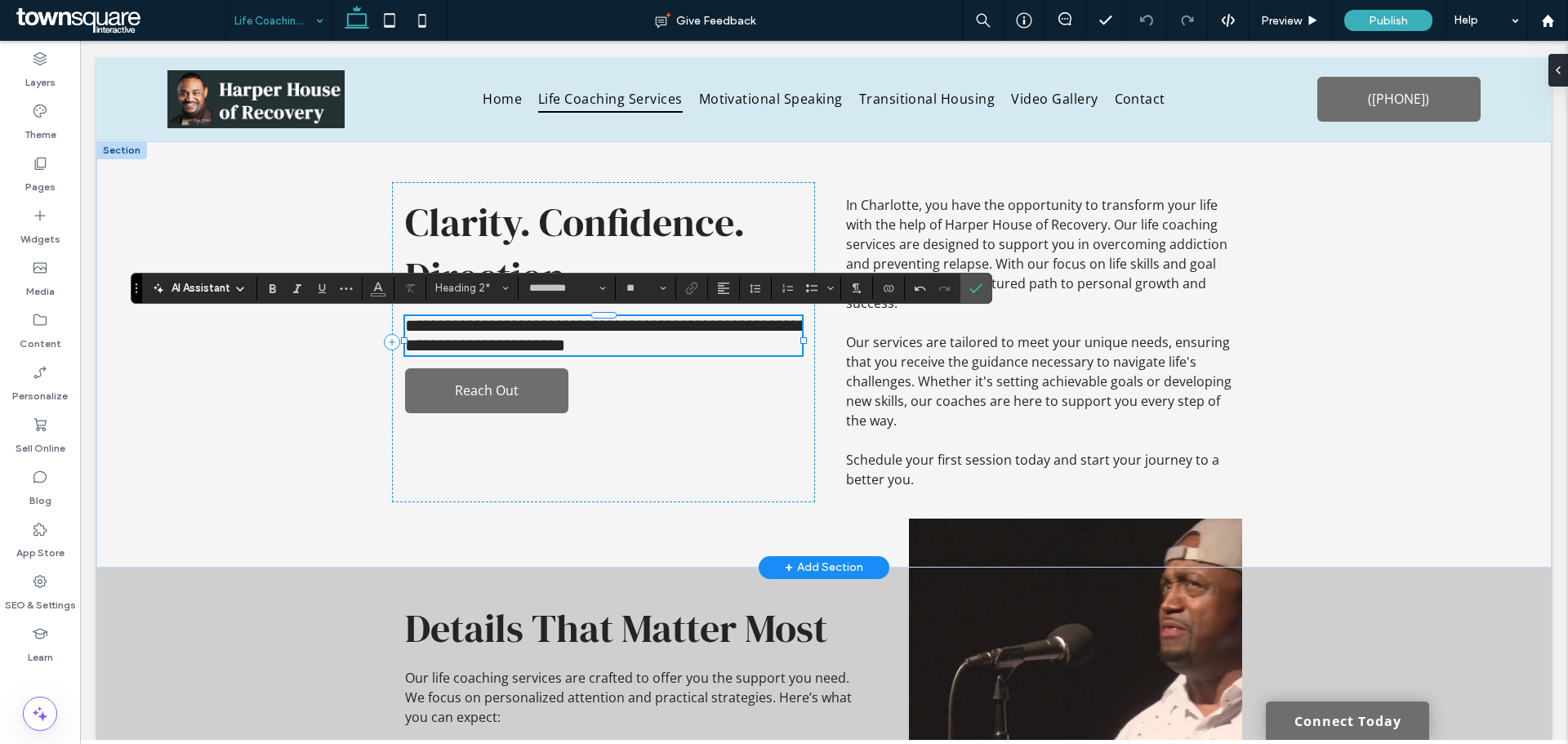 click on "**********" at bounding box center (604, 336) 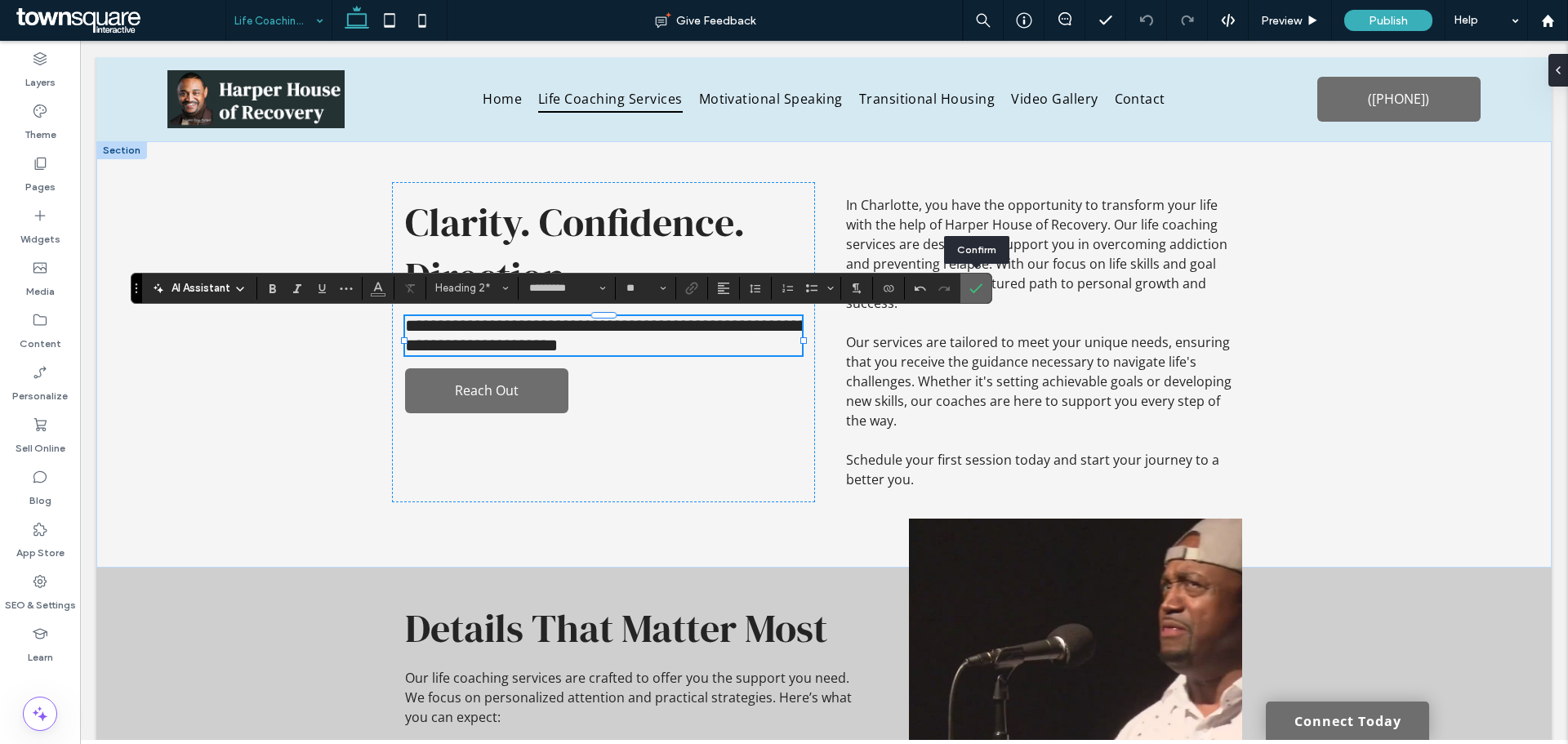 click at bounding box center (976, 288) 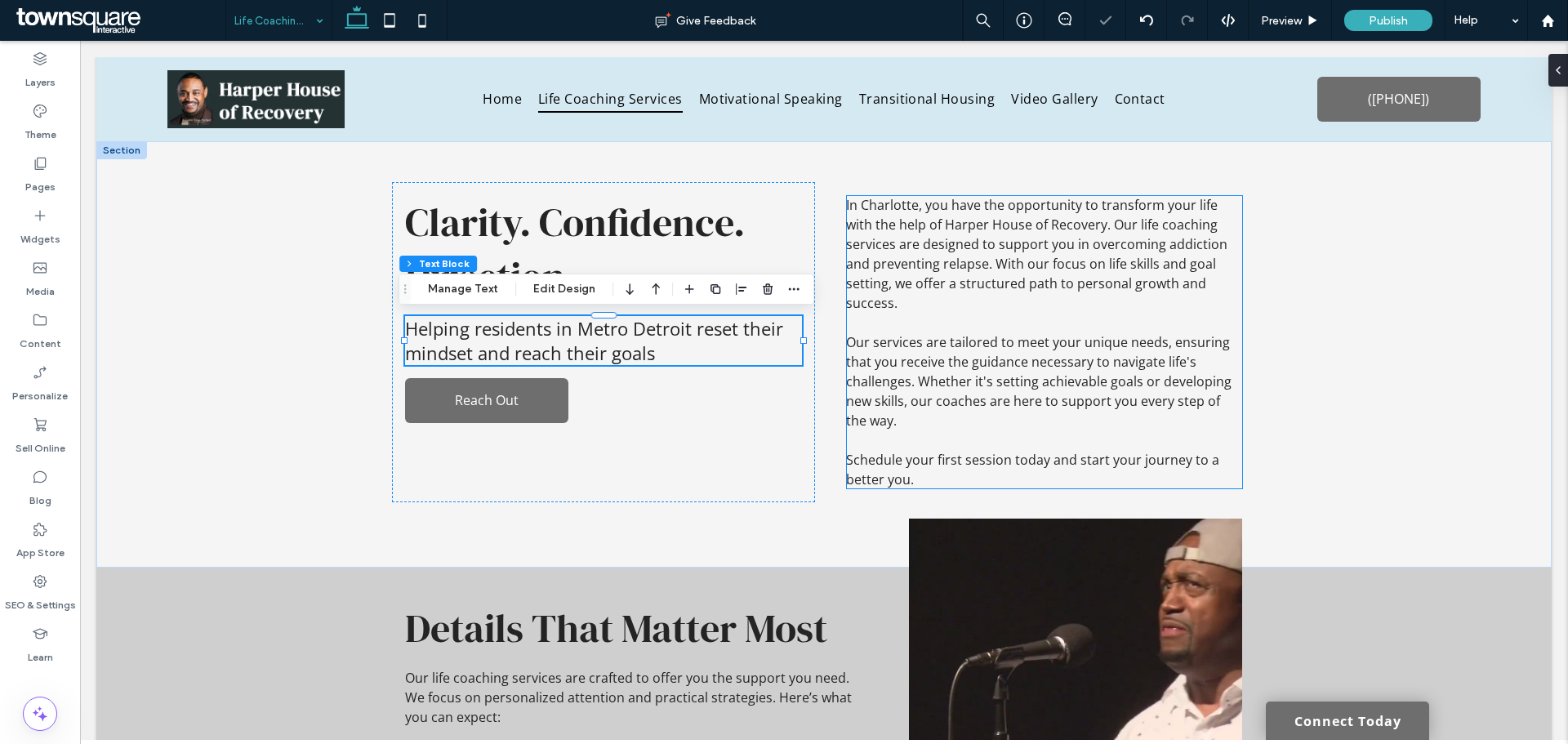 click at bounding box center [1045, 323] 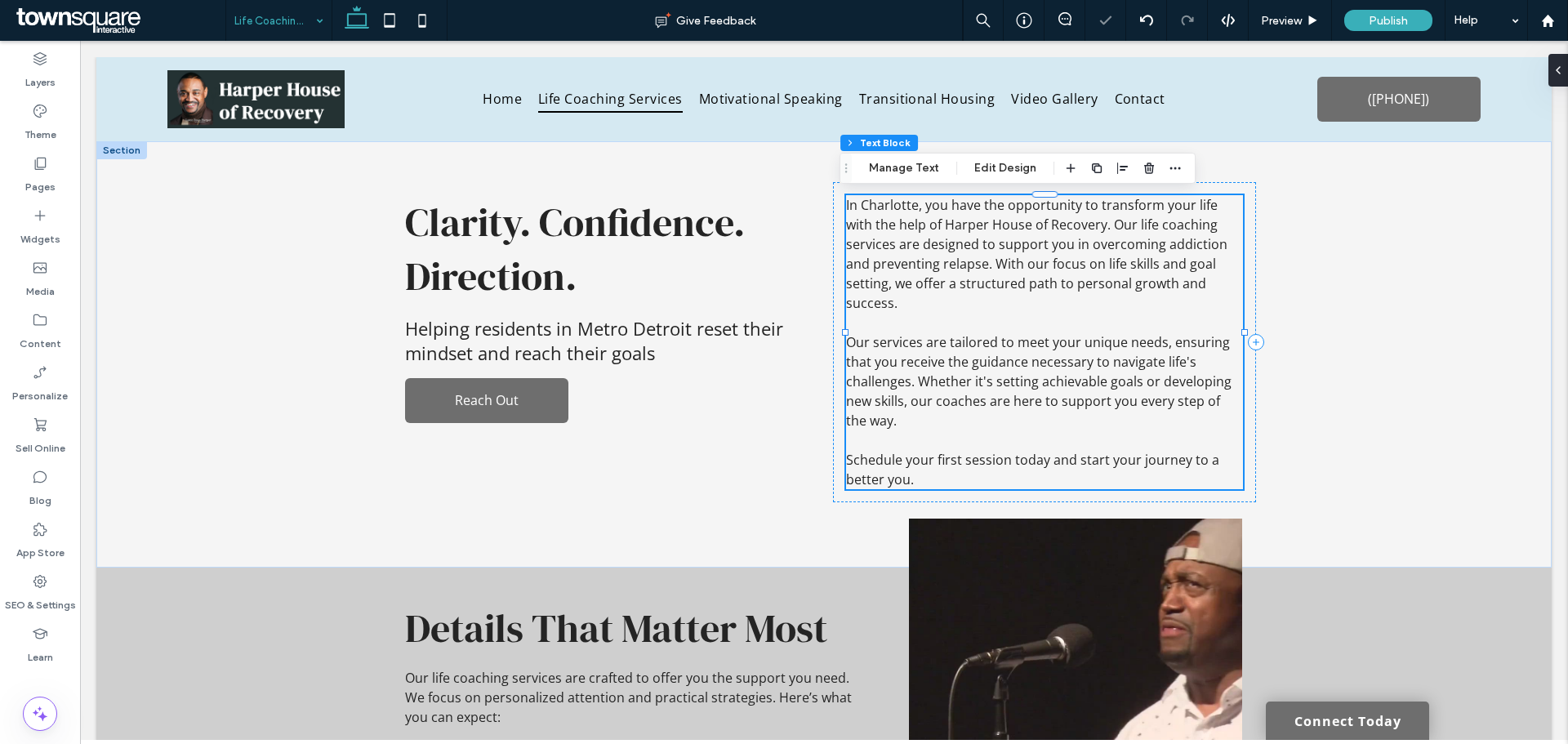 click at bounding box center [1045, 323] 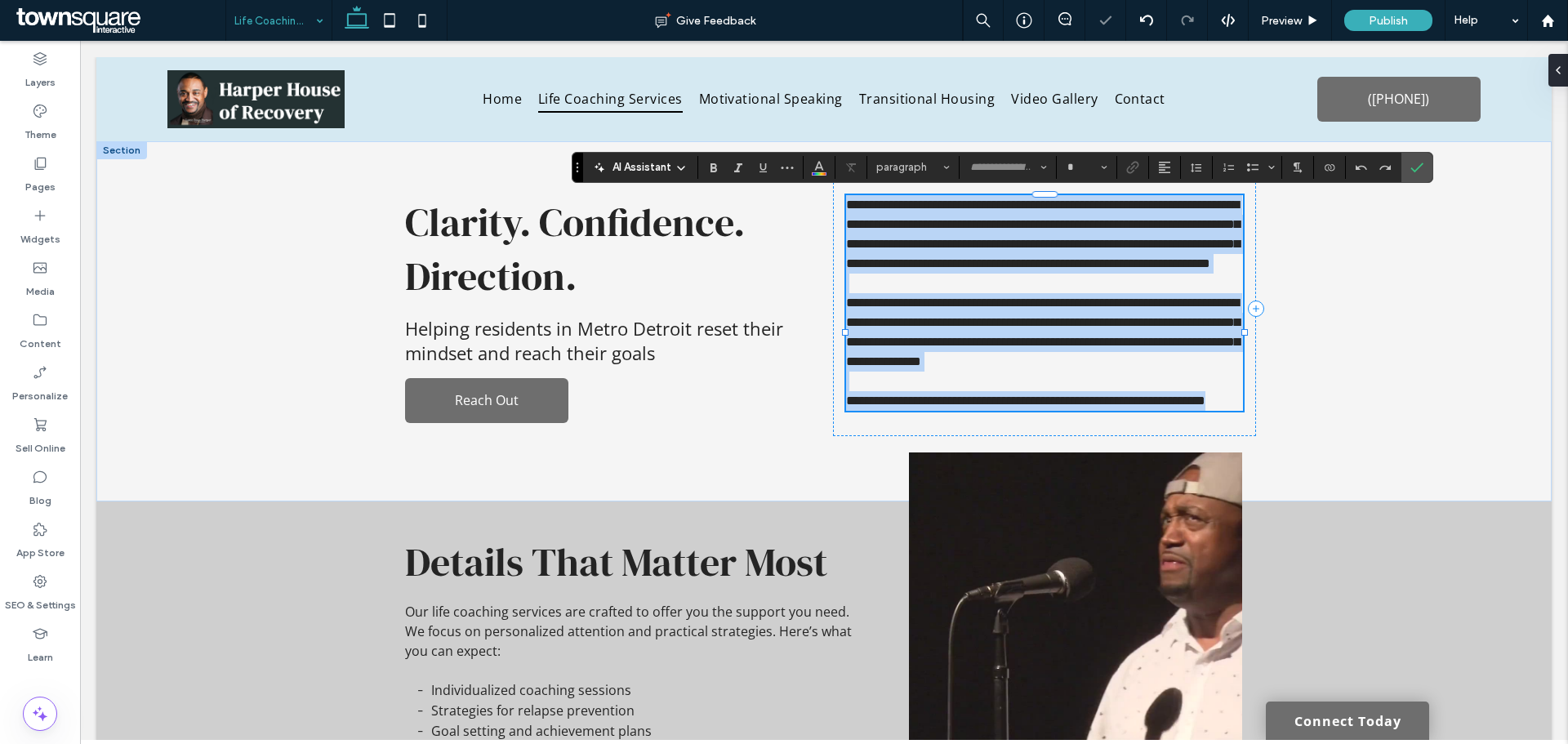type on "*********" 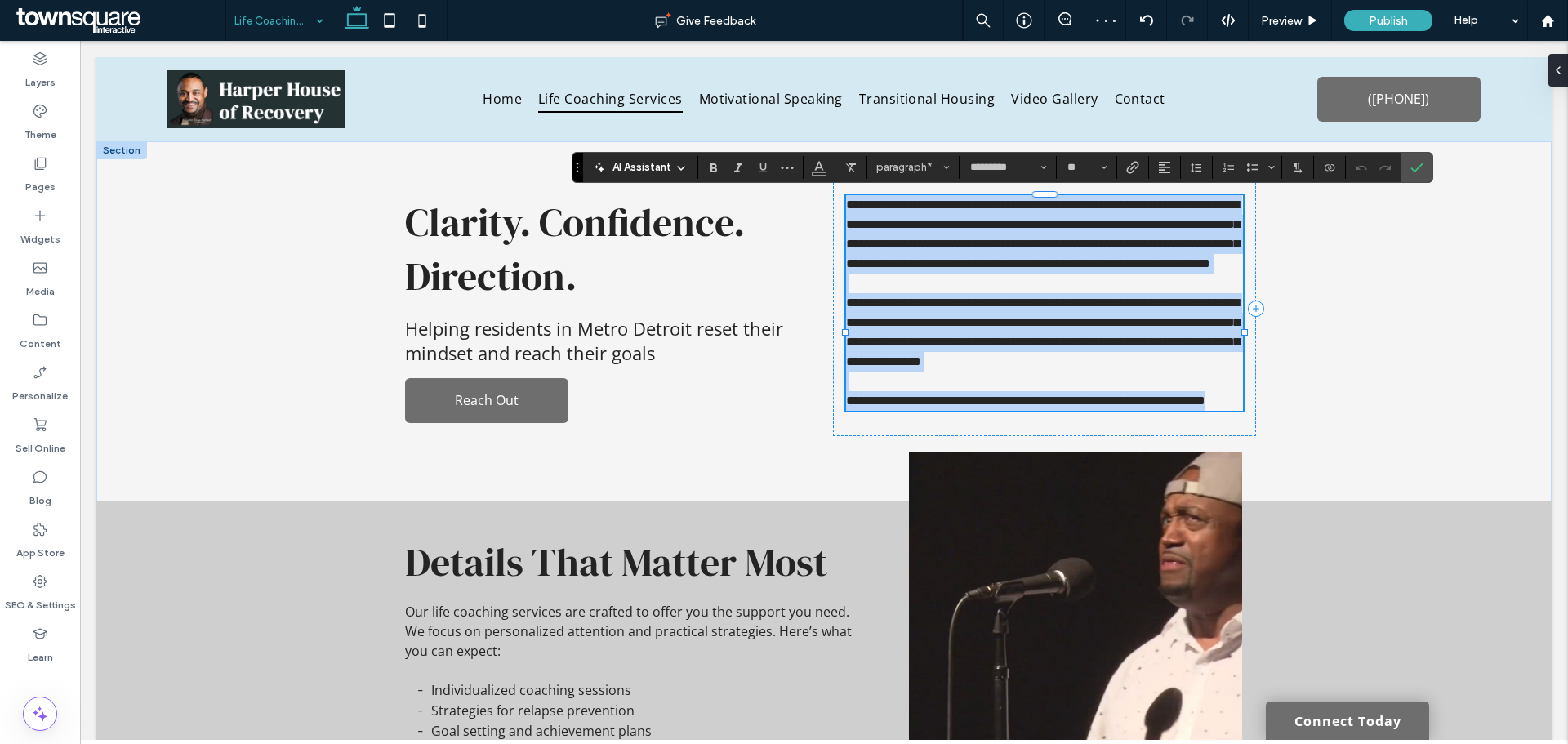 click at bounding box center [1045, 283] 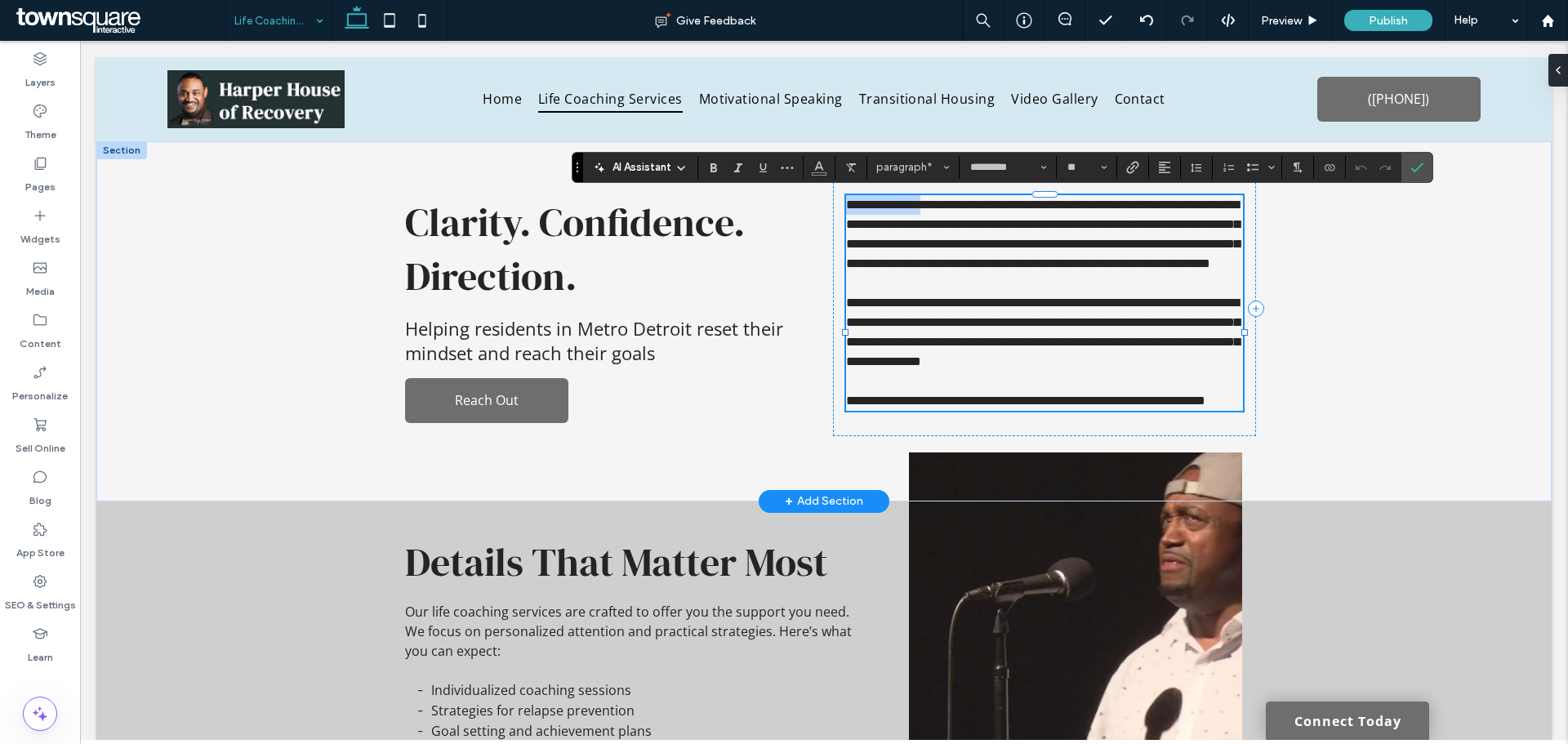 drag, startPoint x: 929, startPoint y: 207, endPoint x: 840, endPoint y: 211, distance: 89.08984 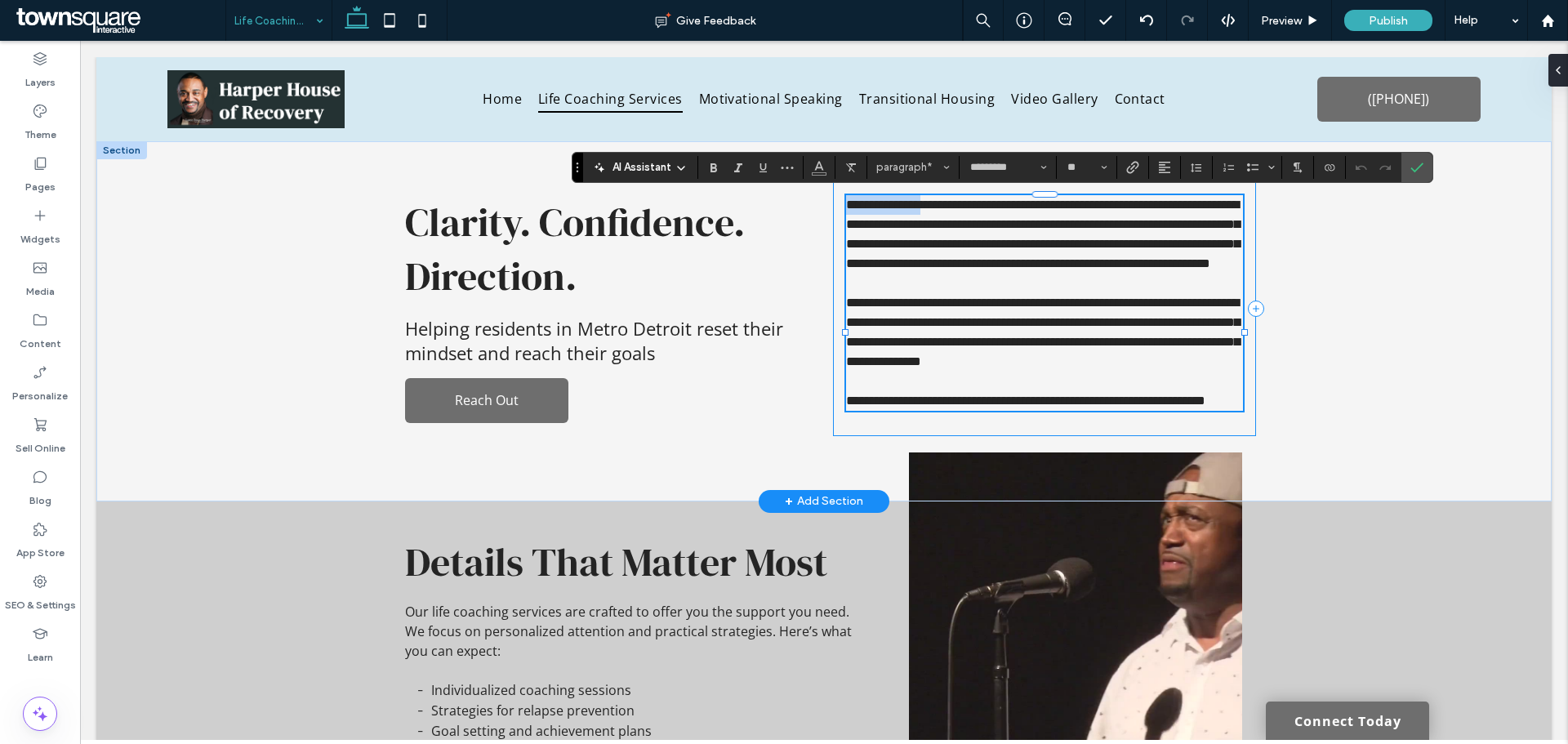 type 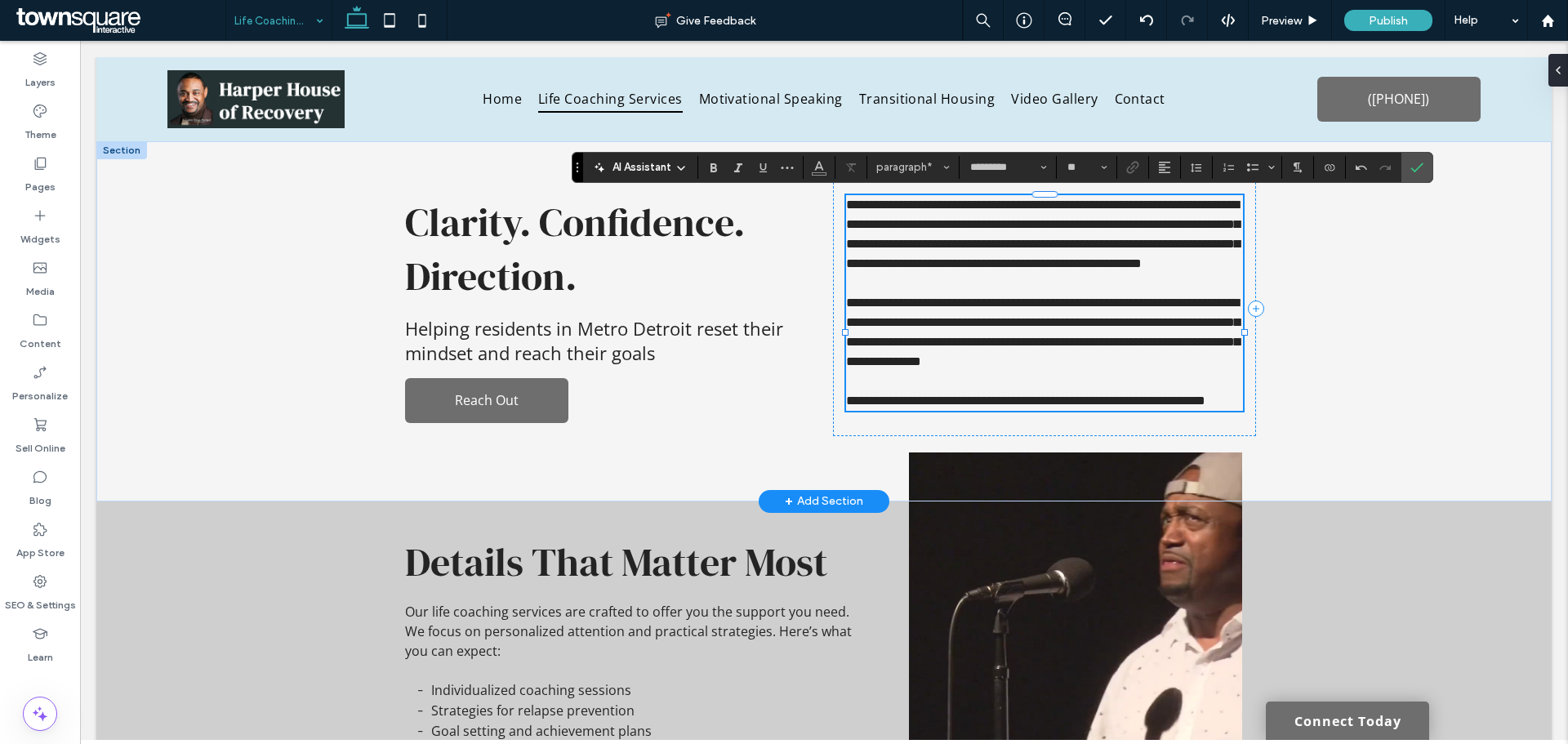 click on "**********" at bounding box center (1045, 401) 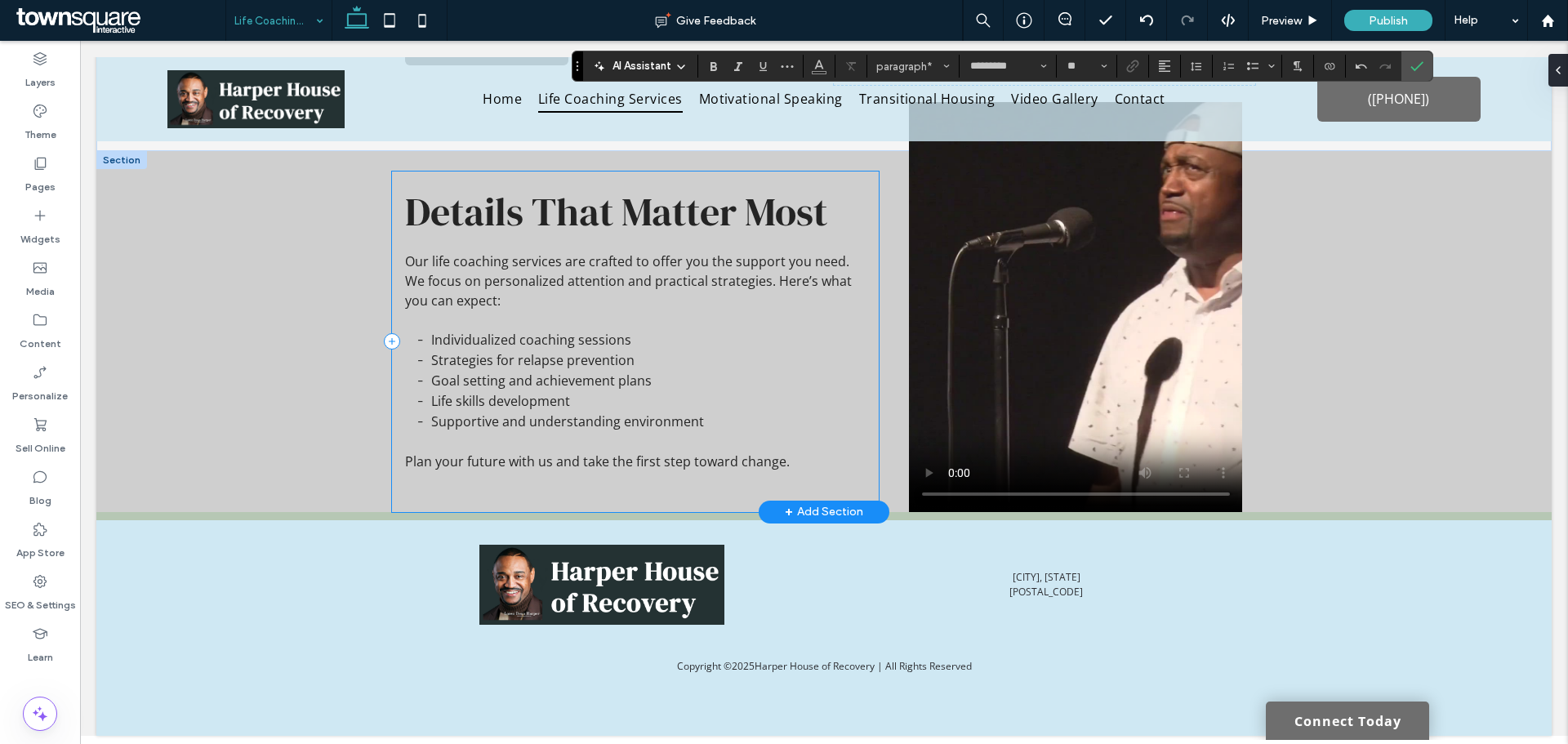 scroll, scrollTop: 8, scrollLeft: 0, axis: vertical 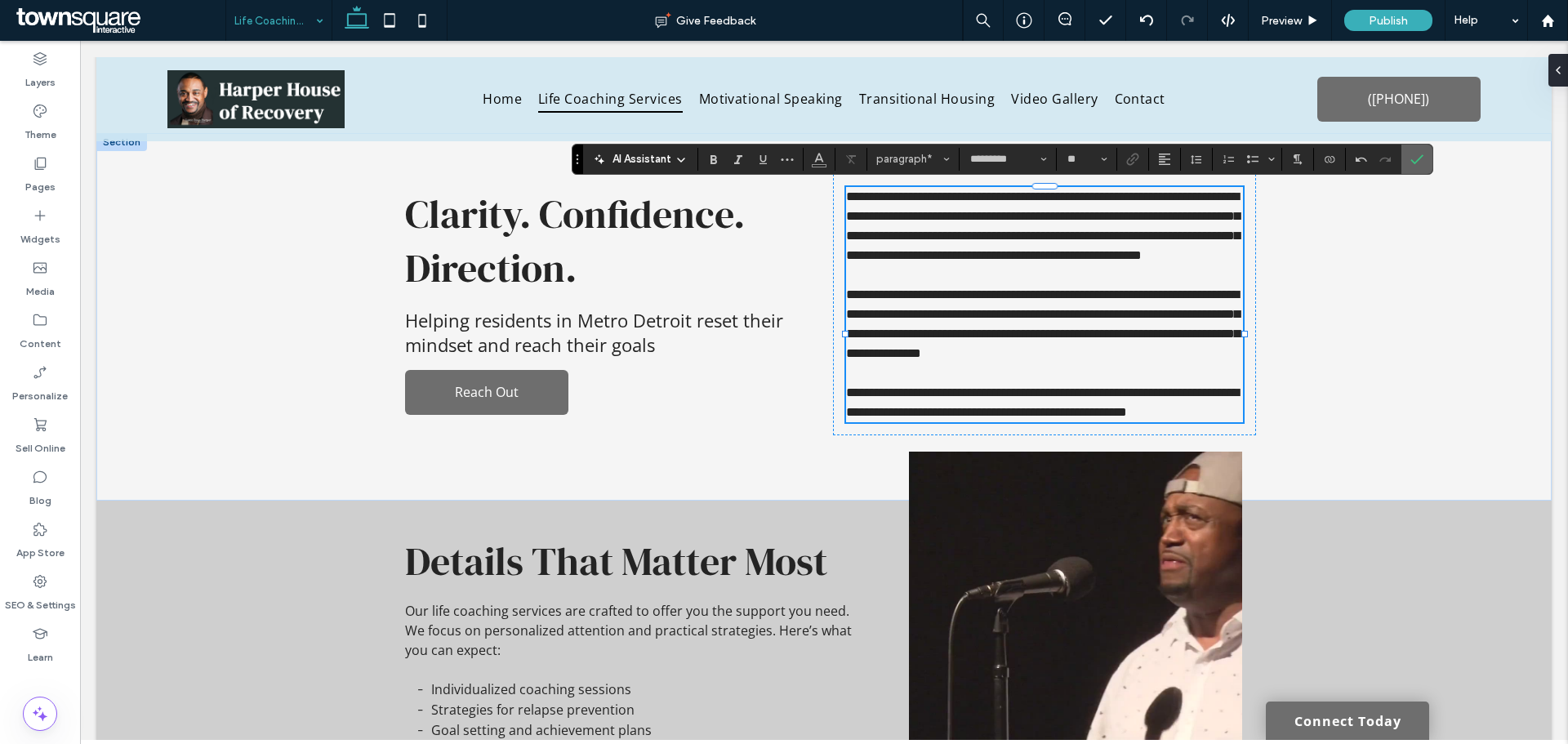 click 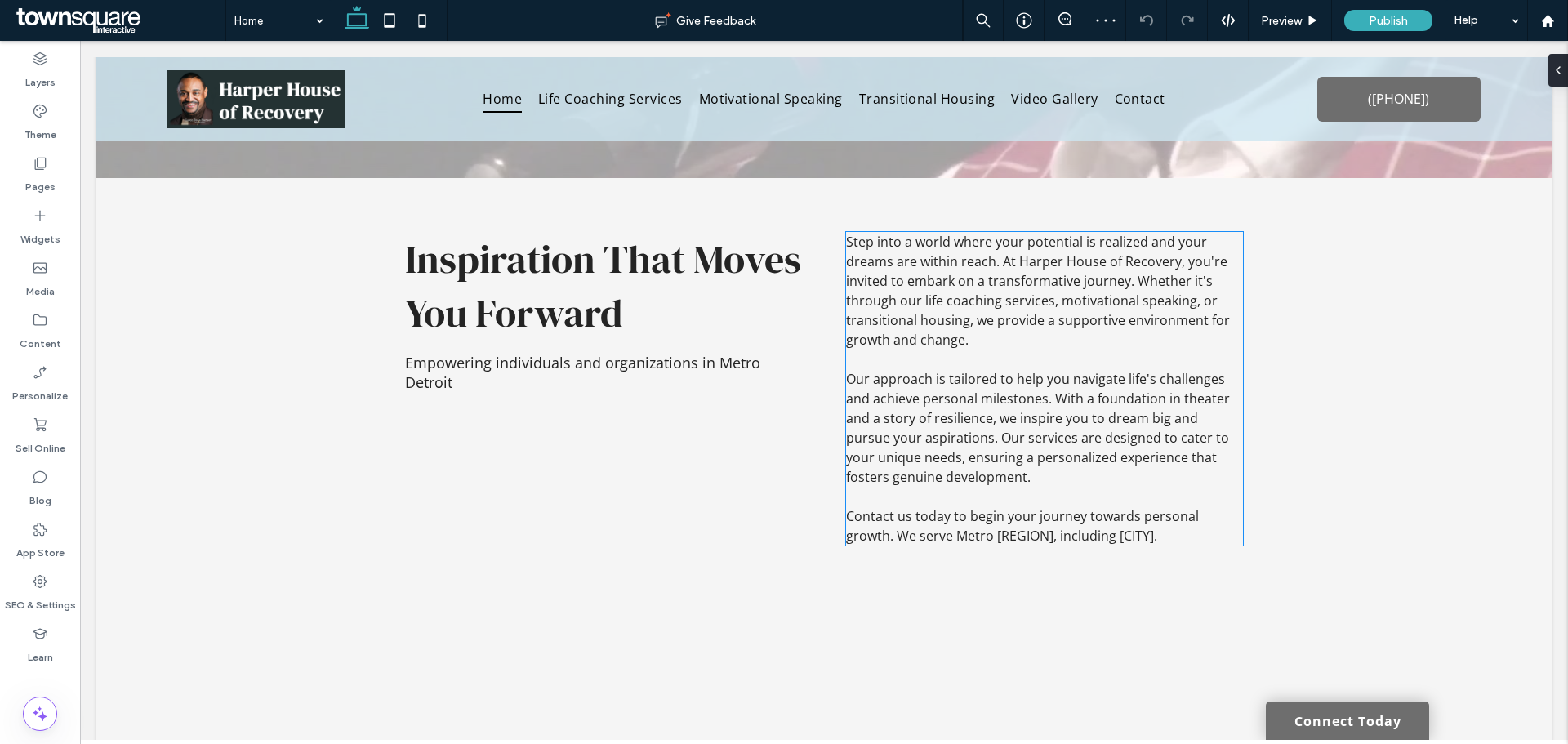 scroll, scrollTop: 653, scrollLeft: 0, axis: vertical 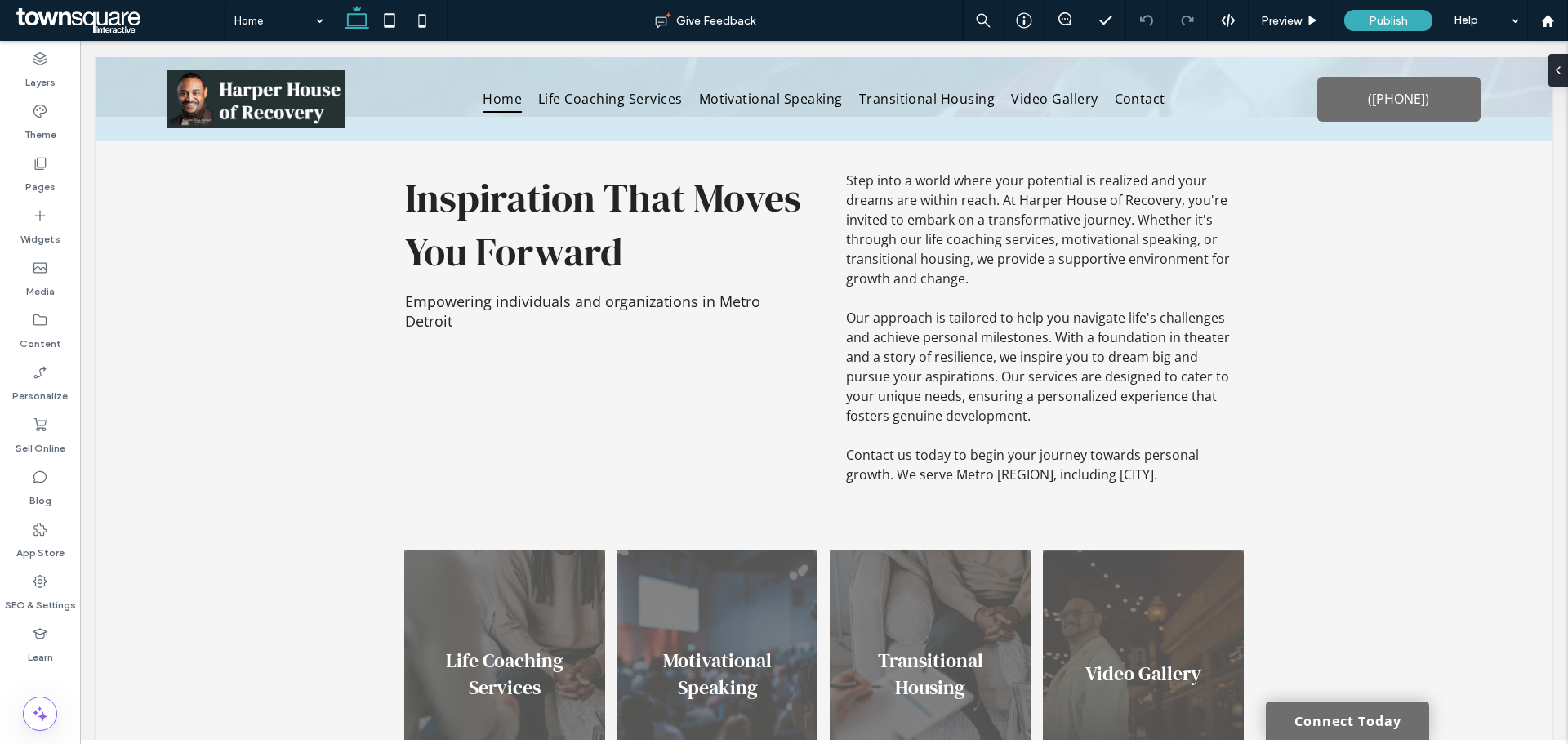 click at bounding box center [274, 20] 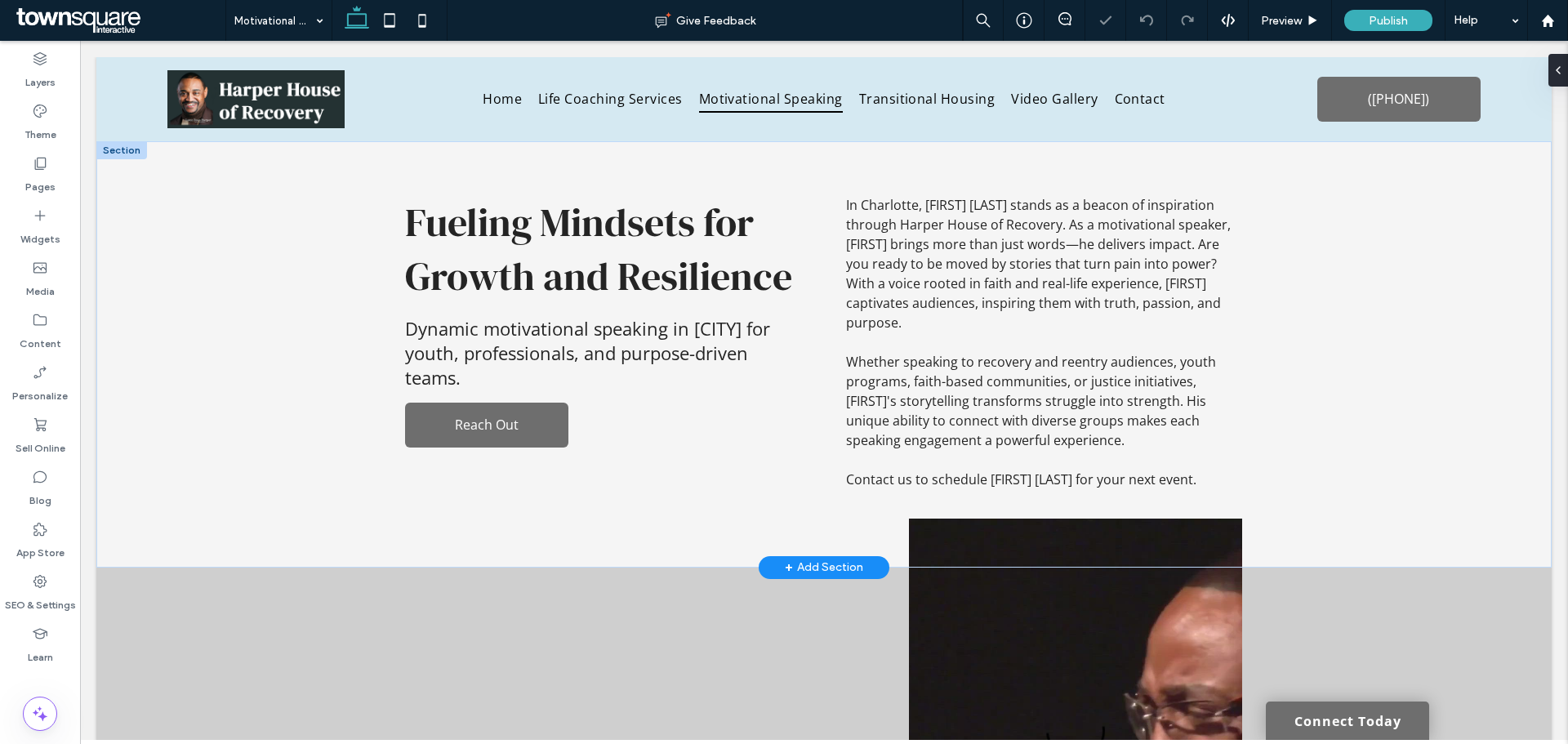 scroll, scrollTop: 0, scrollLeft: 0, axis: both 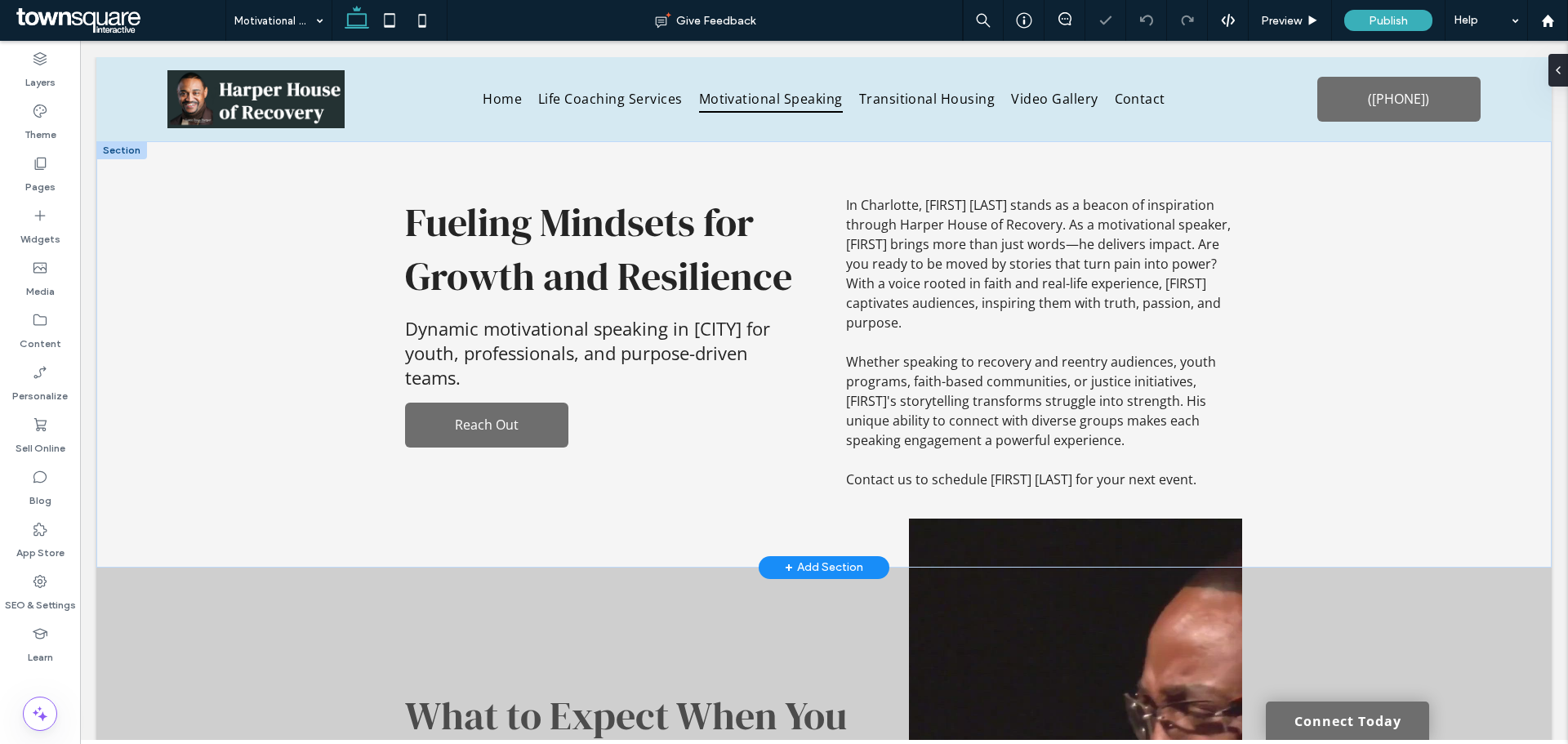 click on "Dynamic motivational speaking in Detroit for youth, professionals, and purpose-driven teams." at bounding box center (587, 353) 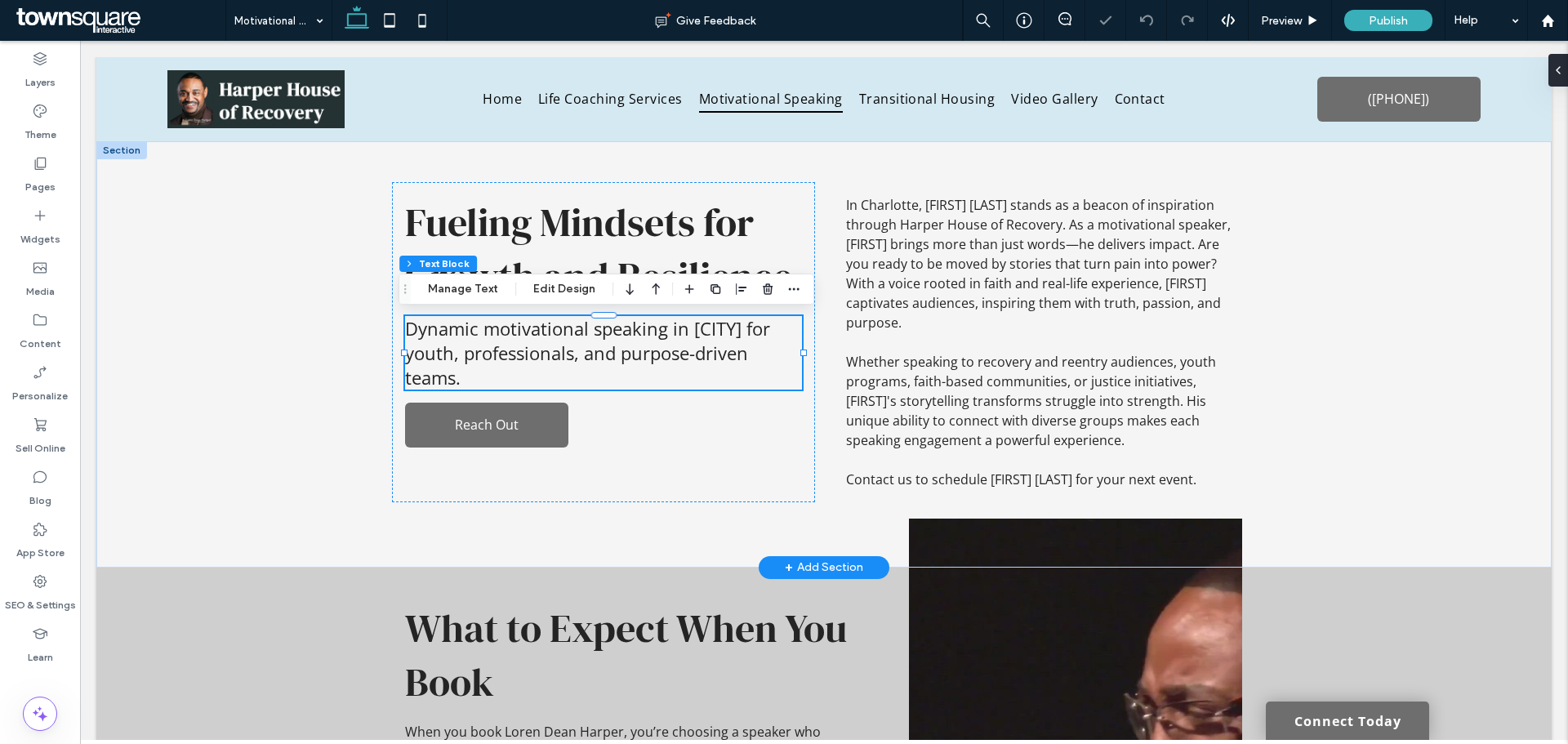 click on "Dynamic motivational speaking in Detroit for youth, professionals, and purpose-driven teams." at bounding box center (587, 353) 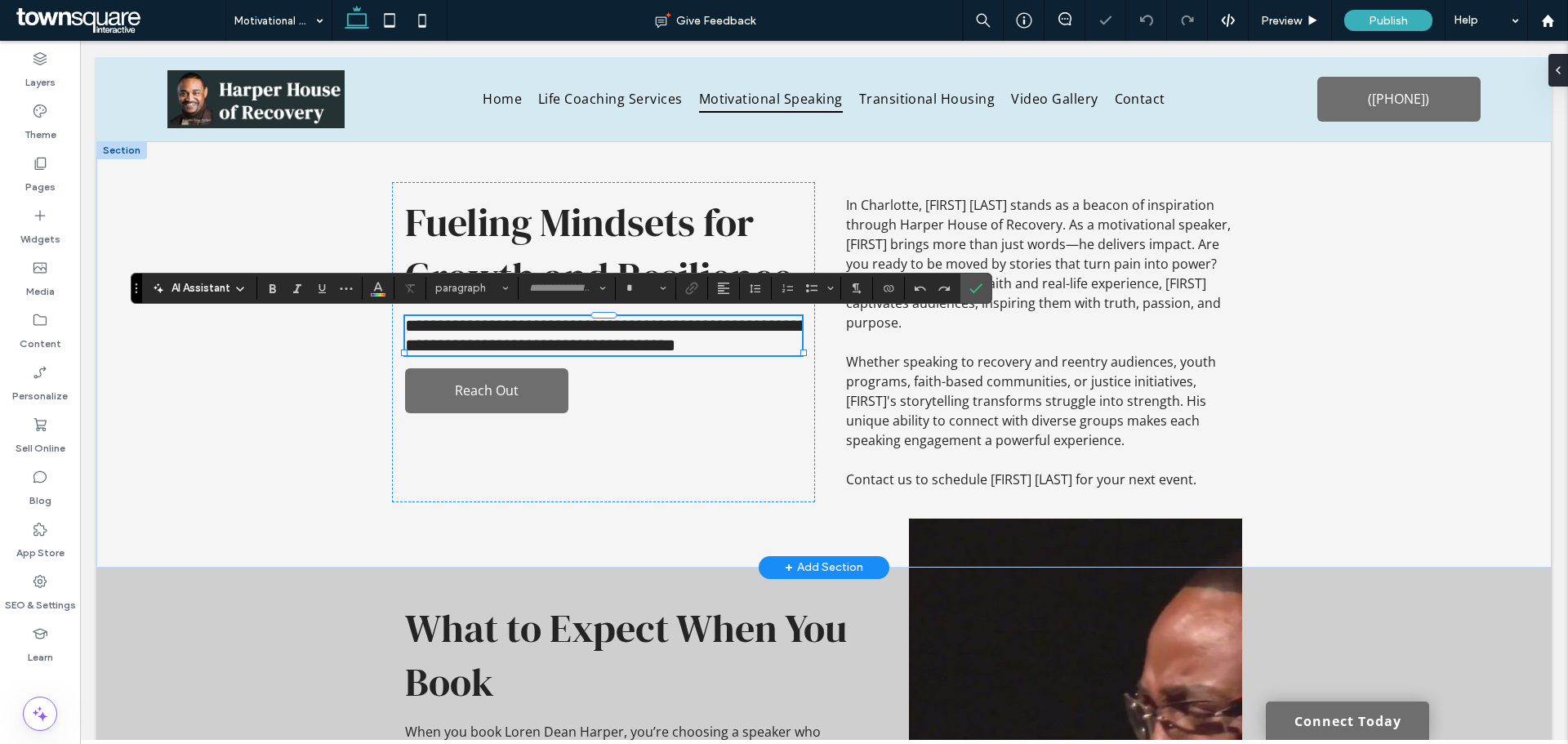 type on "*********" 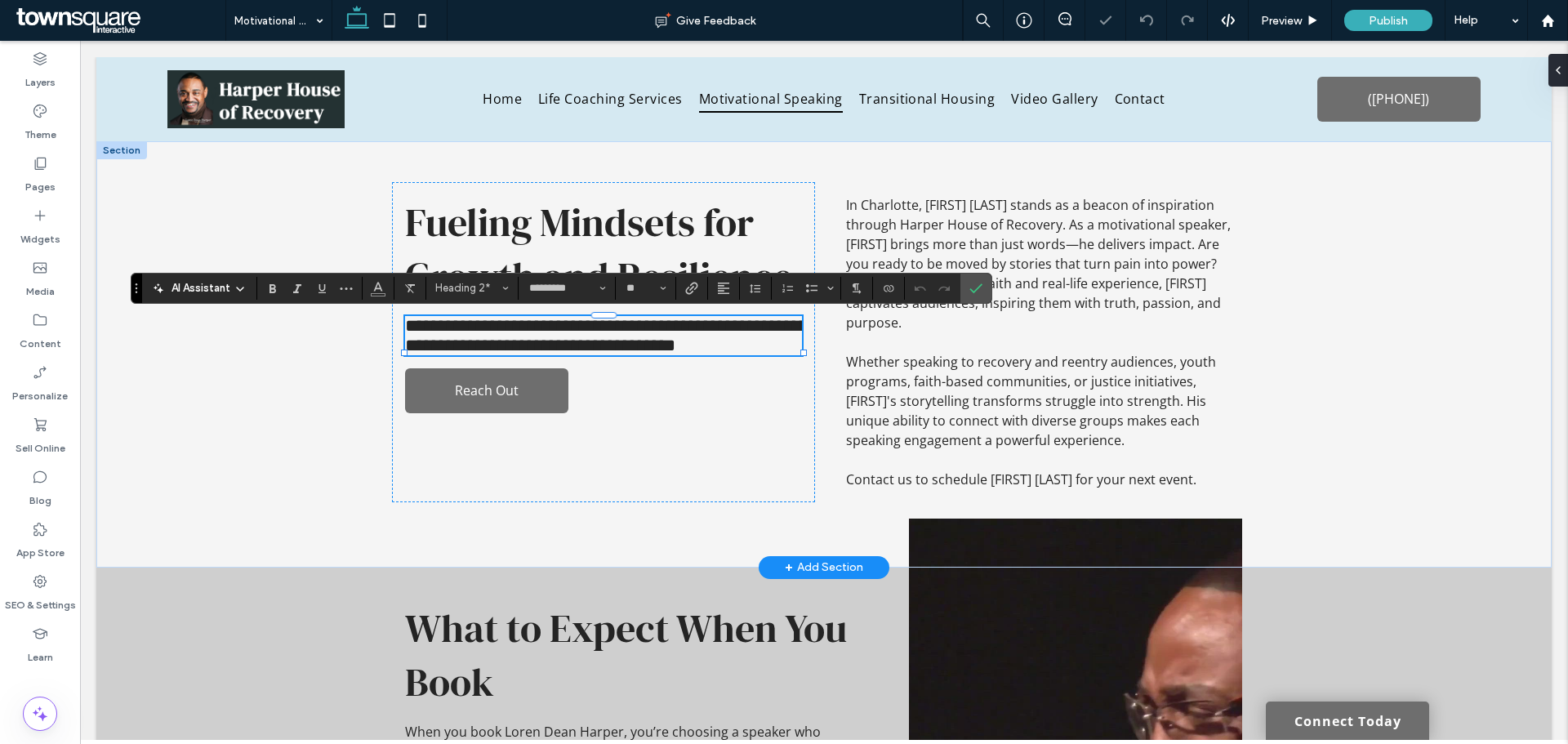 click on "**********" at bounding box center [607, 336] 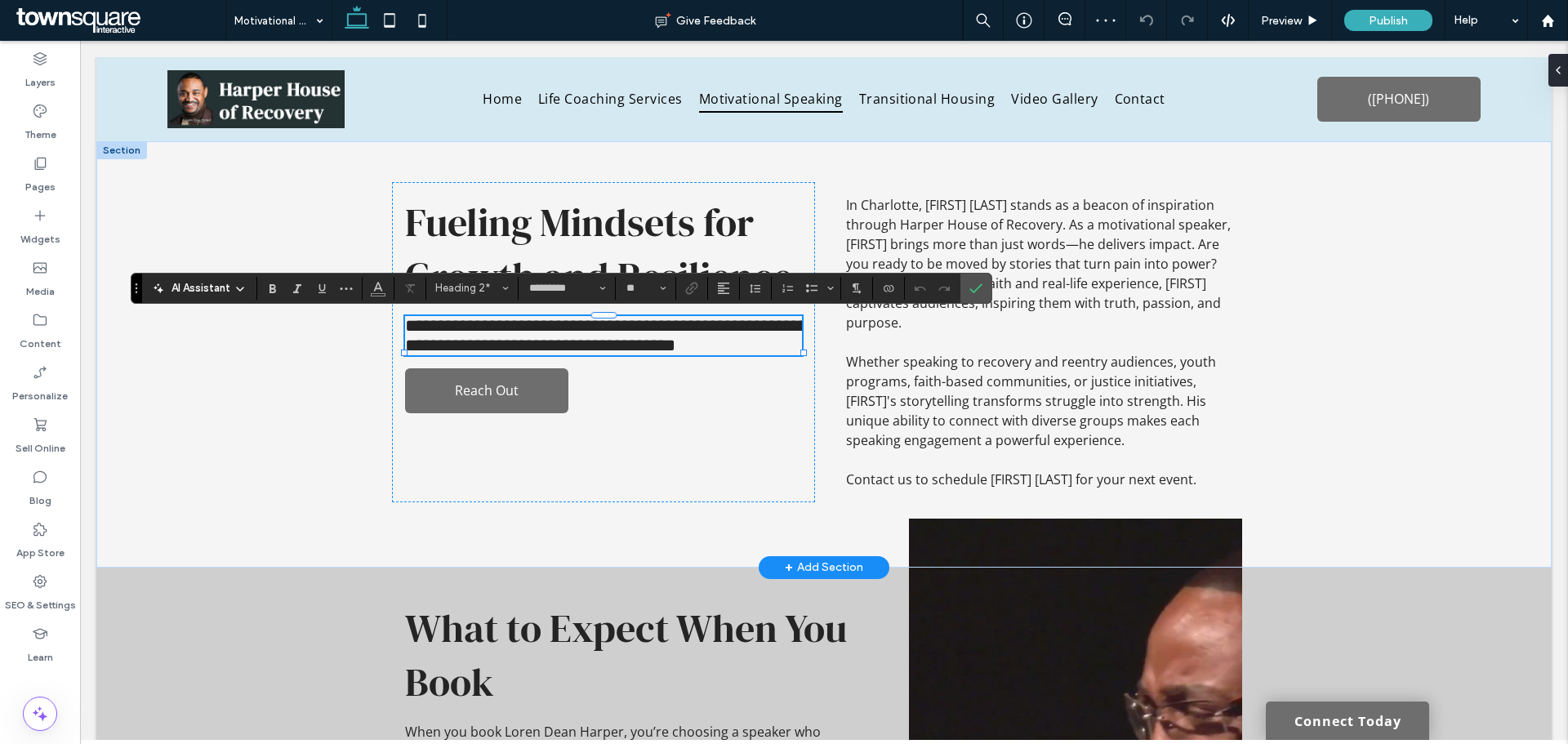 click on "**********" at bounding box center (607, 336) 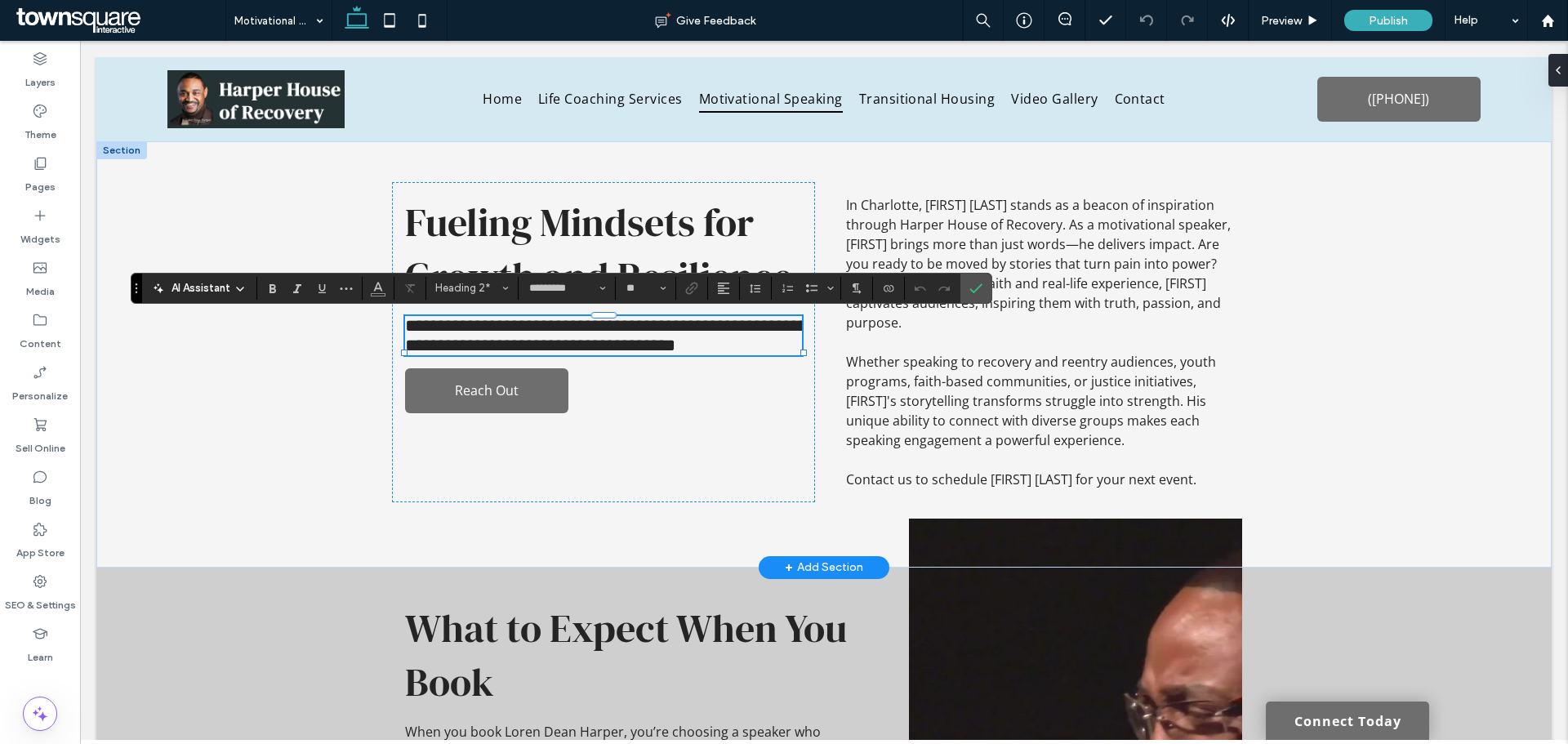type 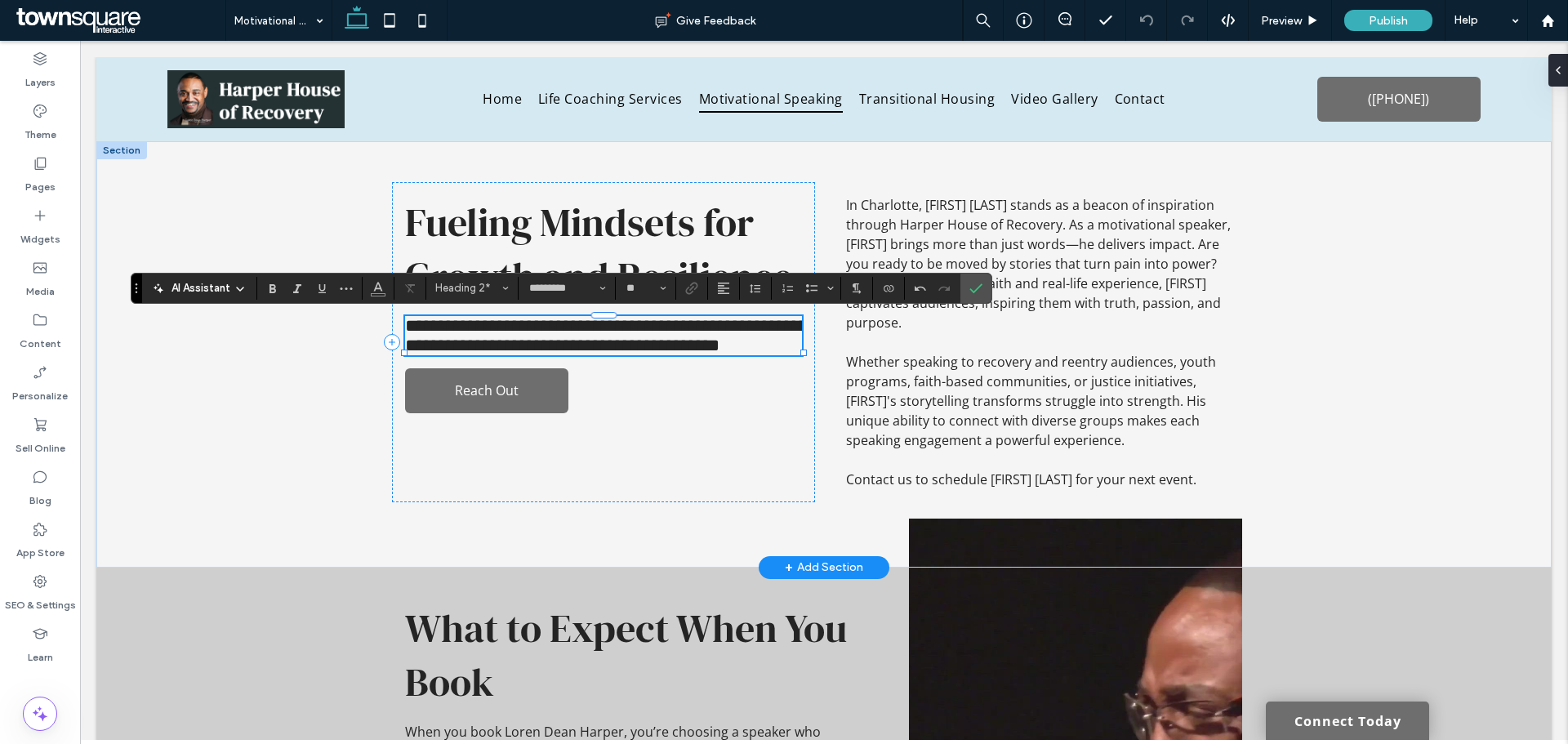 click on "**********" at bounding box center (607, 336) 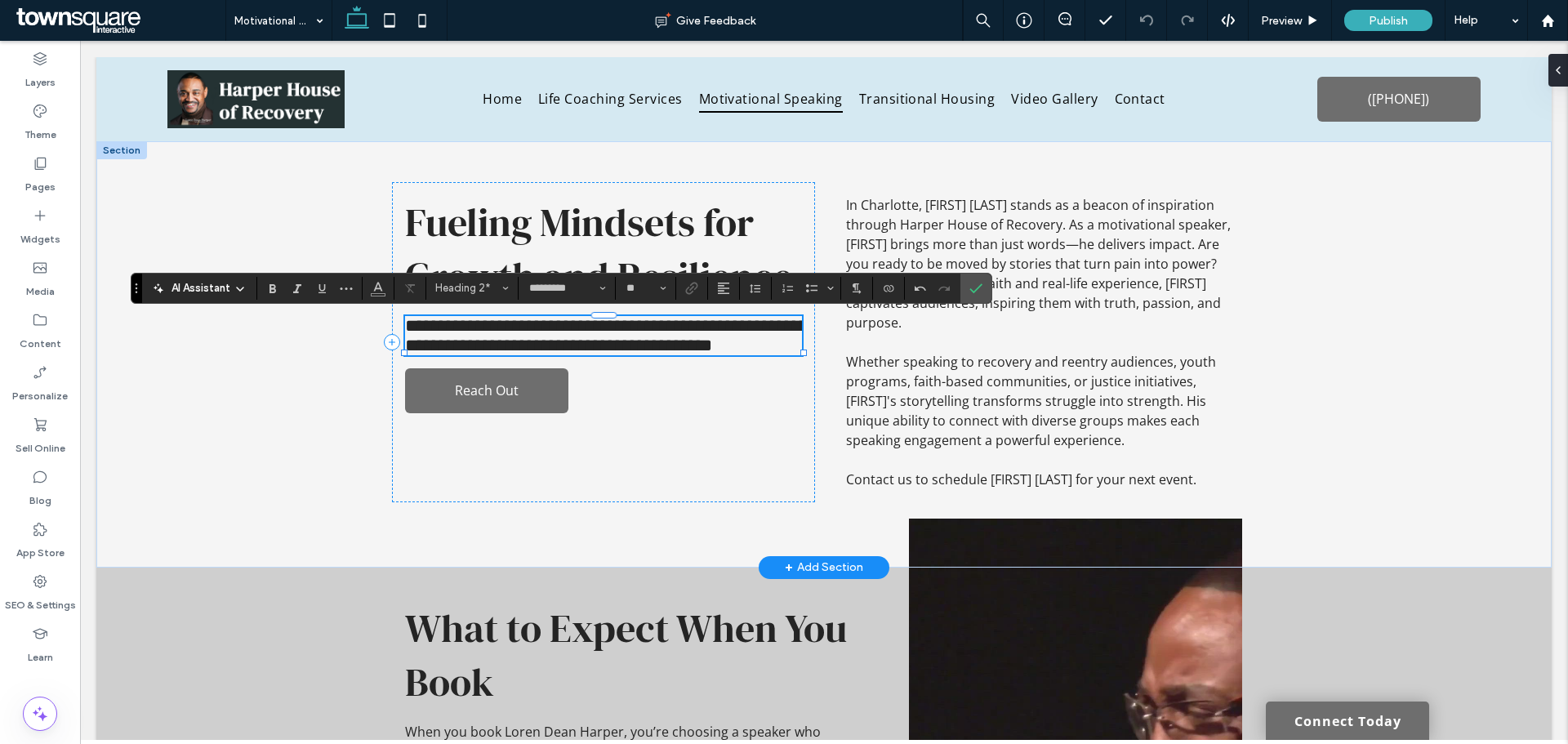 click on "**********" at bounding box center [604, 336] 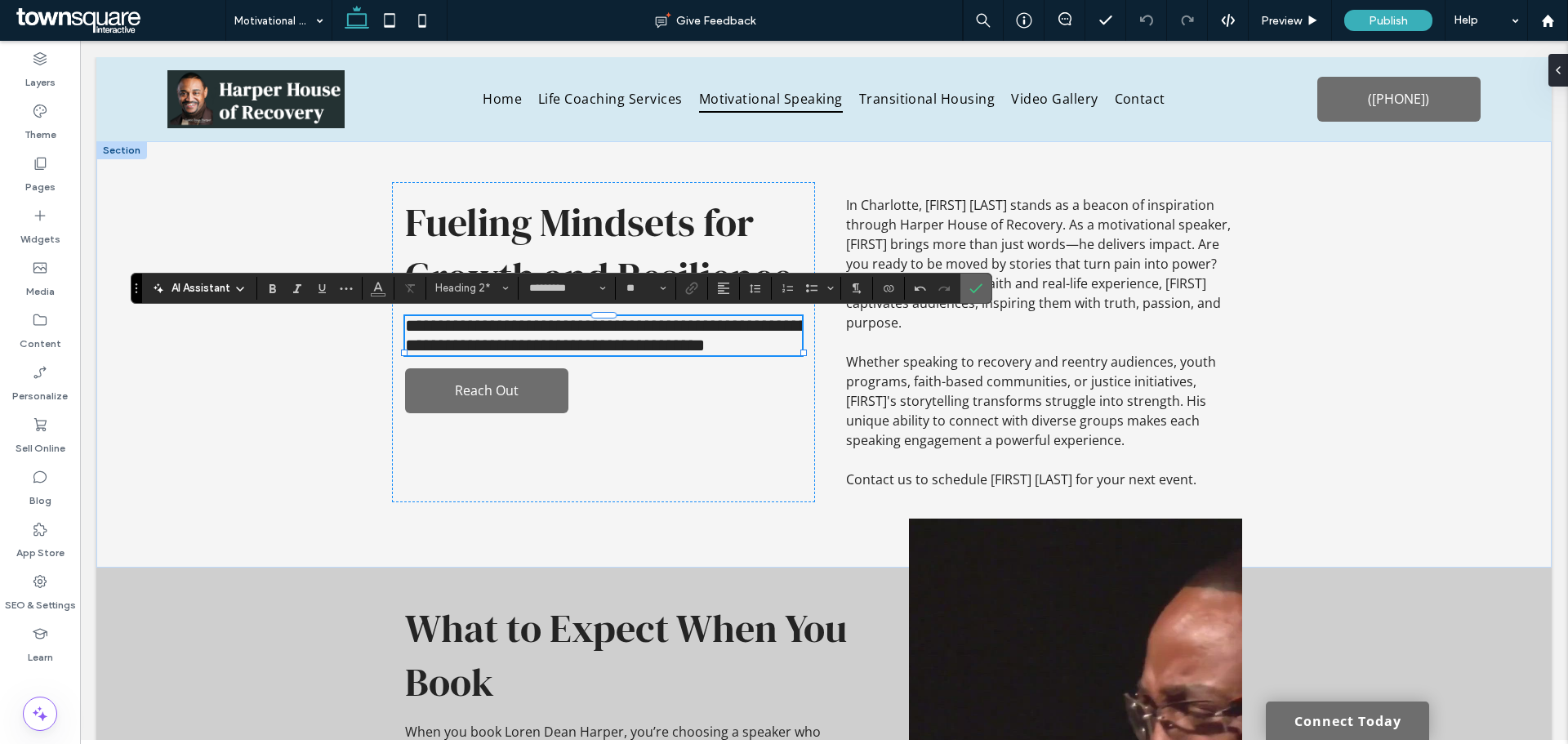 click at bounding box center [976, 288] 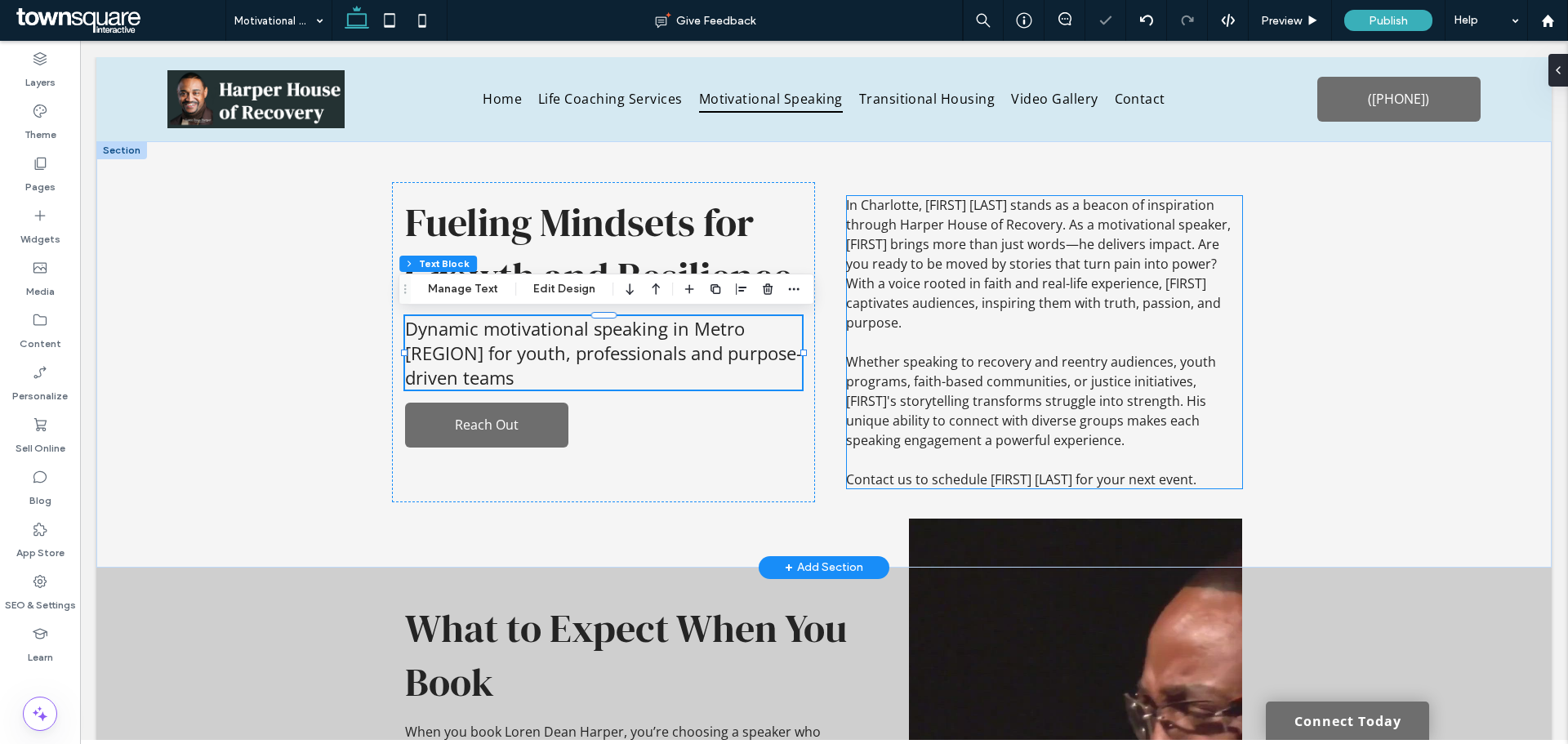 click on "In Charlotte, Loren Dean Harper stands as a beacon of inspiration through Harper House of Recovery. As a motivational speaker, Loren brings more than just words—he delivers impact. Are you ready to be moved by stories that turn pain into power? With a voice rooted in faith and real-life experience, Loren captivates audiences, inspiring them with truth, passion, and purpose." at bounding box center (1038, 264) 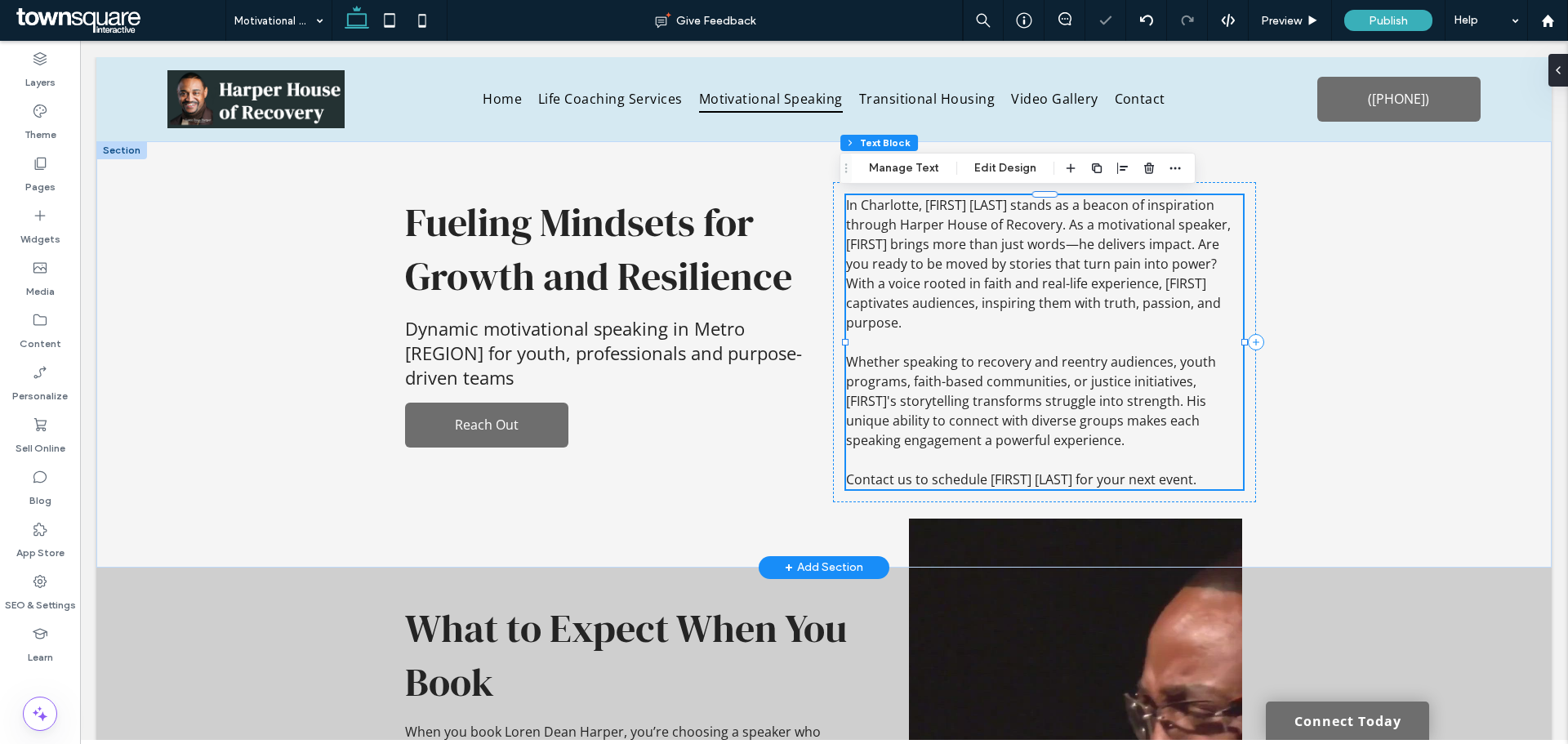 click on "In Charlotte, Loren Dean Harper stands as a beacon of inspiration through Harper House of Recovery. As a motivational speaker, Loren brings more than just words—he delivers impact. Are you ready to be moved by stories that turn pain into power? With a voice rooted in faith and real-life experience, Loren captivates audiences, inspiring them with truth, passion, and purpose." at bounding box center (1038, 264) 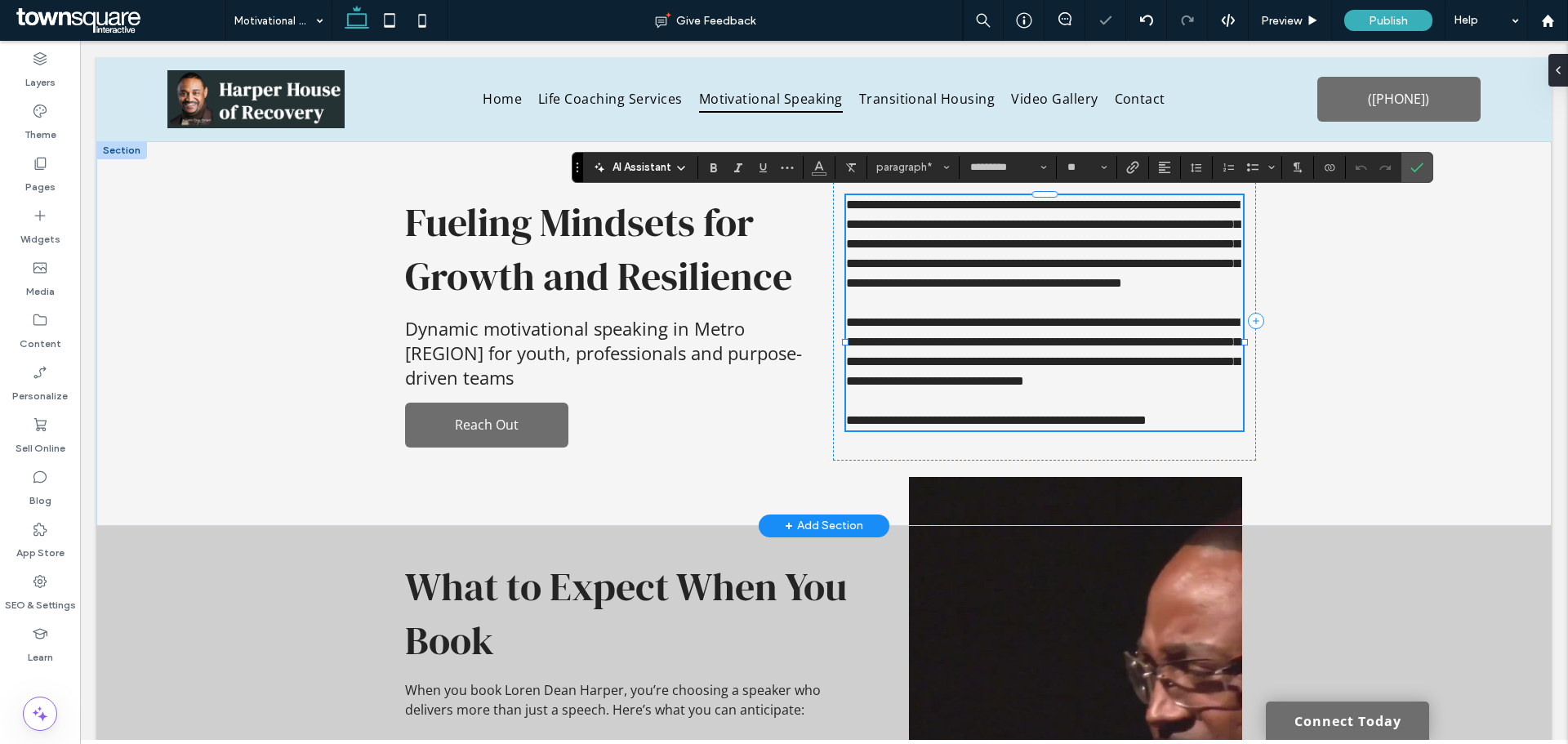 click on "**********" at bounding box center [1043, 243] 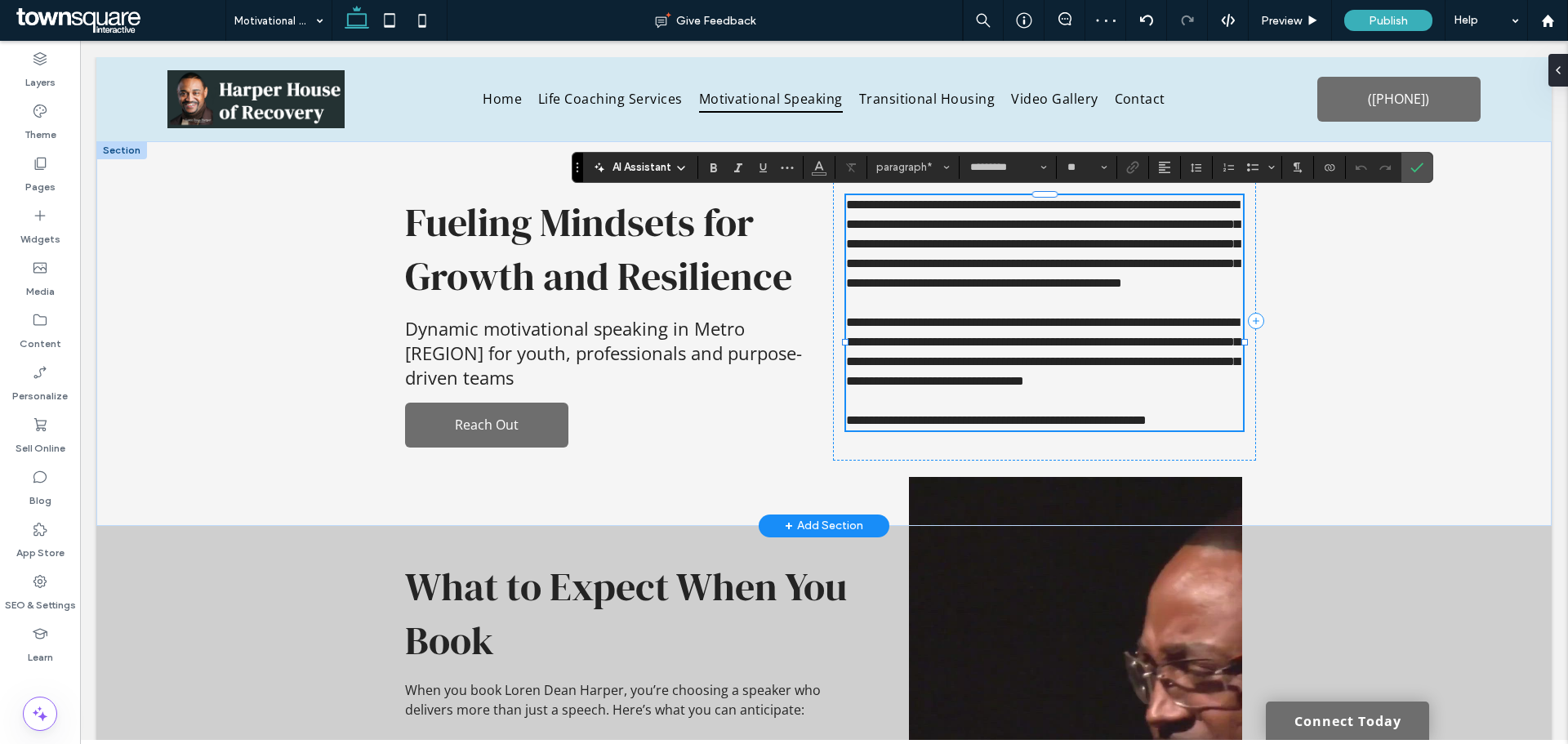 type 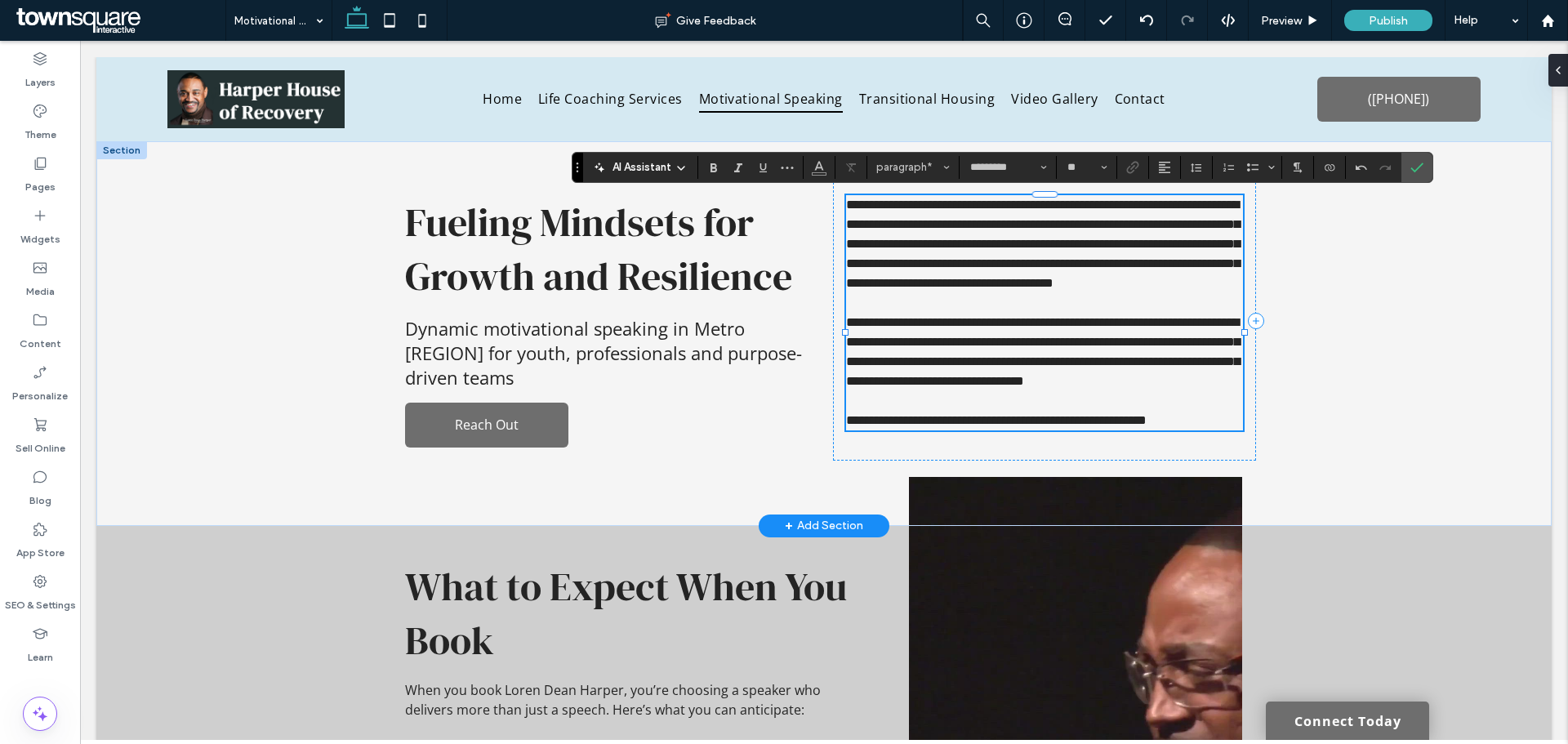 click on "**********" at bounding box center [1043, 243] 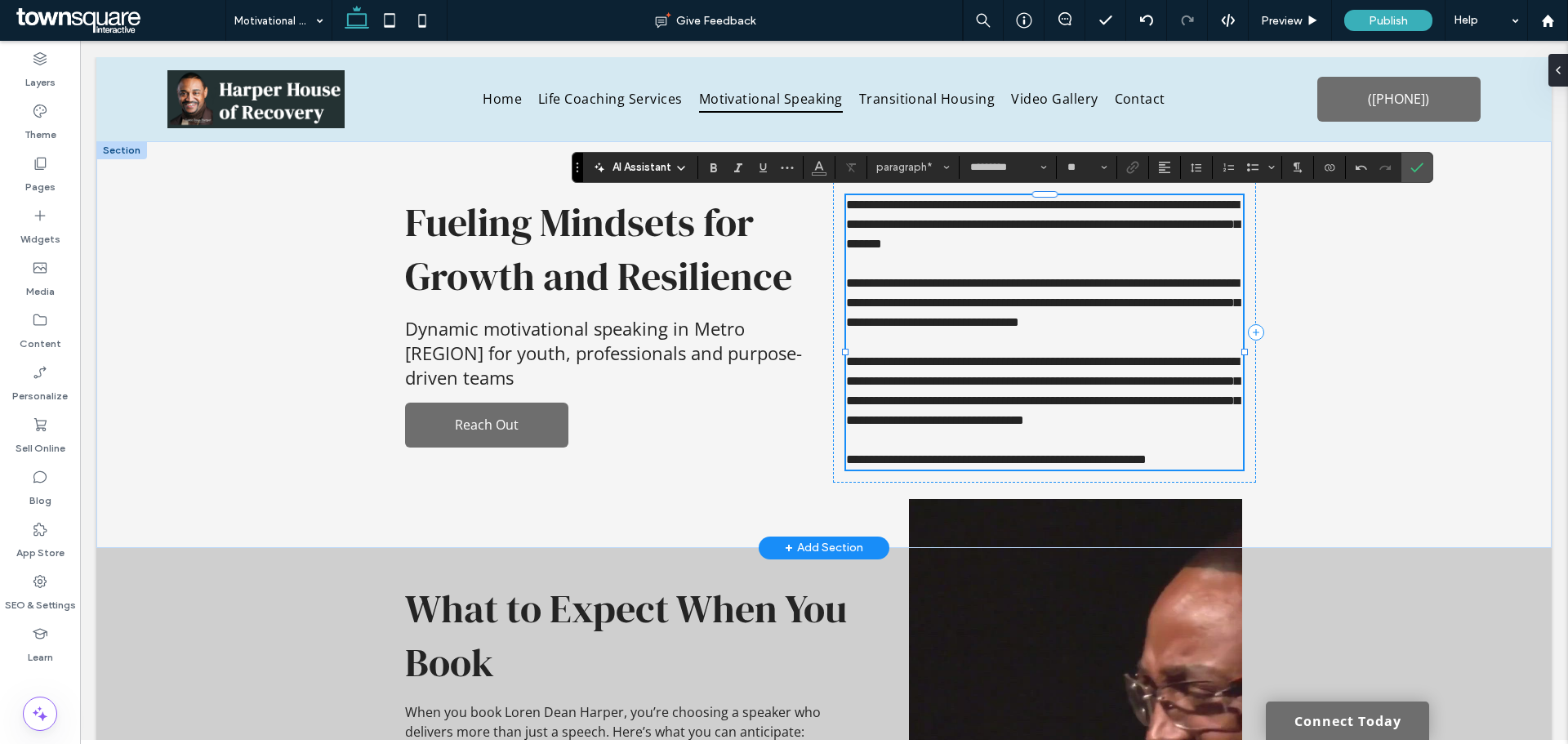 click on "**********" at bounding box center (1043, 302) 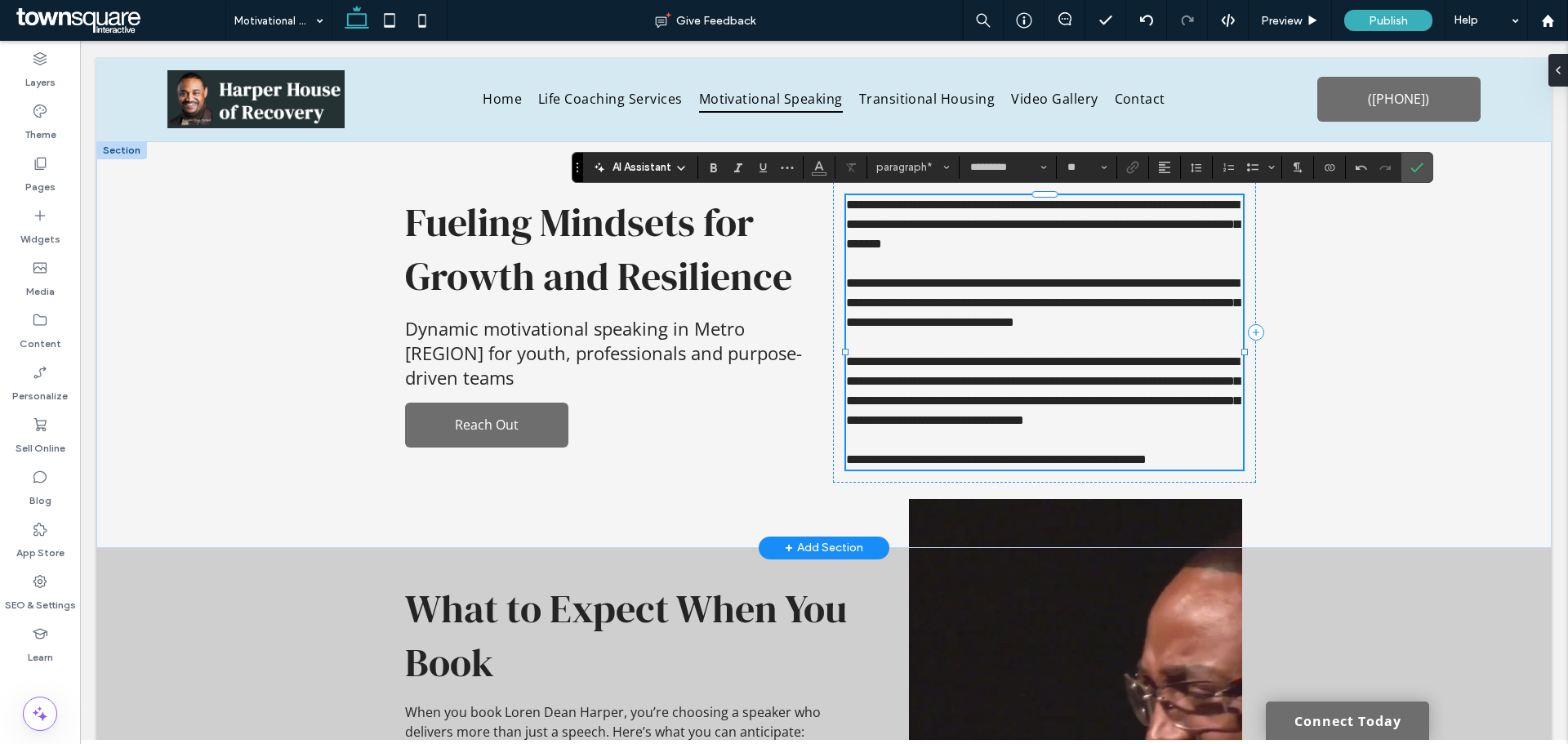 click on "**********" at bounding box center [1043, 390] 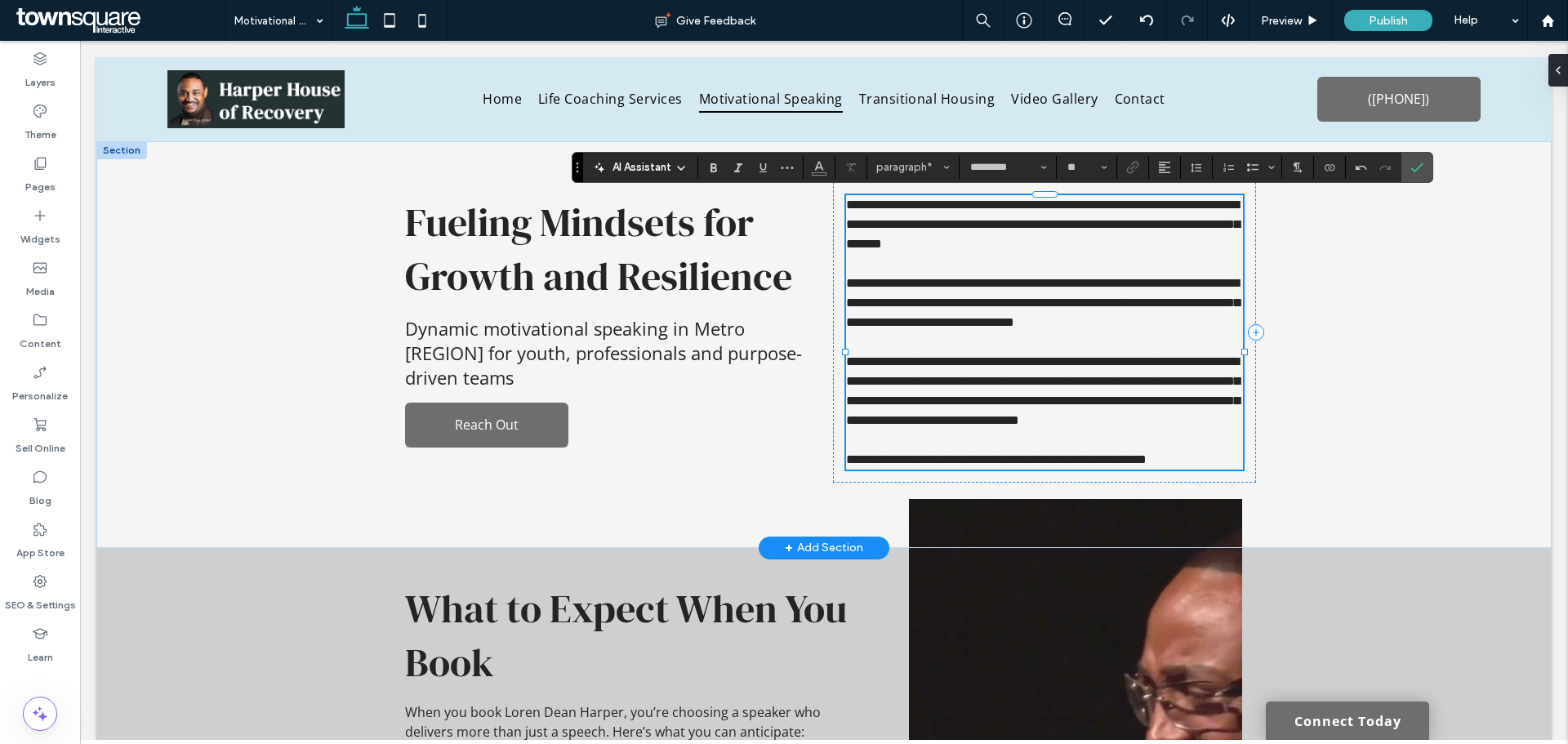 click on "**********" at bounding box center [1043, 390] 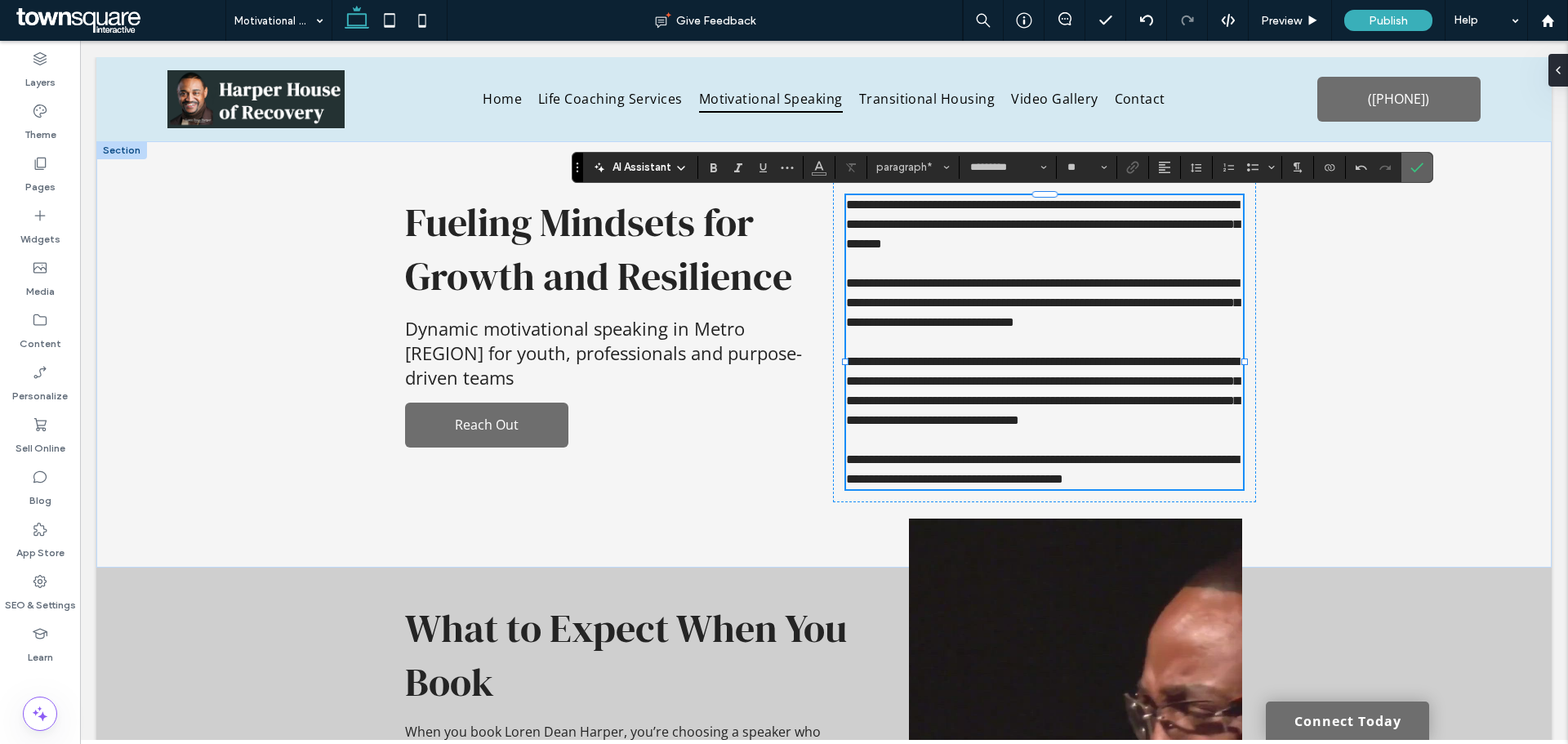 click at bounding box center [1417, 167] 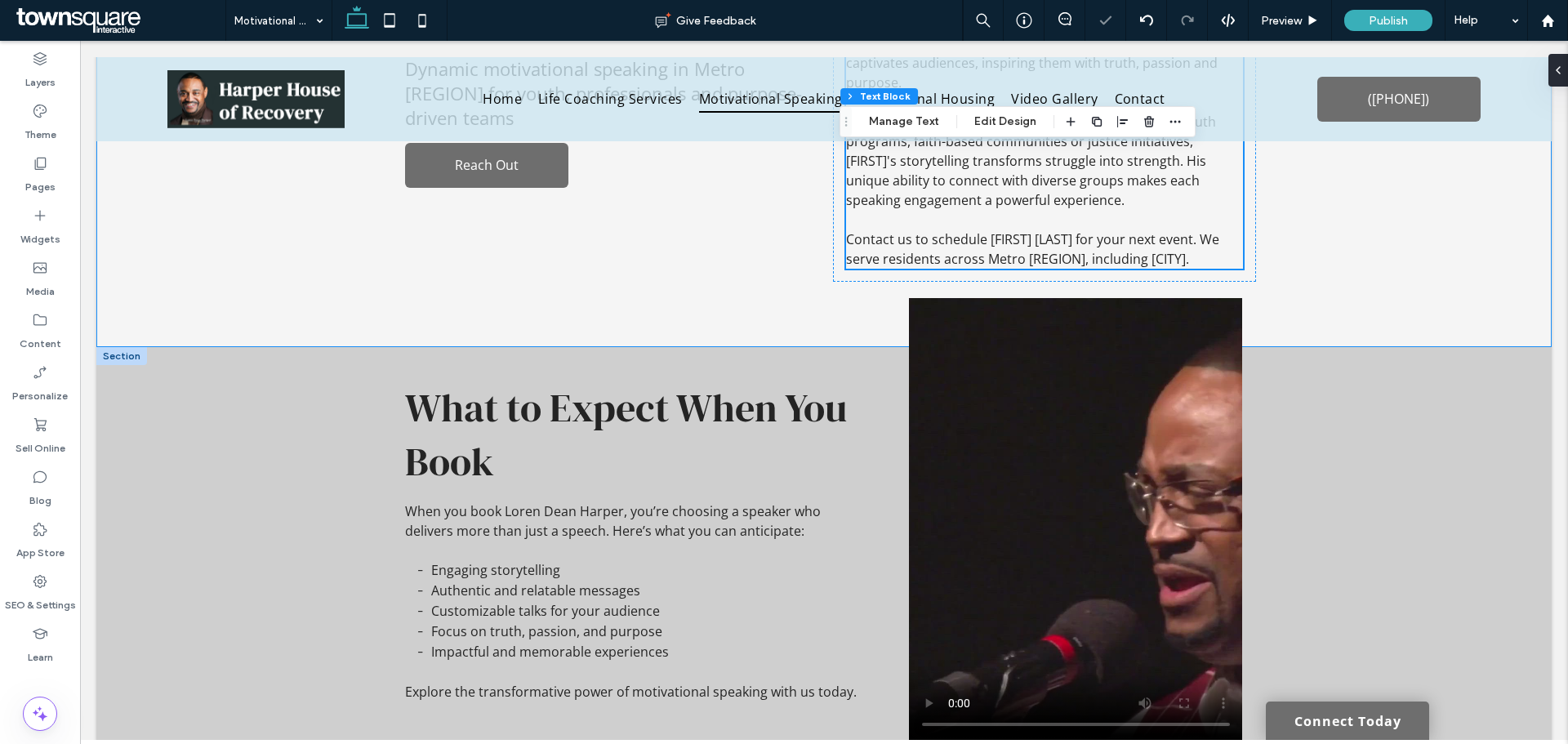 scroll, scrollTop: 408, scrollLeft: 0, axis: vertical 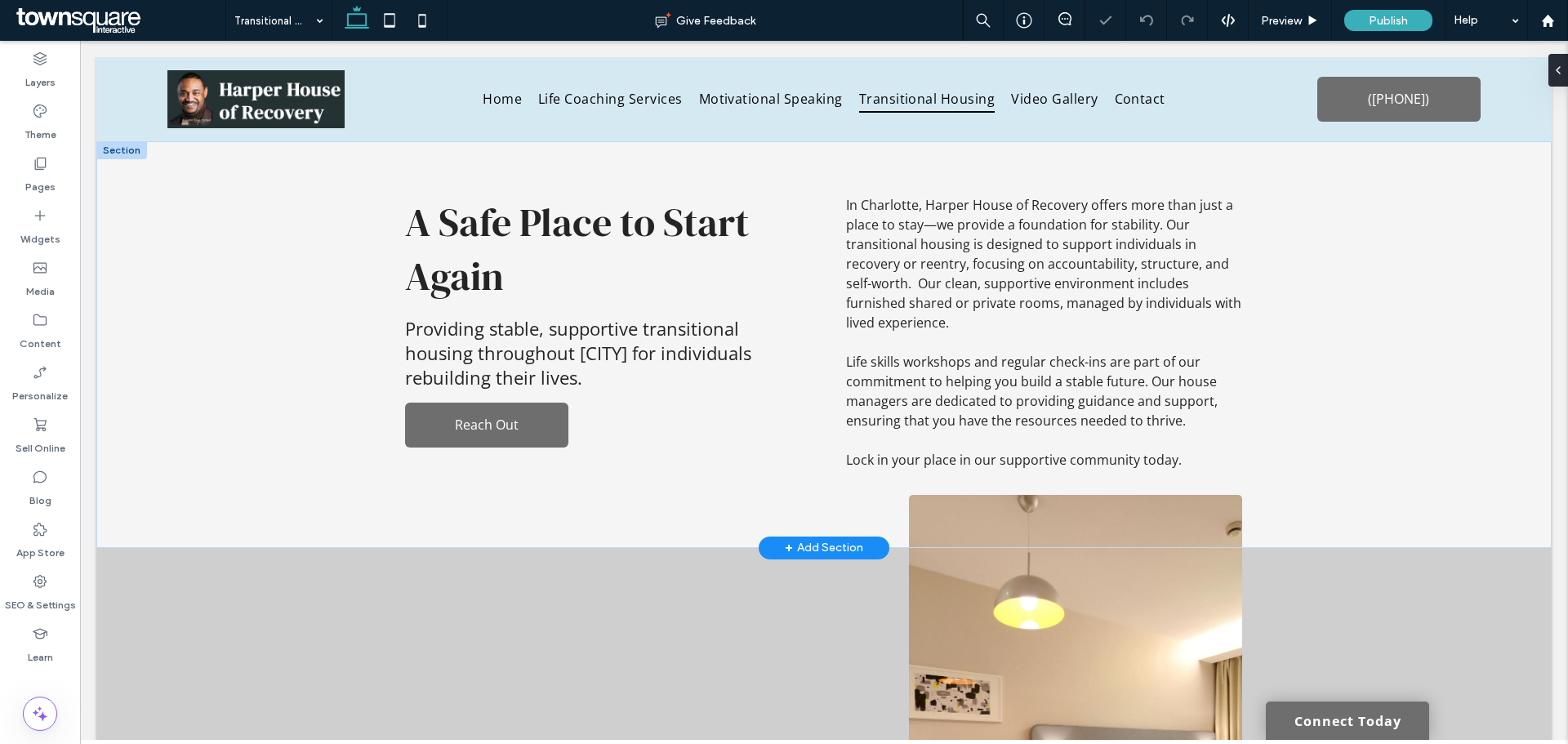 drag, startPoint x: 630, startPoint y: 379, endPoint x: 549, endPoint y: 338, distance: 90.785461 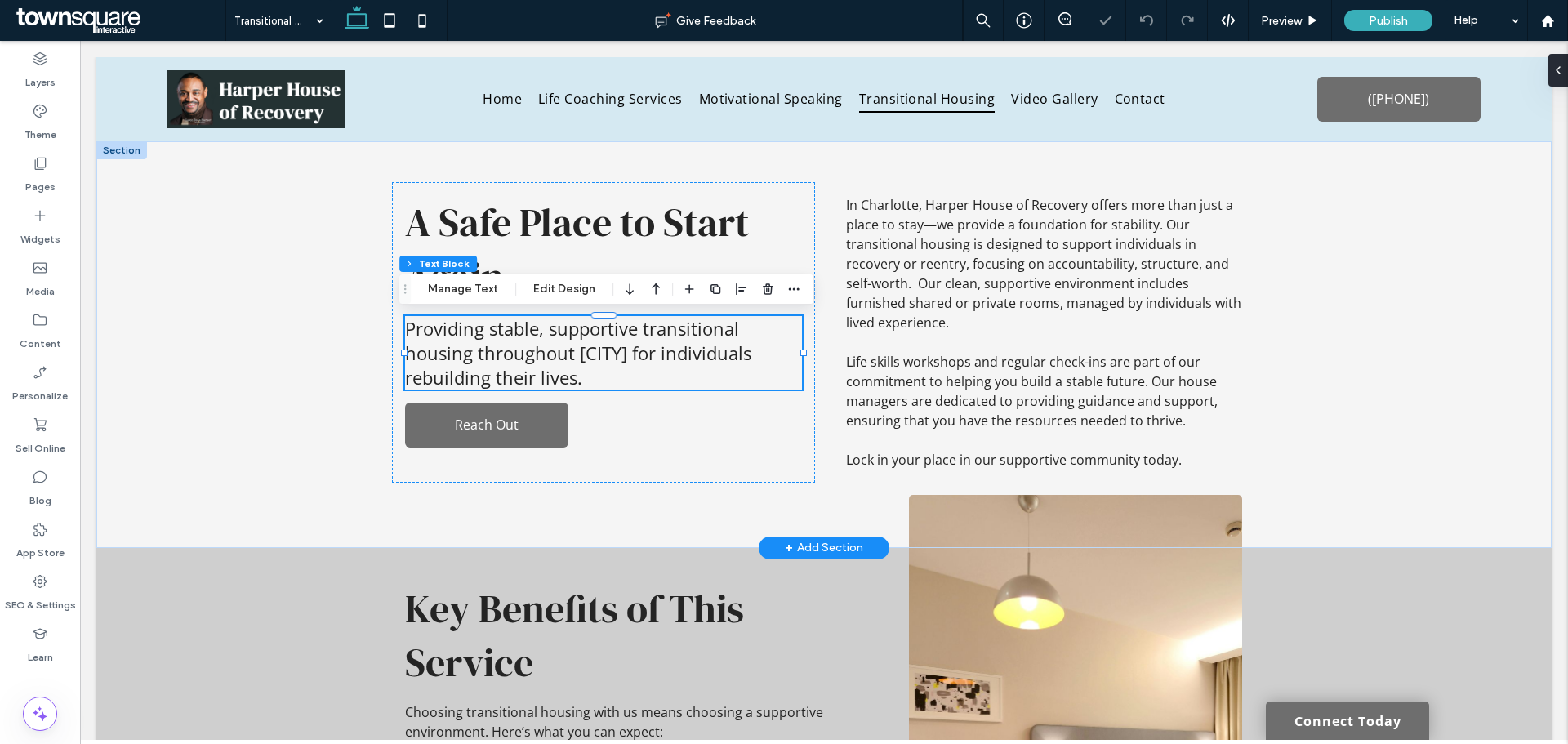 click on "Providing stable, supportive transitional housing throughout Detroit for individuals rebuilding their lives." at bounding box center (578, 353) 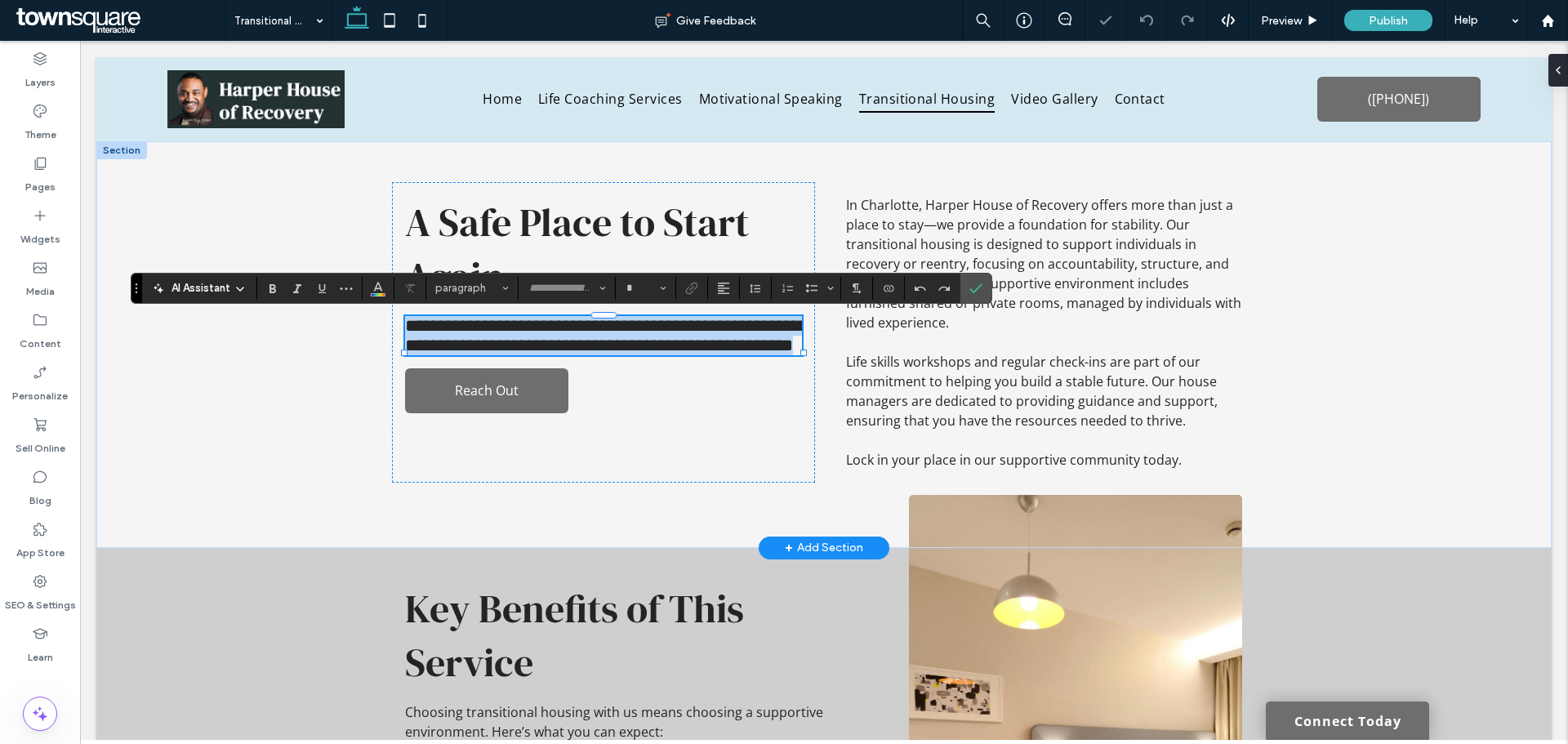 type on "*********" 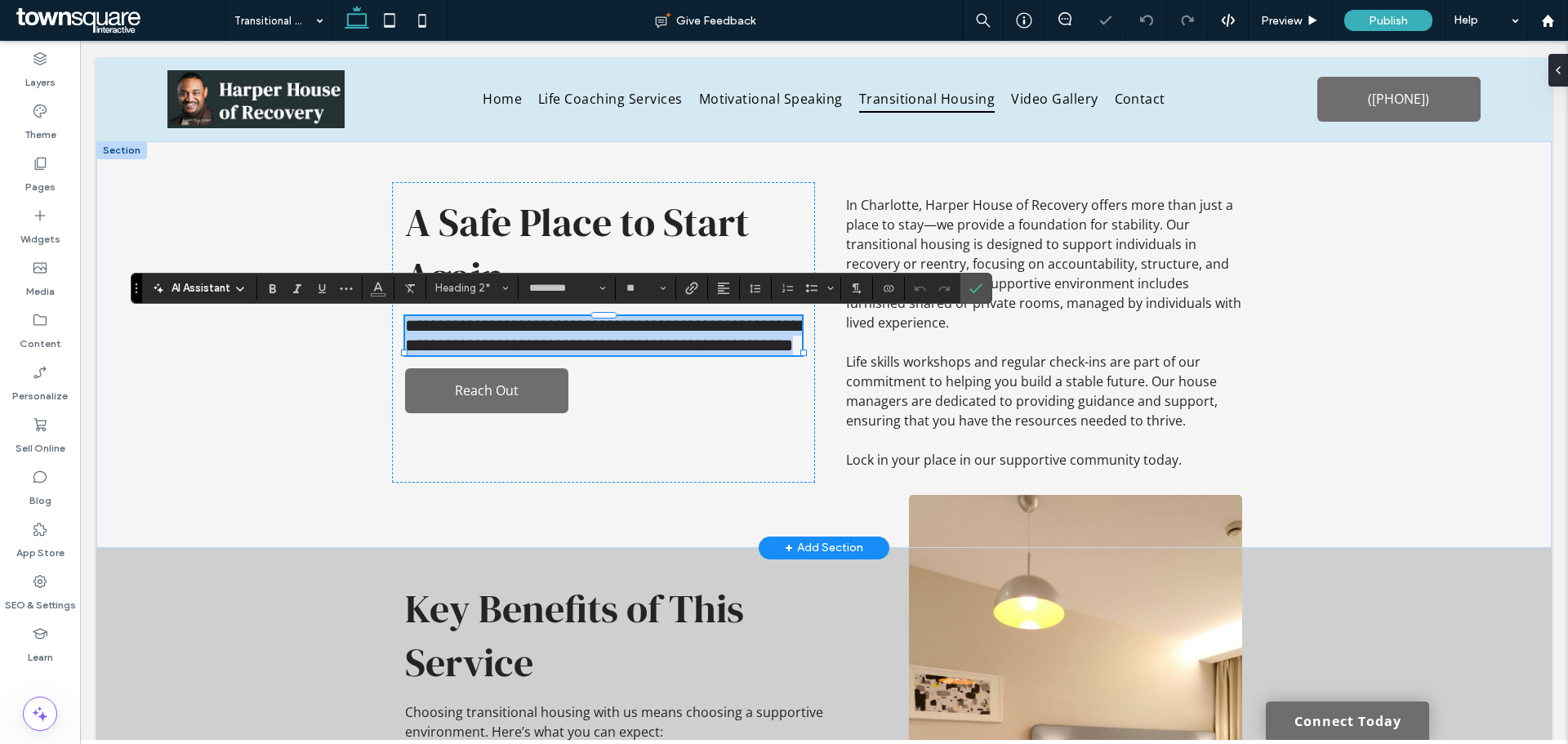 click on "**********" at bounding box center [607, 336] 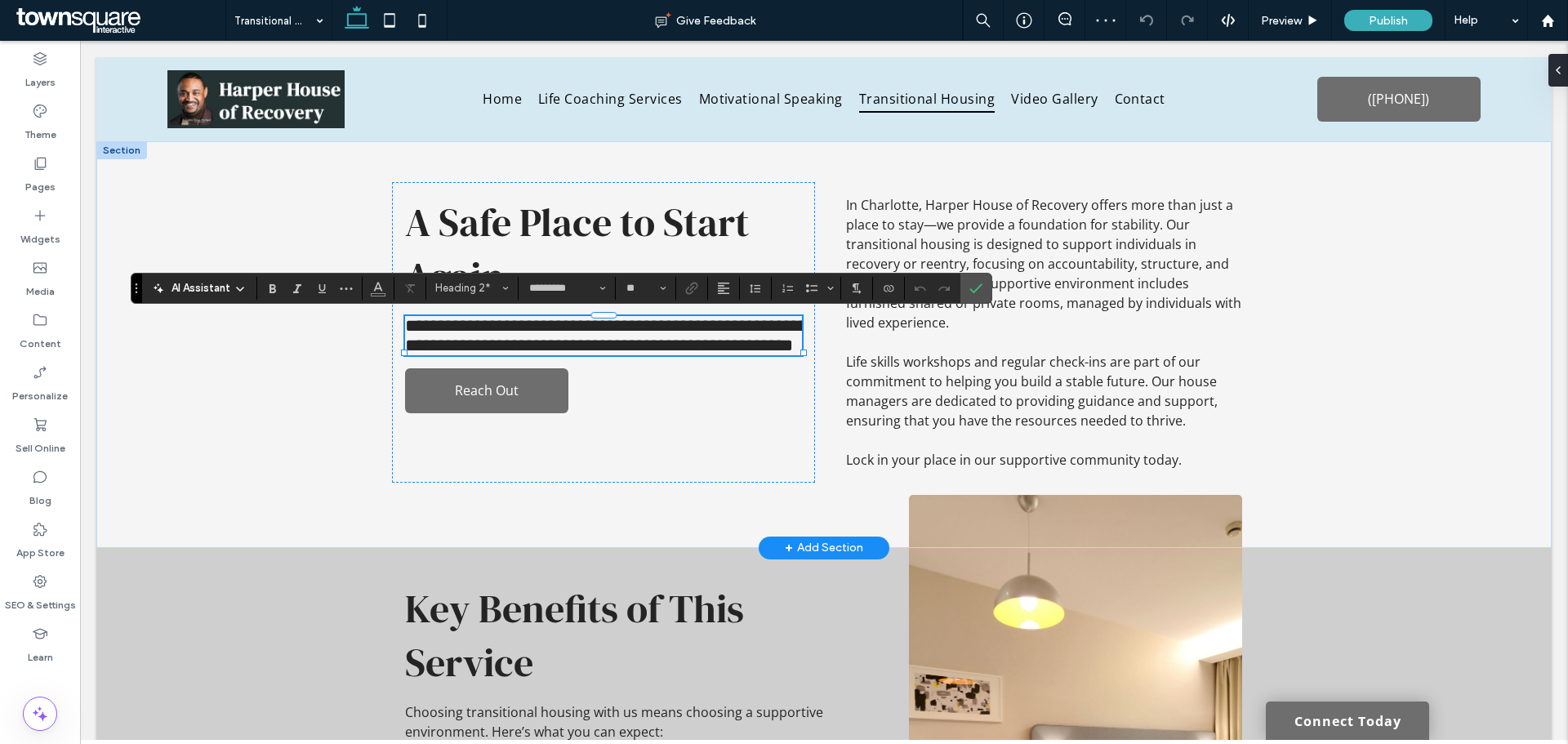 click on "**********" at bounding box center (607, 336) 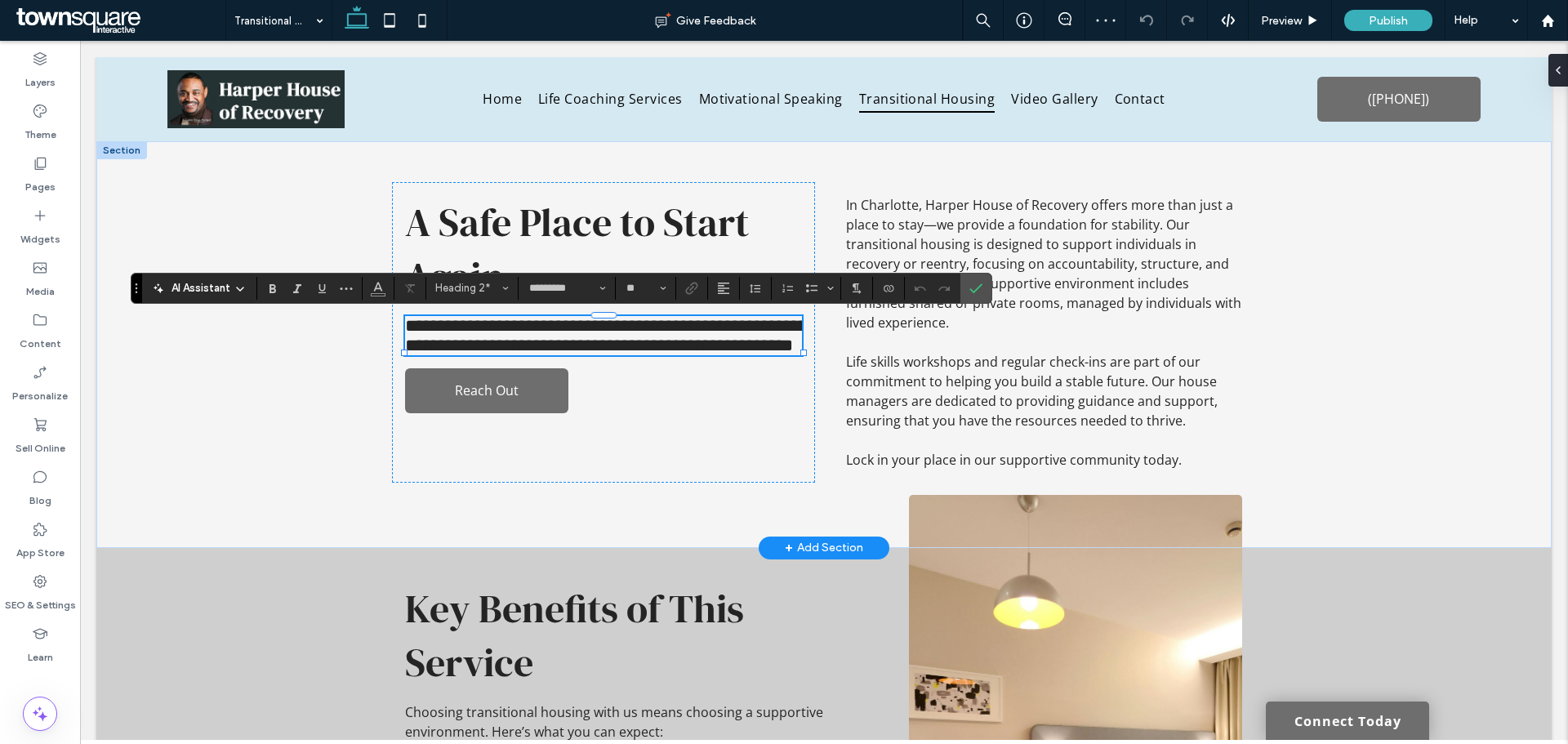 type 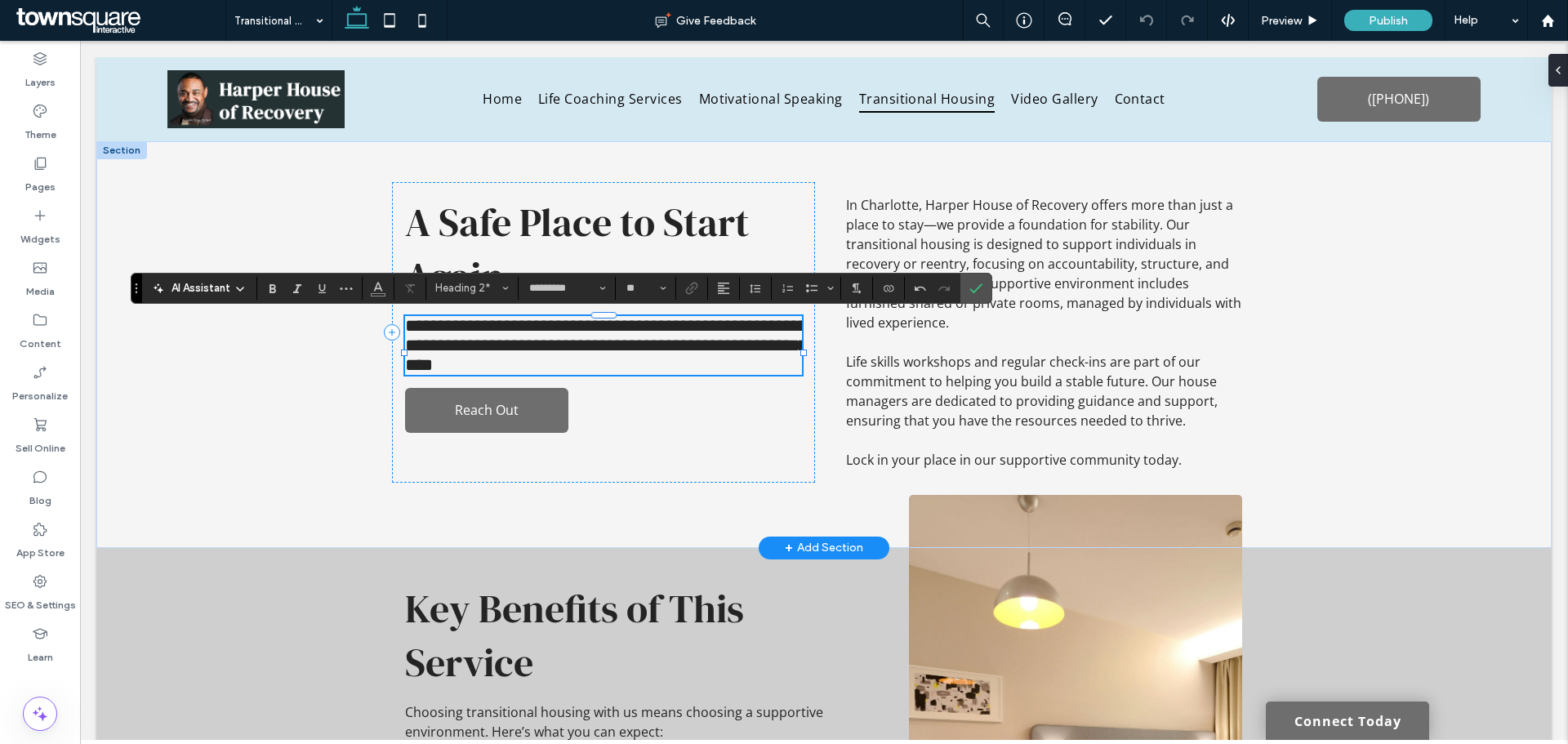 click on "**********" at bounding box center [604, 345] 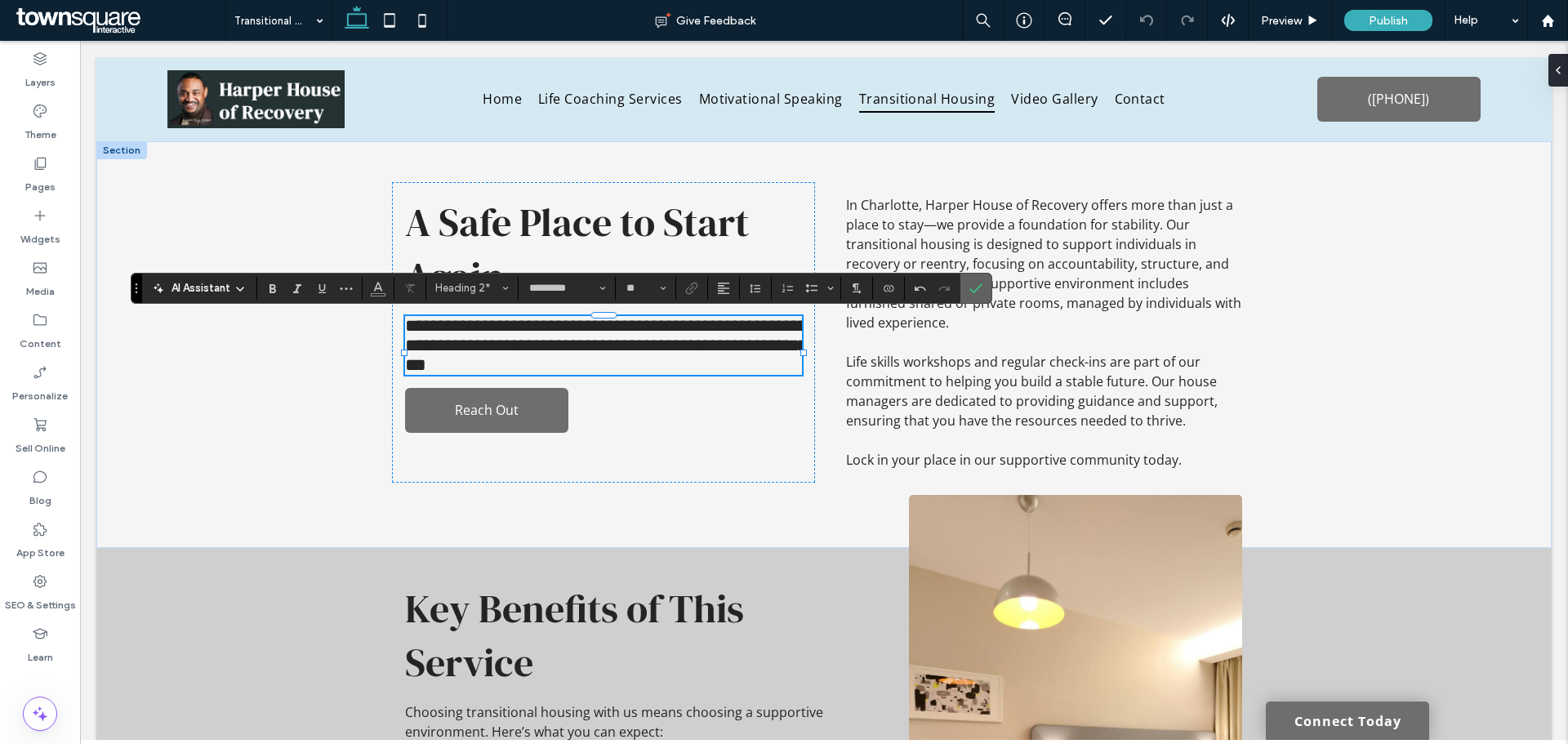 click at bounding box center [973, 288] 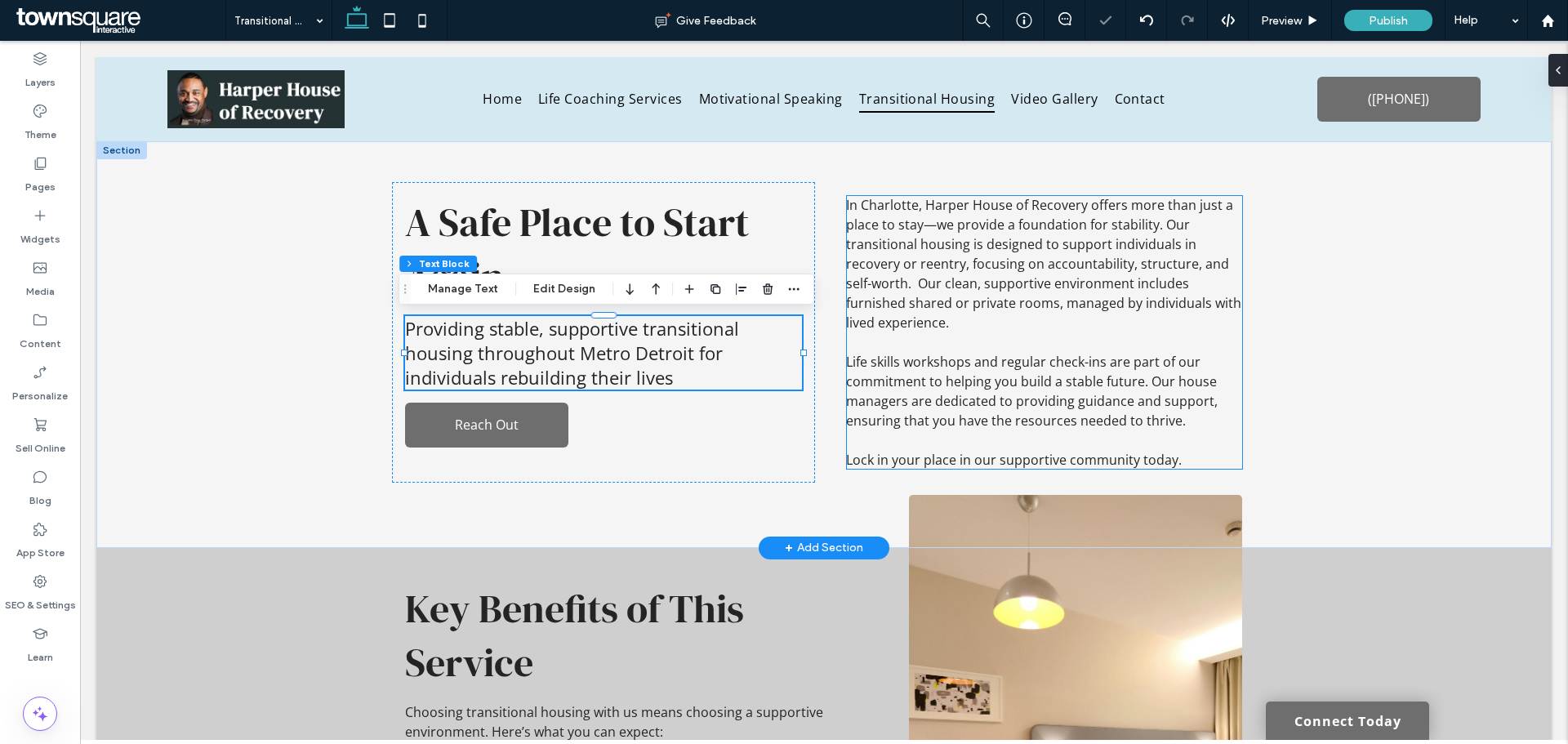 click on "In Charlotte, Harper House of Recovery offers more than just a place to stay—we provide a foundation for stability. Our transitional housing is designed to support individuals in recovery or reentry, focusing on accountability, structure, and self-worth.  Our clean, supportive environment includes furnished shared or private rooms, managed by individuals with lived experience." at bounding box center (1044, 264) 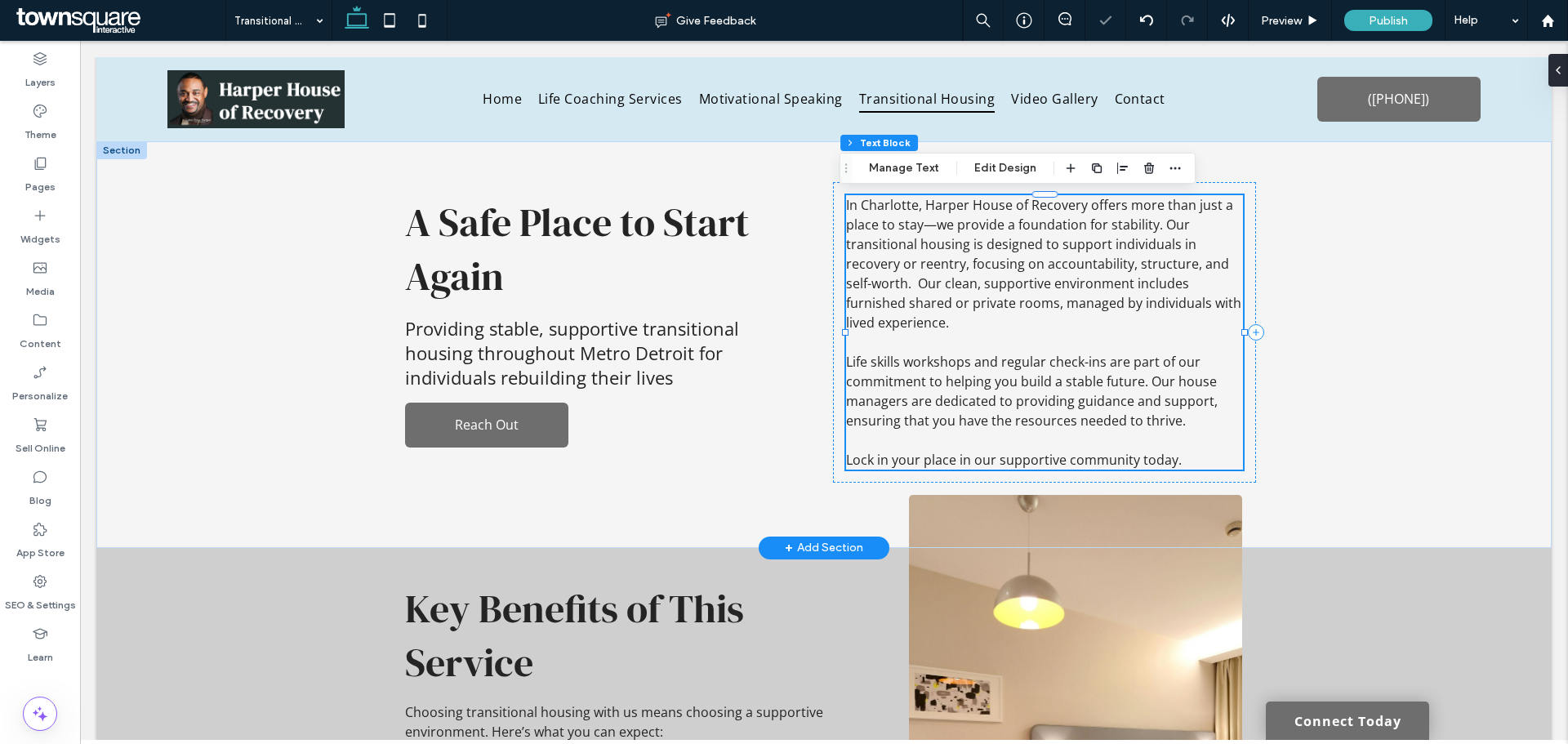 click on "In Charlotte, Harper House of Recovery offers more than just a place to stay—we provide a foundation for stability. Our transitional housing is designed to support individuals in recovery or reentry, focusing on accountability, structure, and self-worth.  Our clean, supportive environment includes furnished shared or private rooms, managed by individuals with lived experience." at bounding box center (1044, 264) 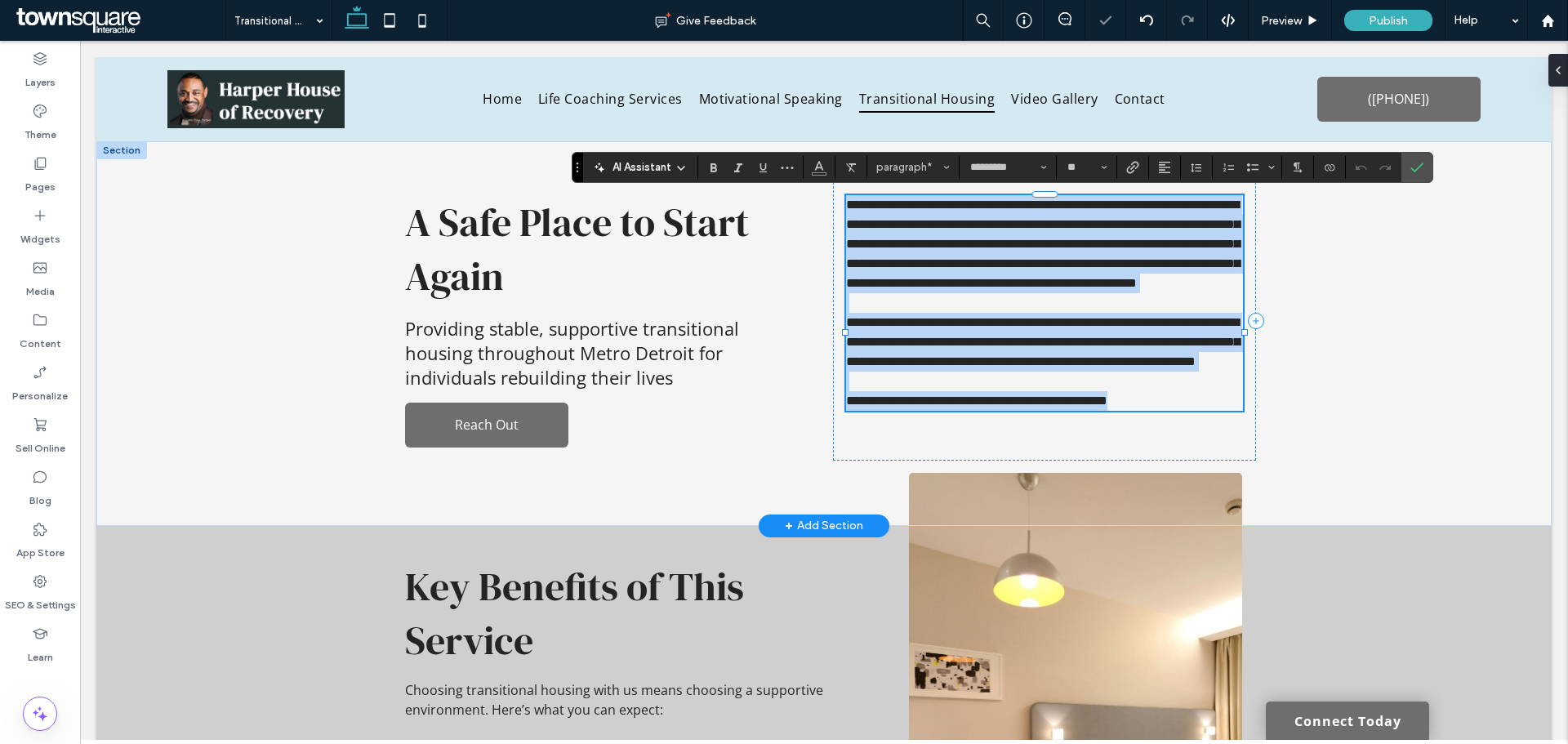 click on "**********" at bounding box center [1043, 243] 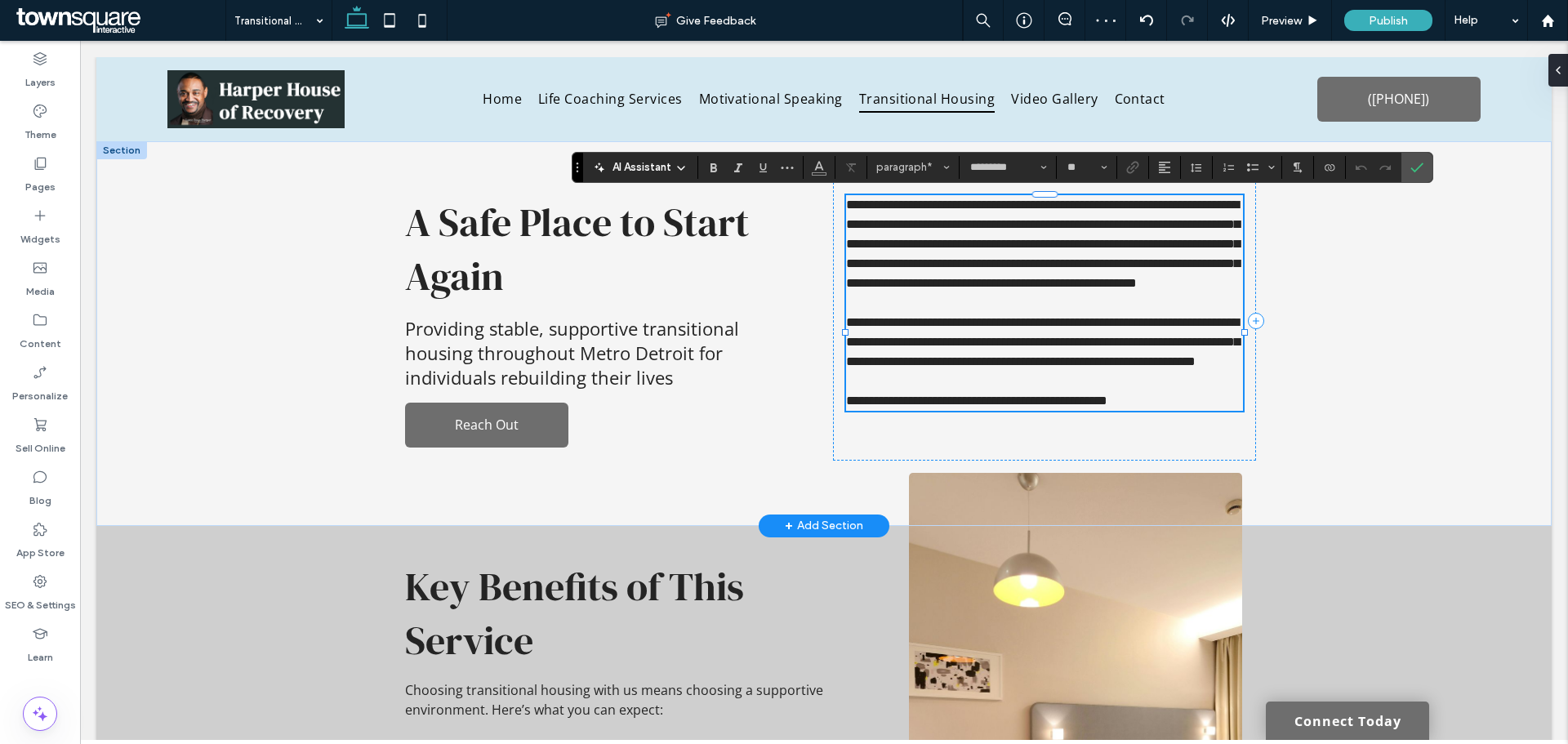 type 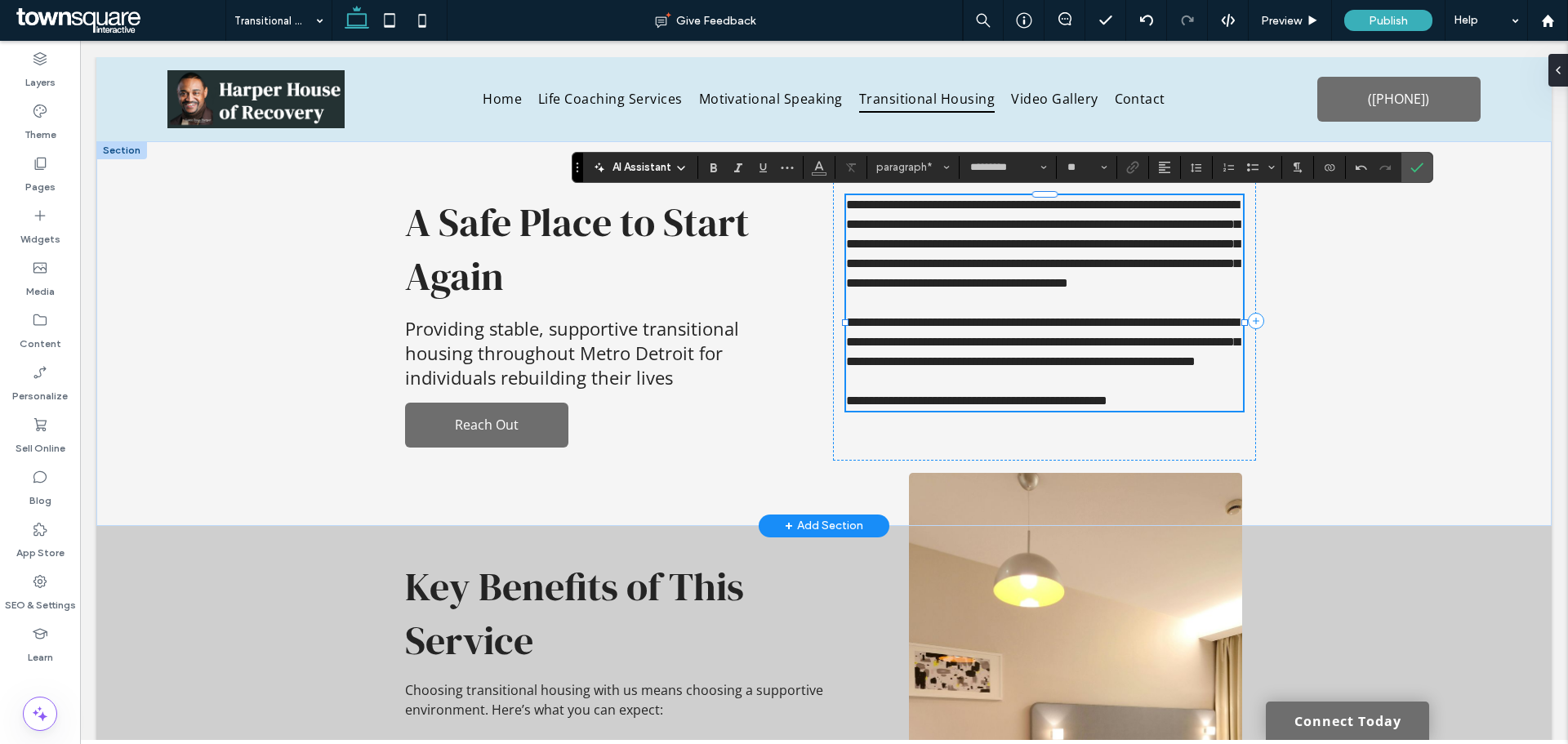 click on "**********" at bounding box center (1043, 243) 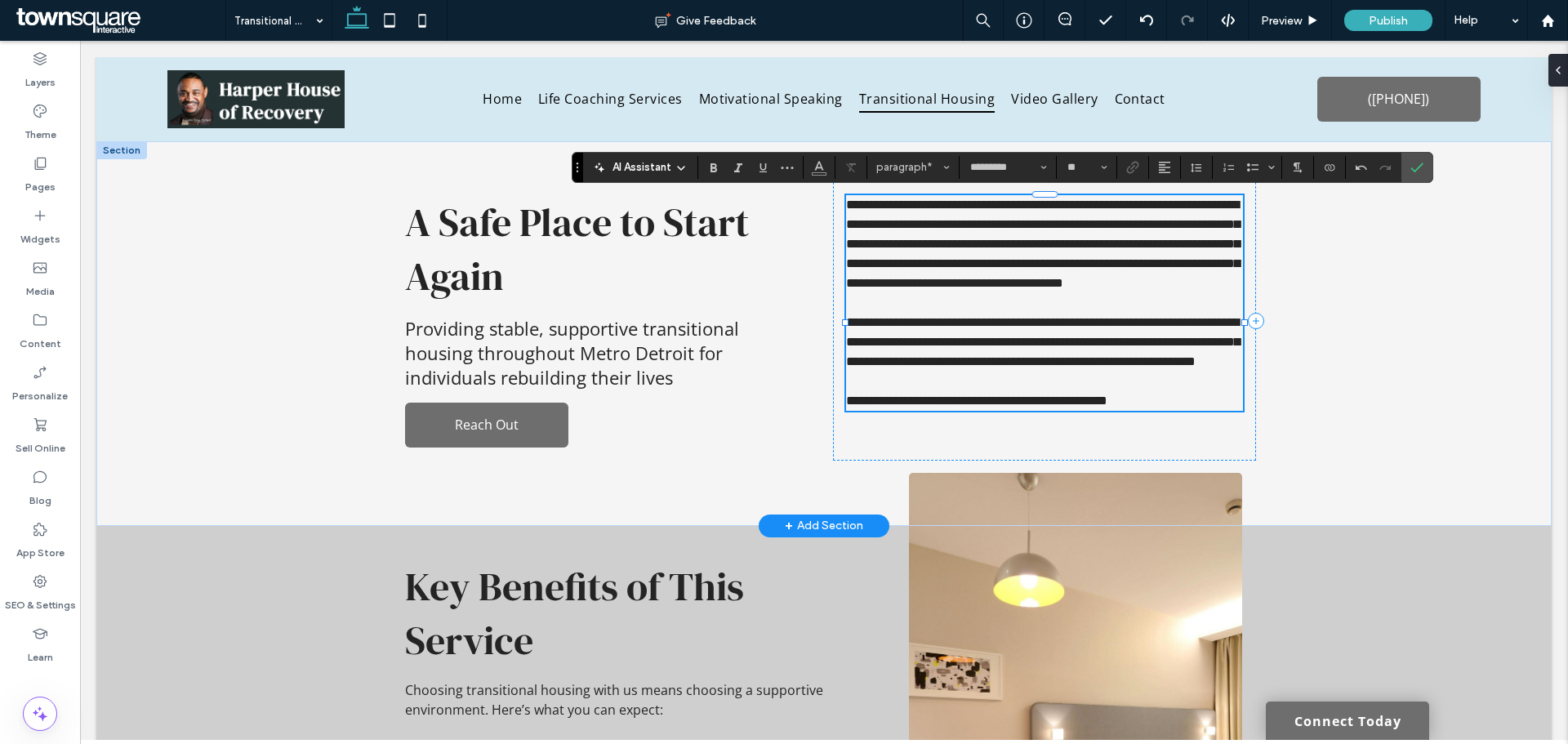 click on "**********" at bounding box center [1043, 243] 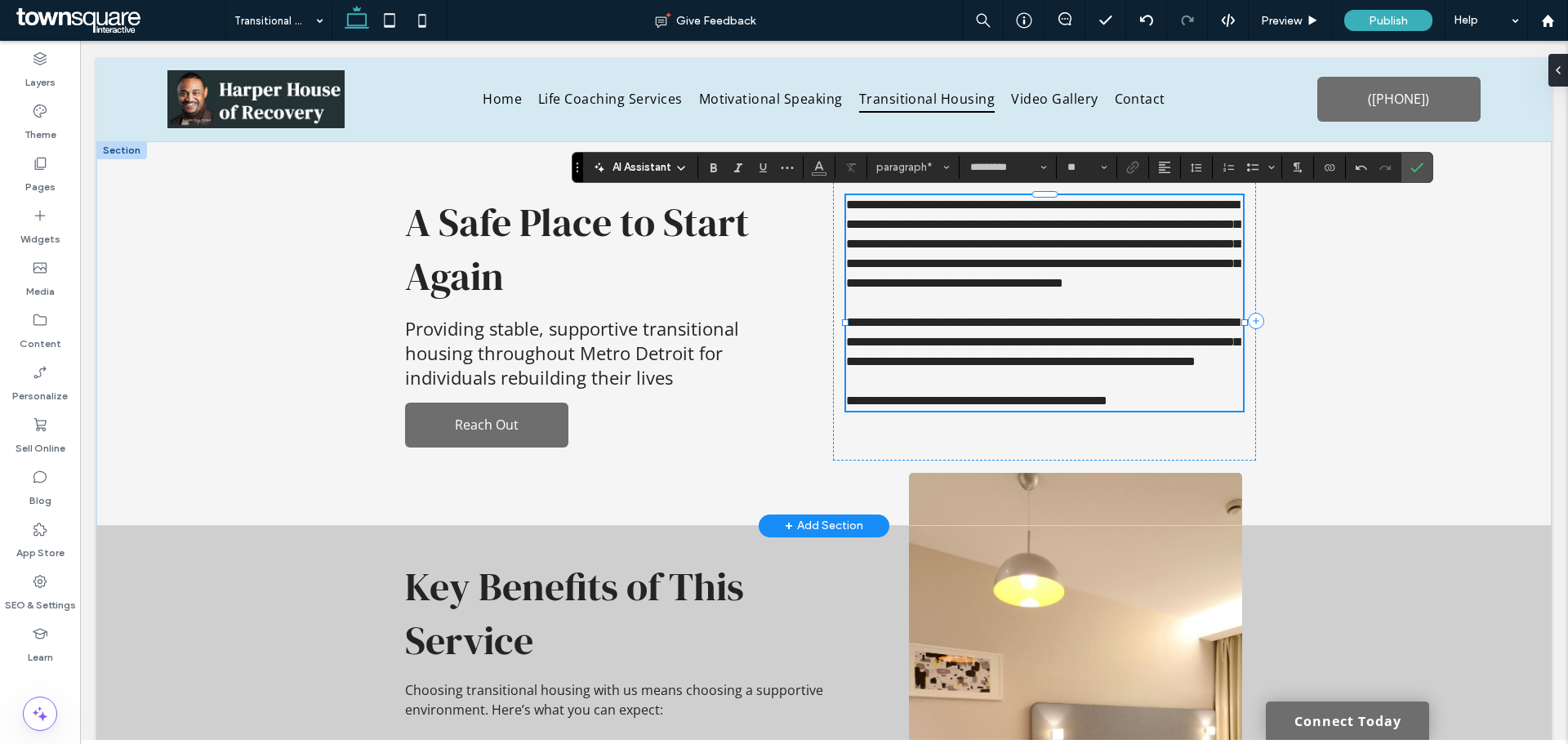 click on "**********" at bounding box center [1043, 243] 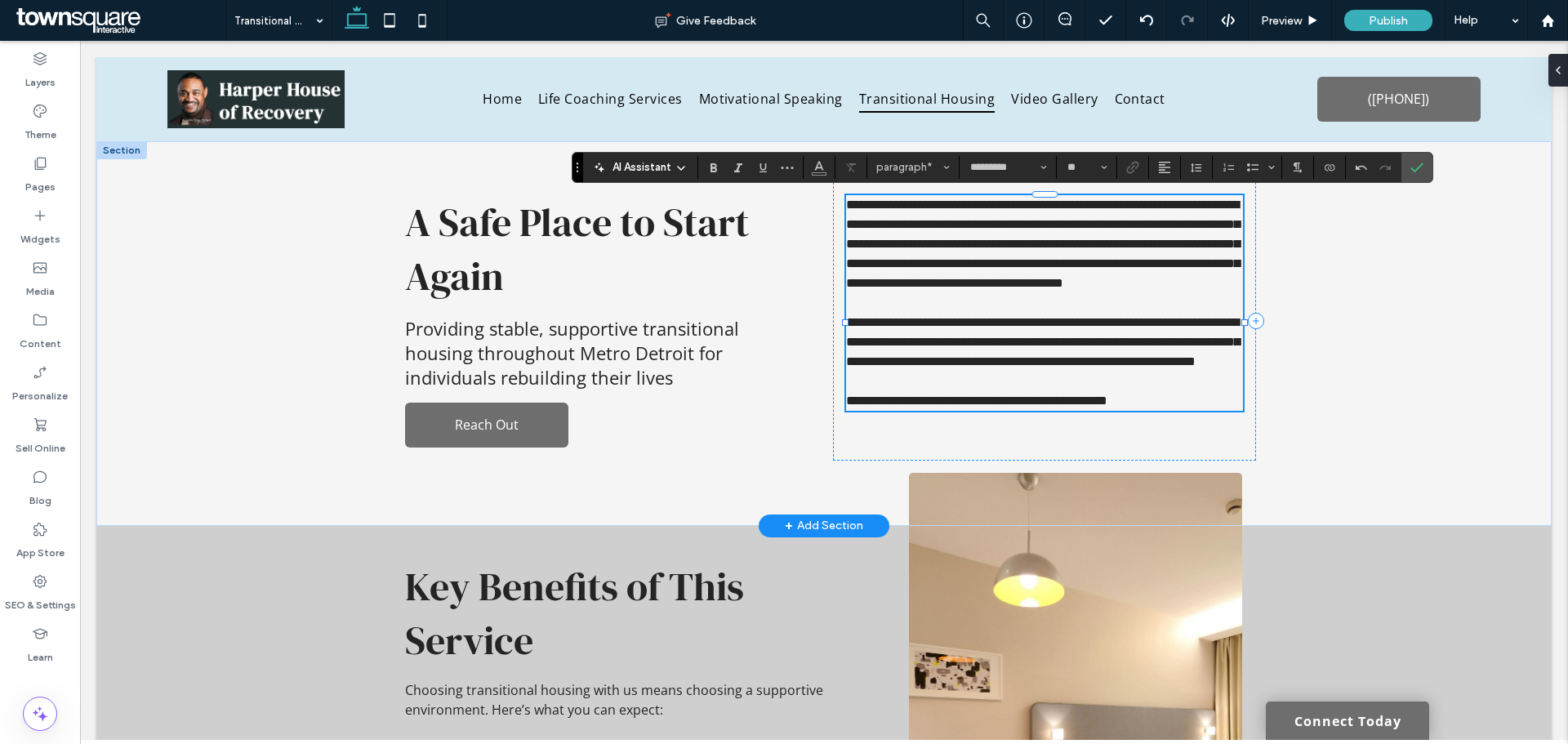 click on "**********" at bounding box center [1043, 243] 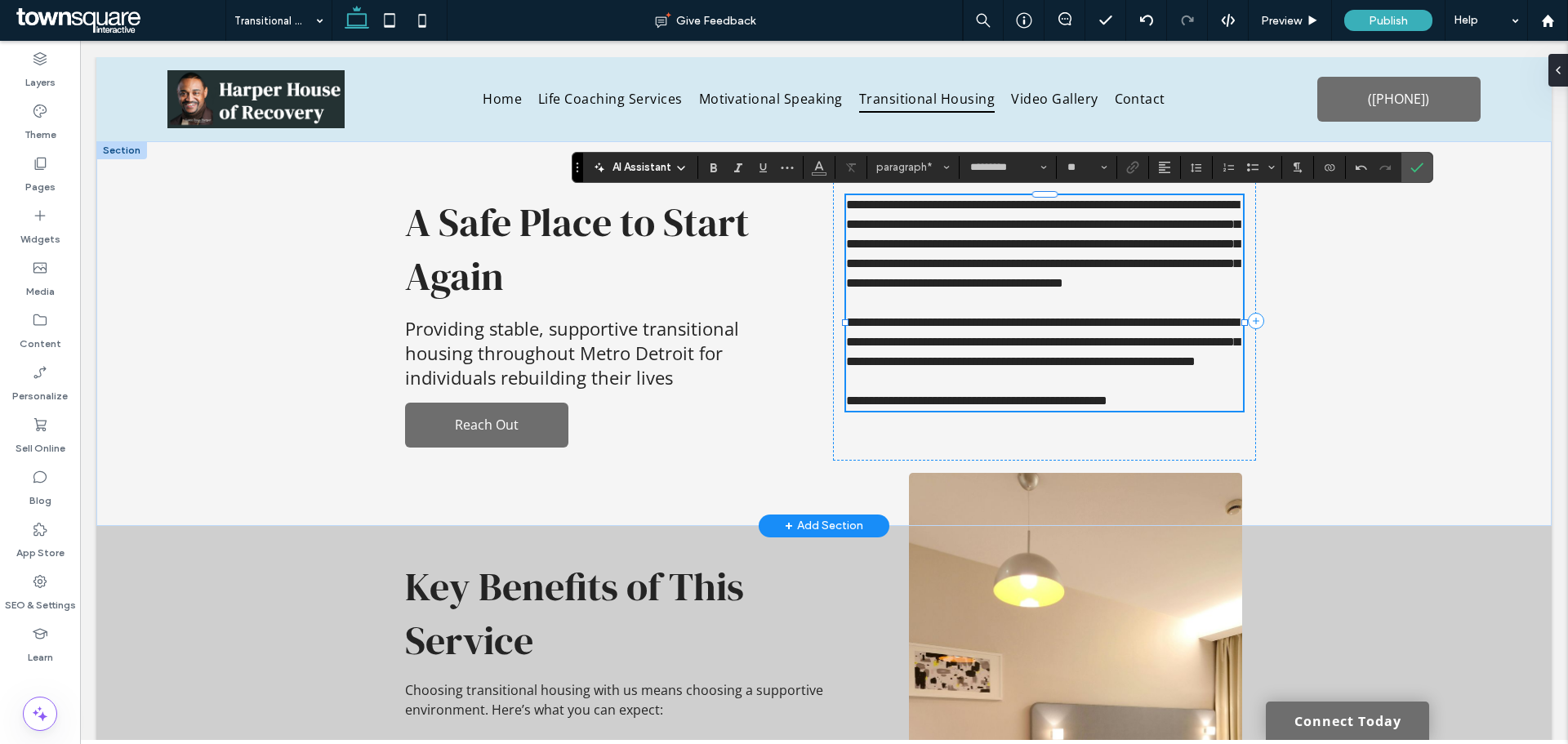 click on "**********" at bounding box center [1045, 401] 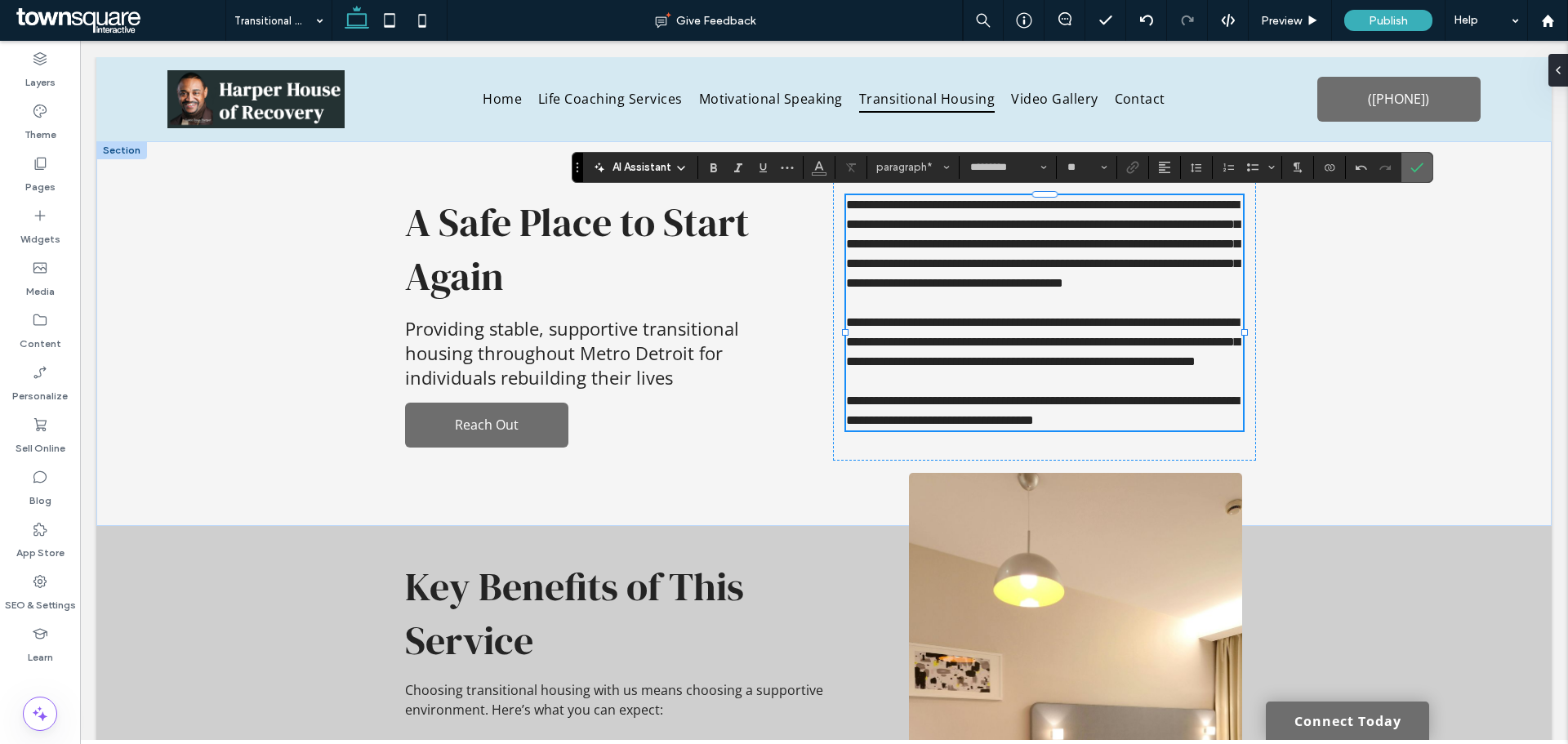 click at bounding box center (1417, 167) 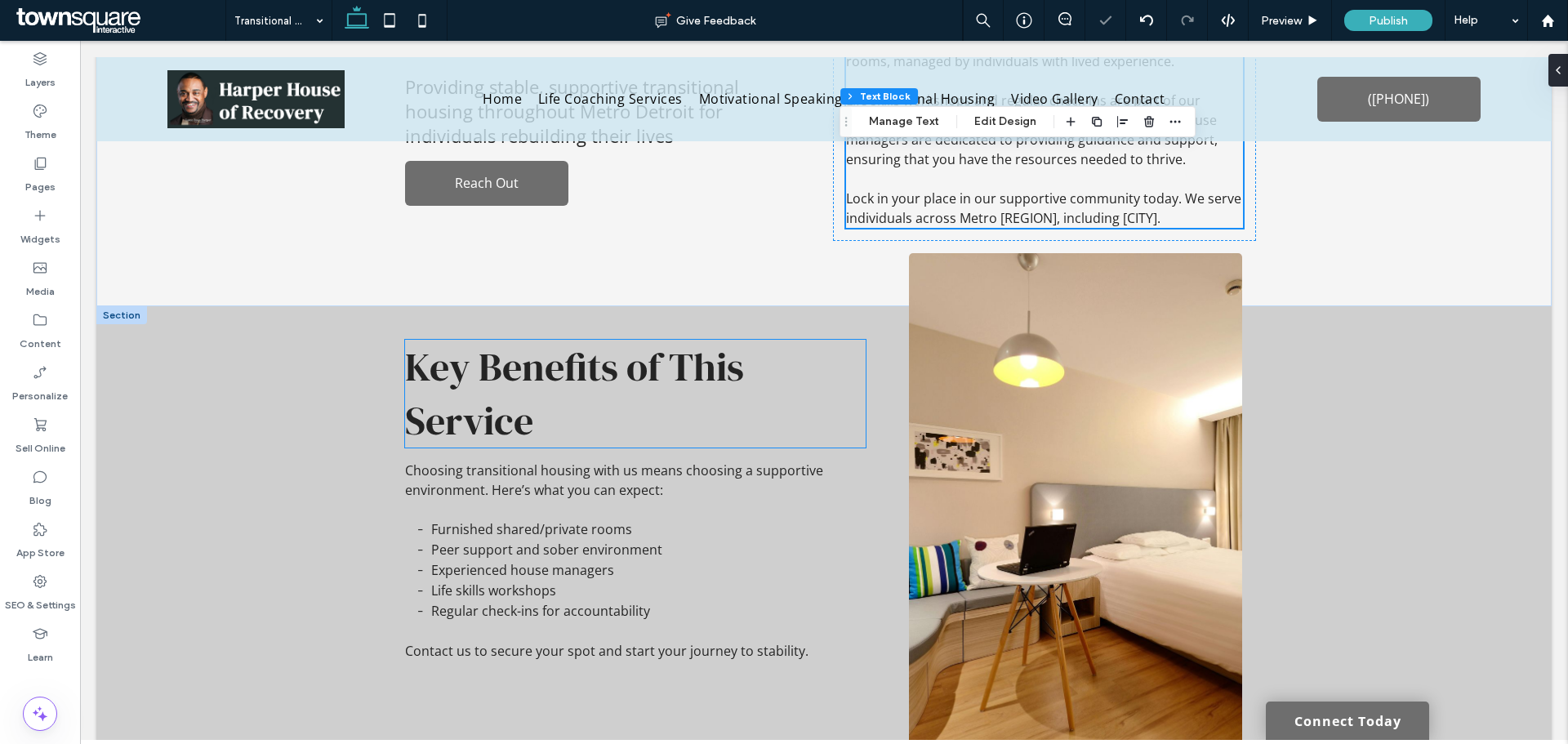 scroll, scrollTop: 327, scrollLeft: 0, axis: vertical 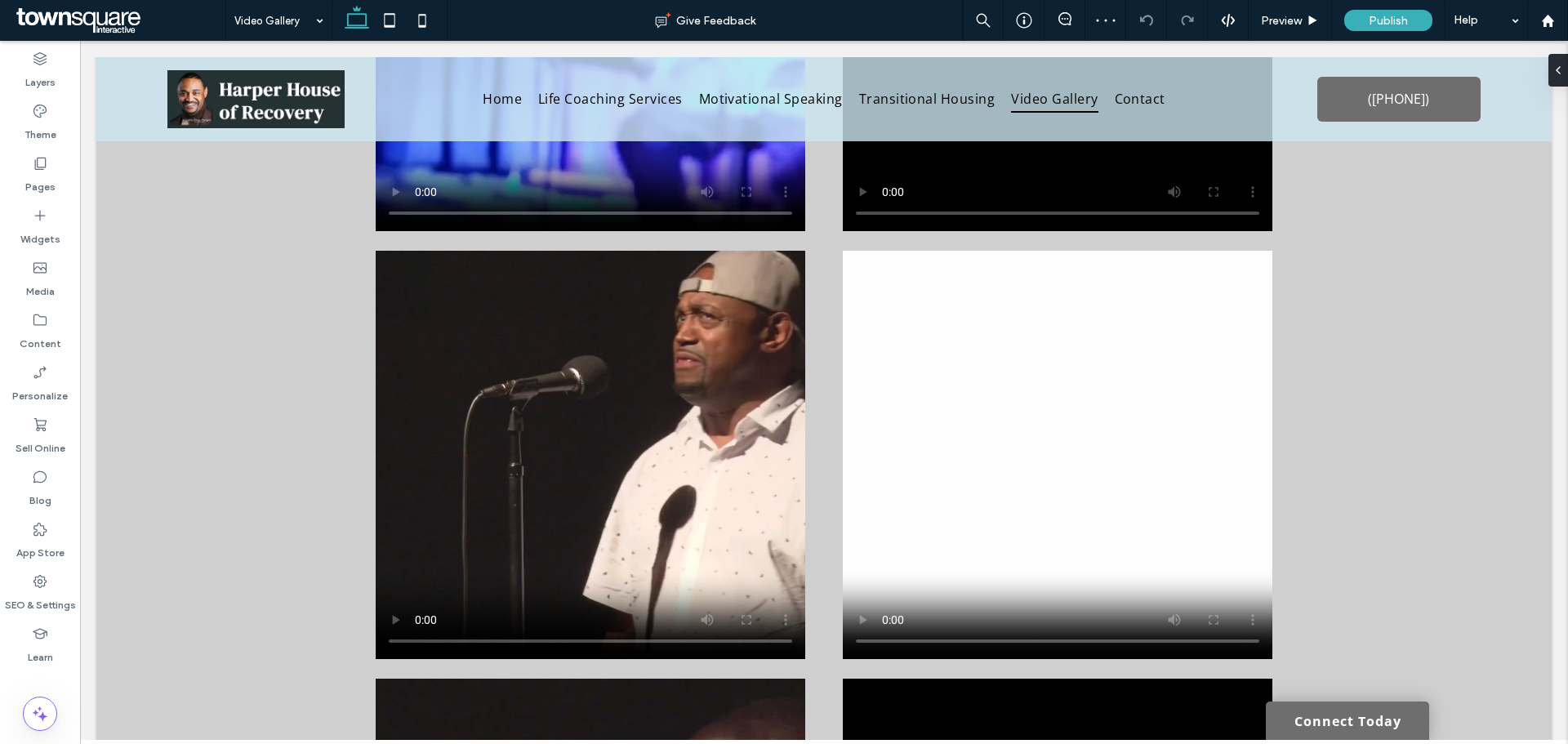 click at bounding box center (274, 20) 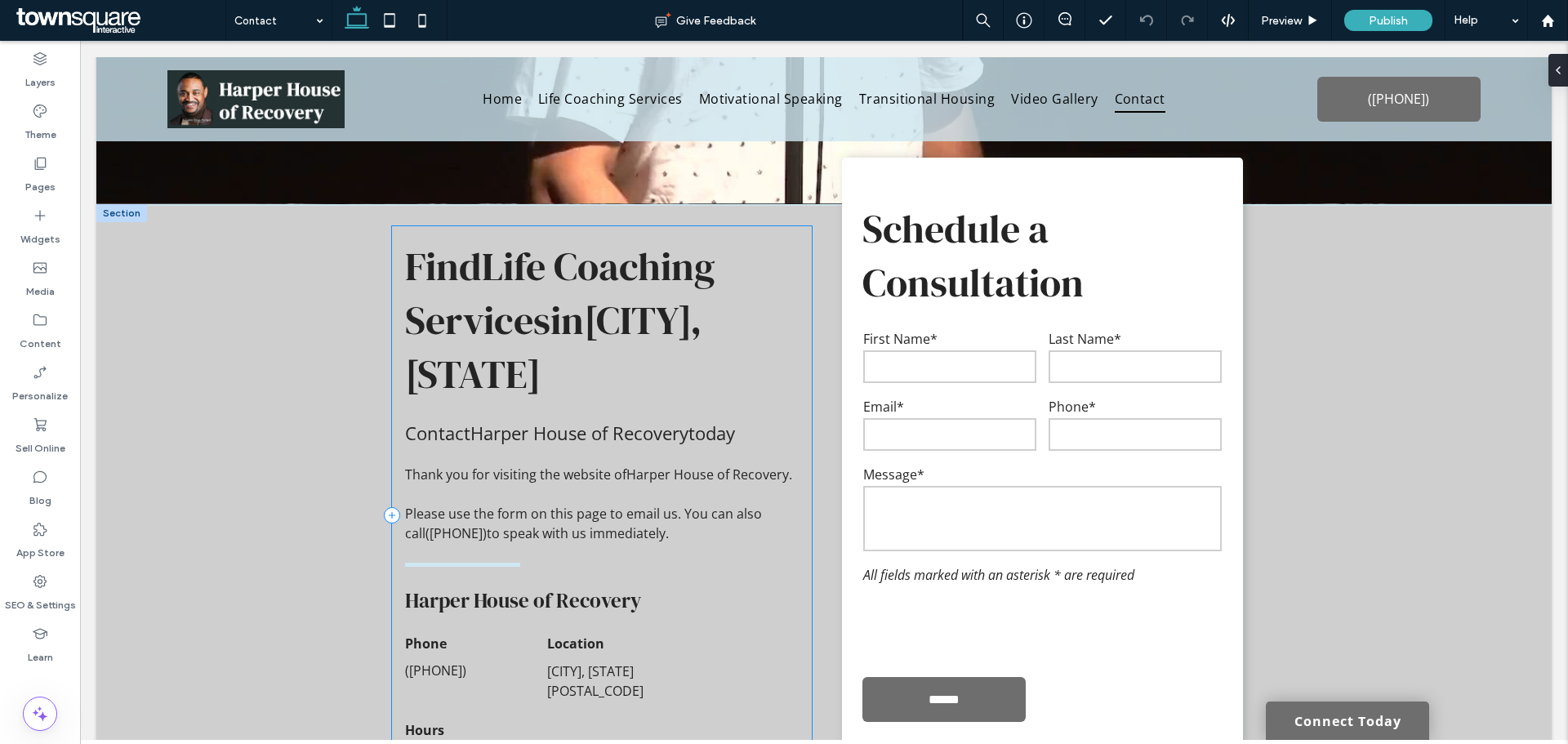 scroll, scrollTop: 653, scrollLeft: 0, axis: vertical 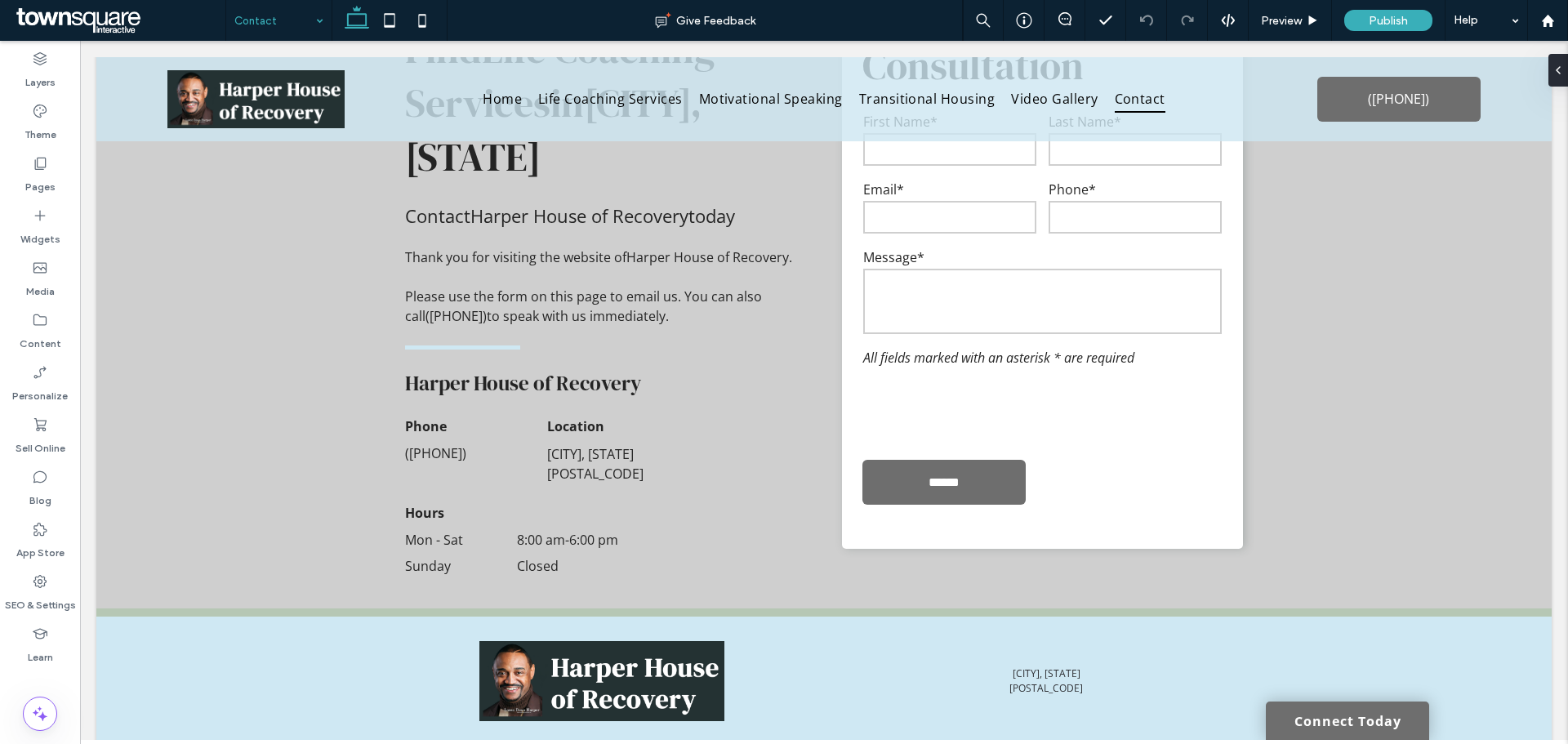 click at bounding box center [274, 20] 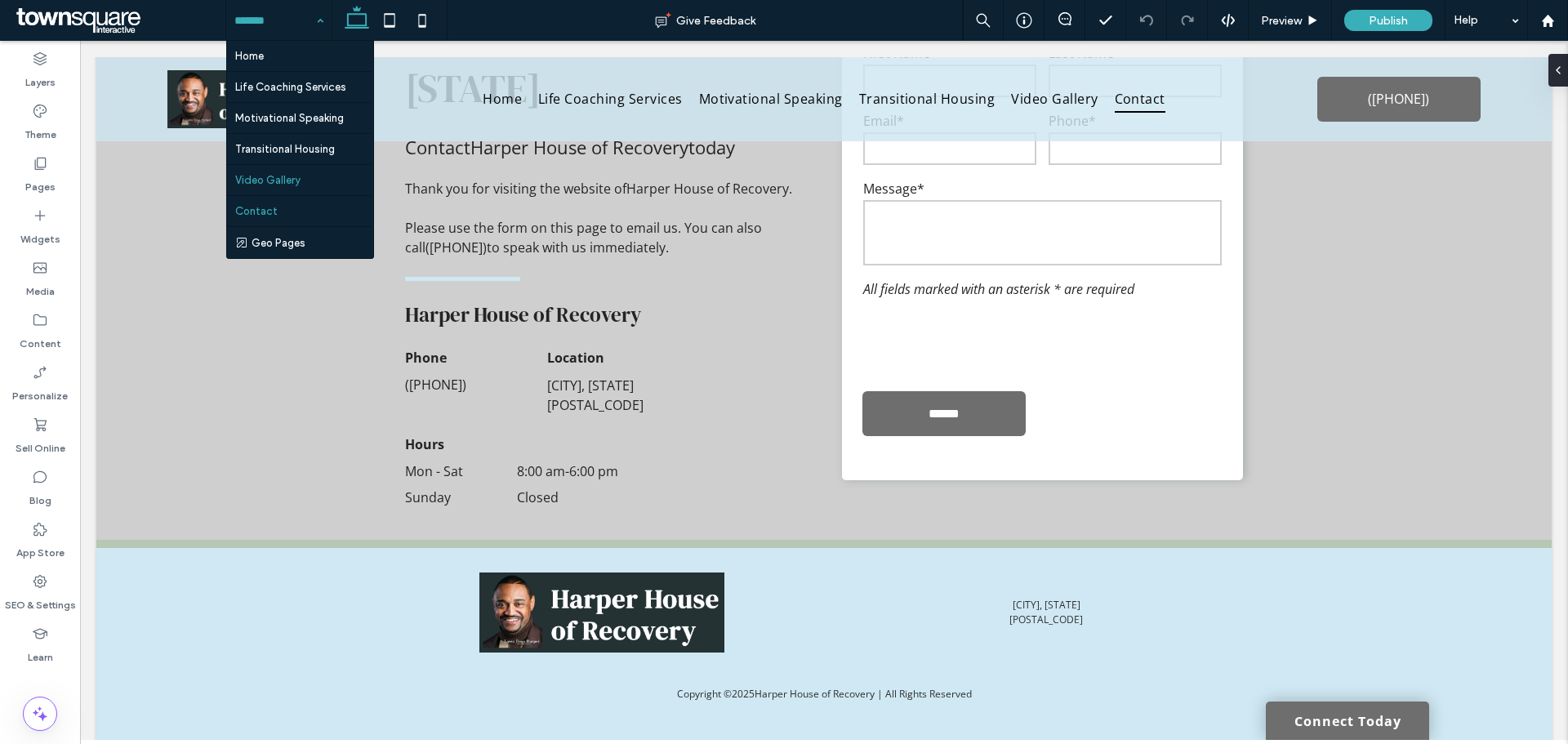 scroll, scrollTop: 724, scrollLeft: 0, axis: vertical 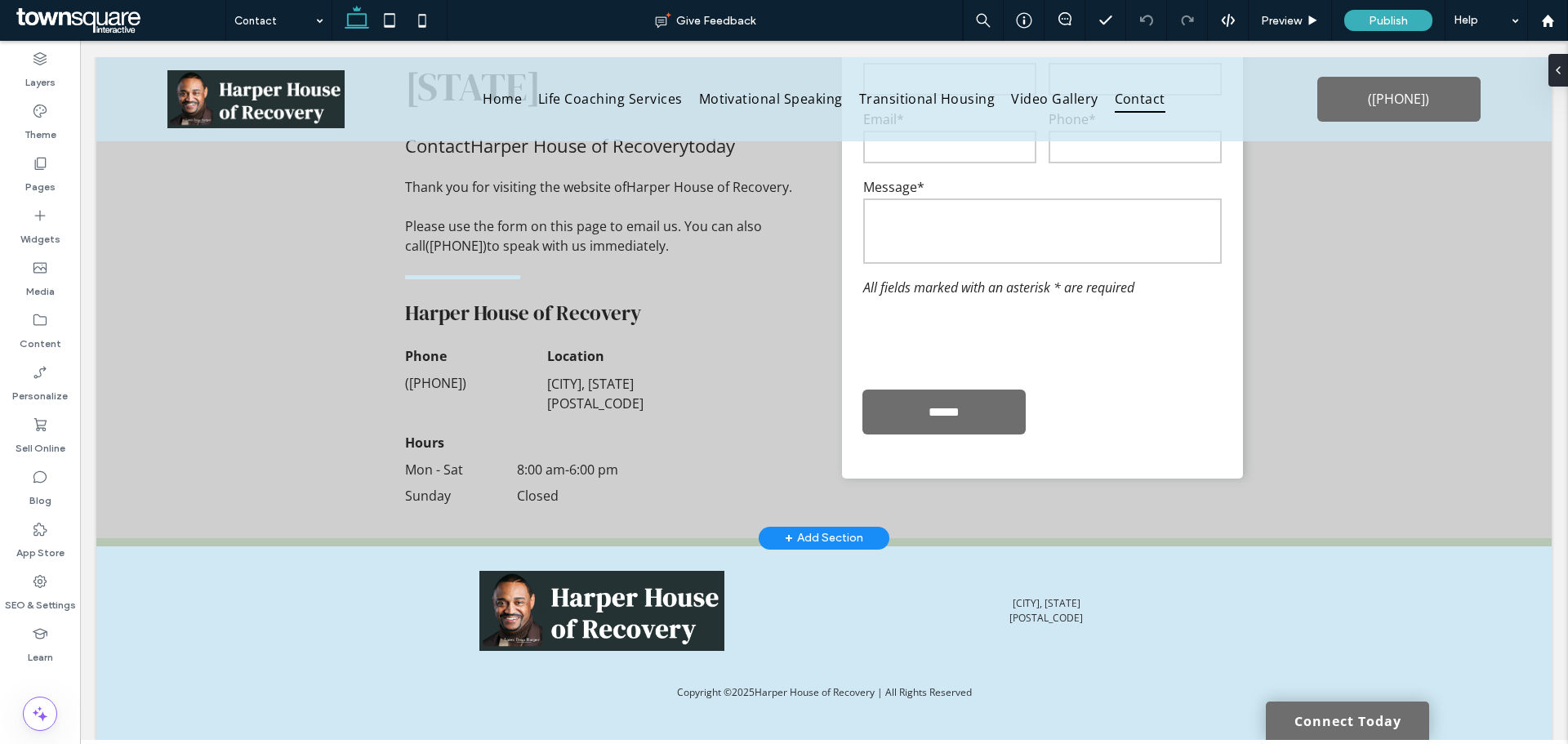click on "Find  Life Coaching Services
in  Detroit, MI
Contact  Harper House of Recovery
today
Thank you for visiting the website of  Harper House of Recovery . Please use the form on this page to email us. You can also call  (313) 879-9237
to speak with us immediately.
Harper House of Recovery
Phone
(313) 879-9237
Location
Detroit, MI  48214
Hours
Mon - Sat
8:00 am
-  6:00 pm
Sunday
Closed
Schedule a Consultation
Contact Us
First Name*
Last Name*
Email*
Phone*
Message*
Free Text
All fields marked with an asterisk * are required
******
Thank you for contacting us.   We will get back to you as soon as possible.
Please try again later." at bounding box center (824, 227) 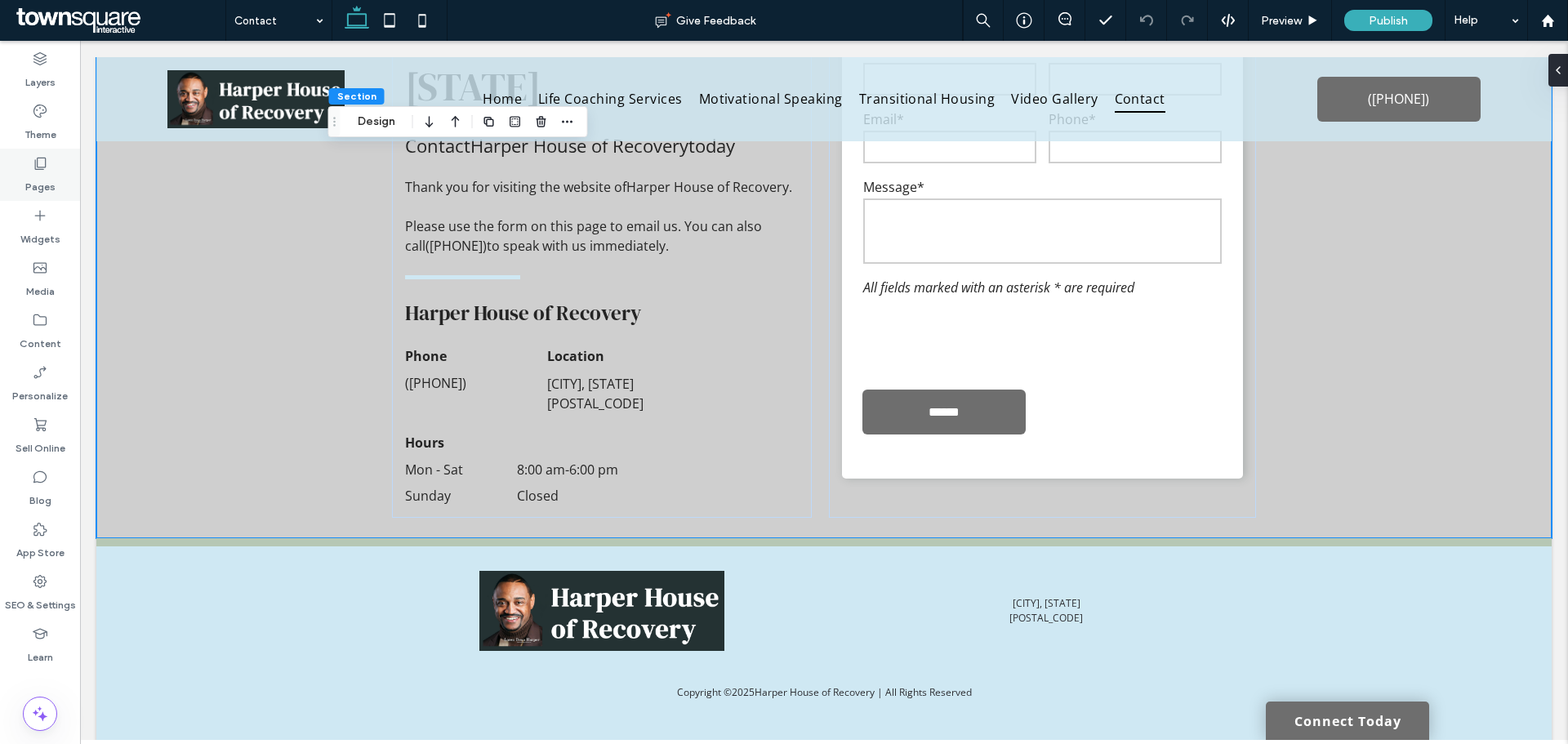 click on "Pages" at bounding box center (40, 175) 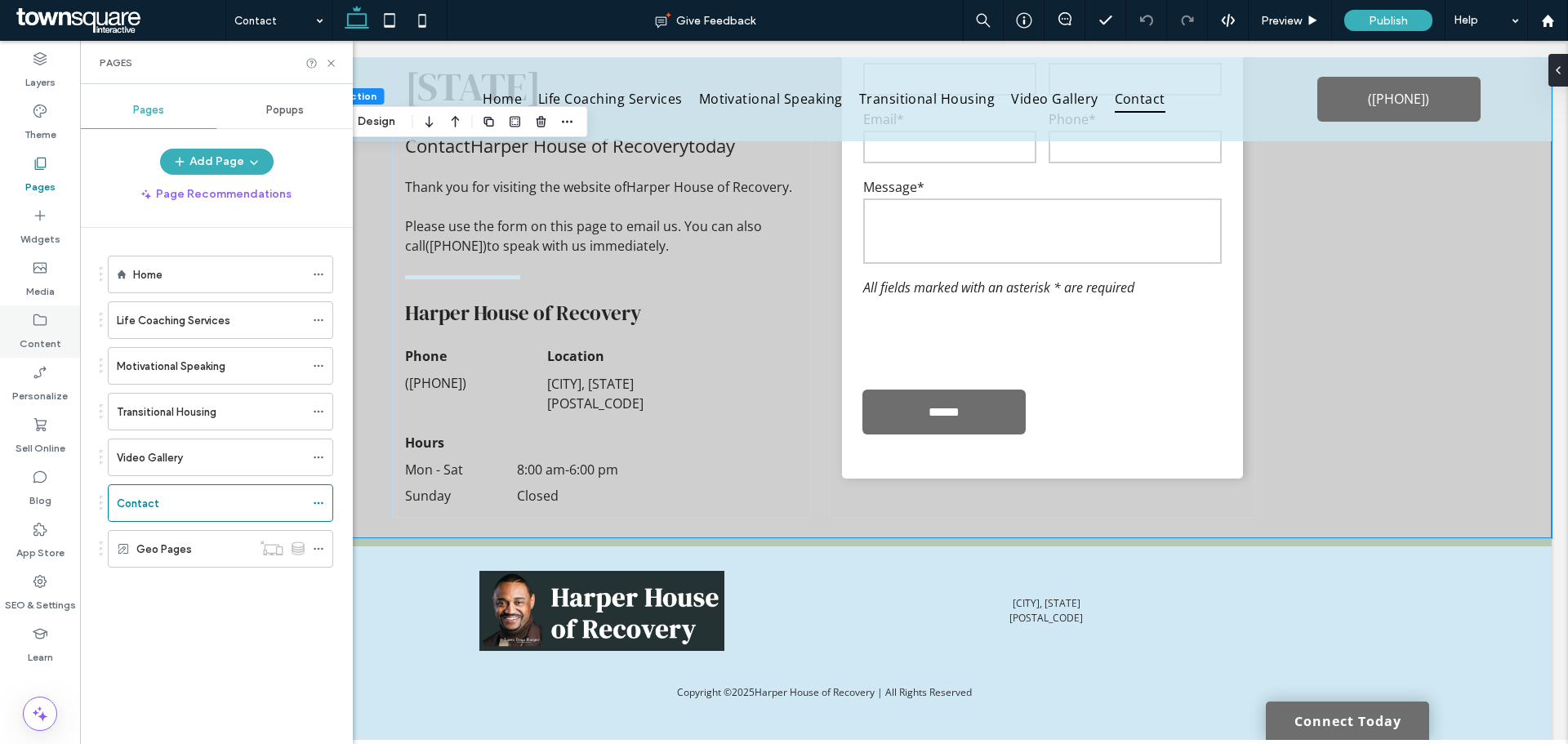 click on "Content" at bounding box center [40, 340] 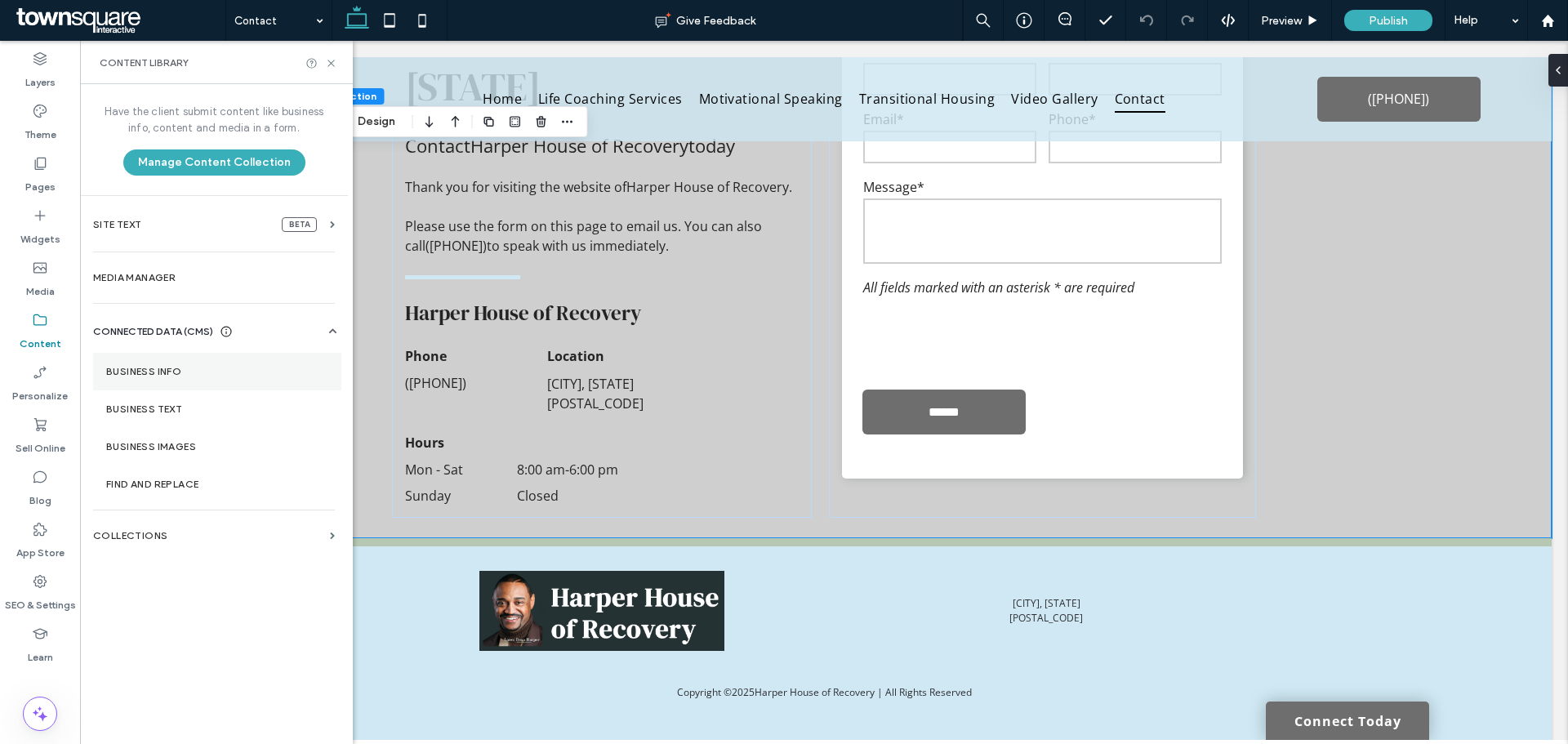 click on "Business Info" at bounding box center [217, 372] 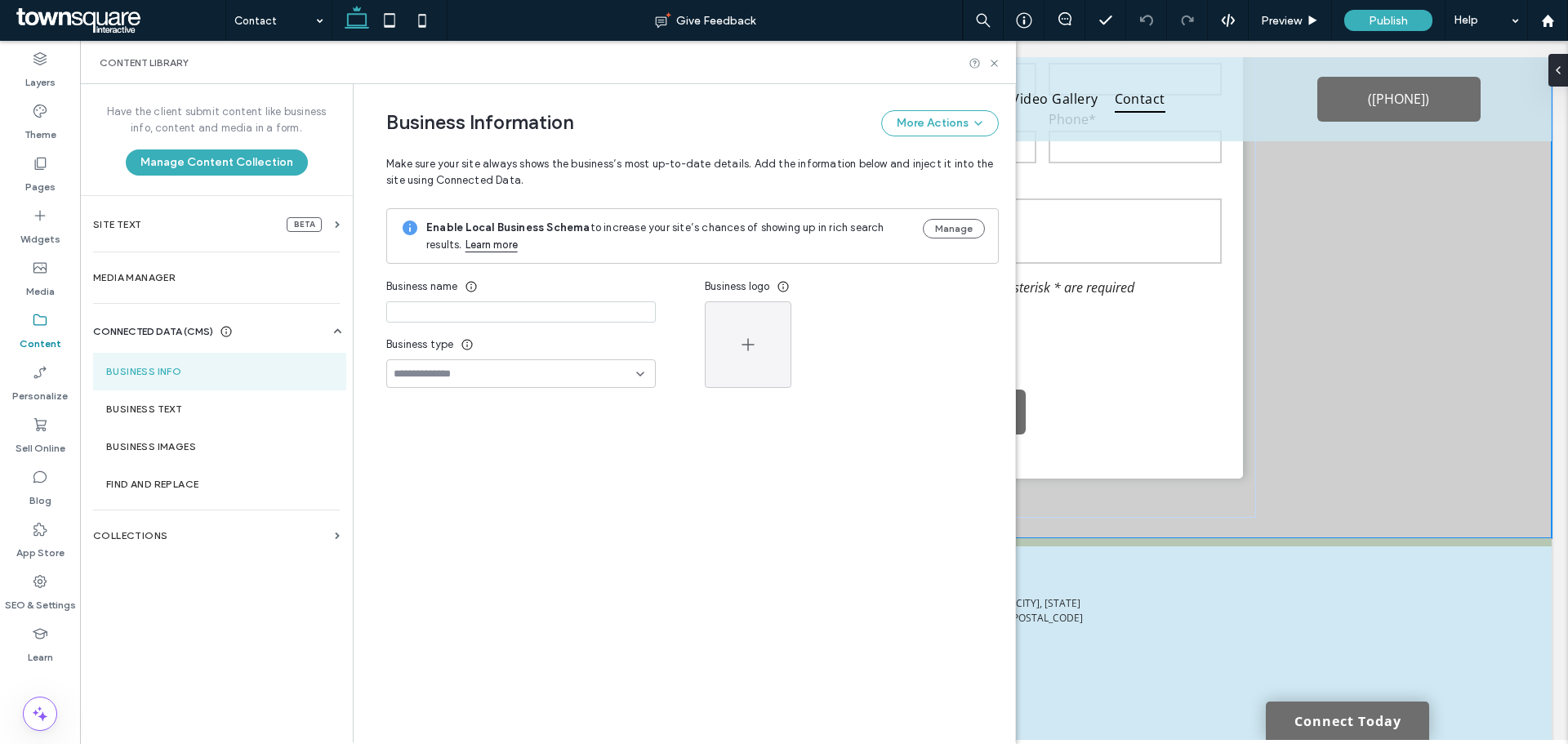 type on "**********" 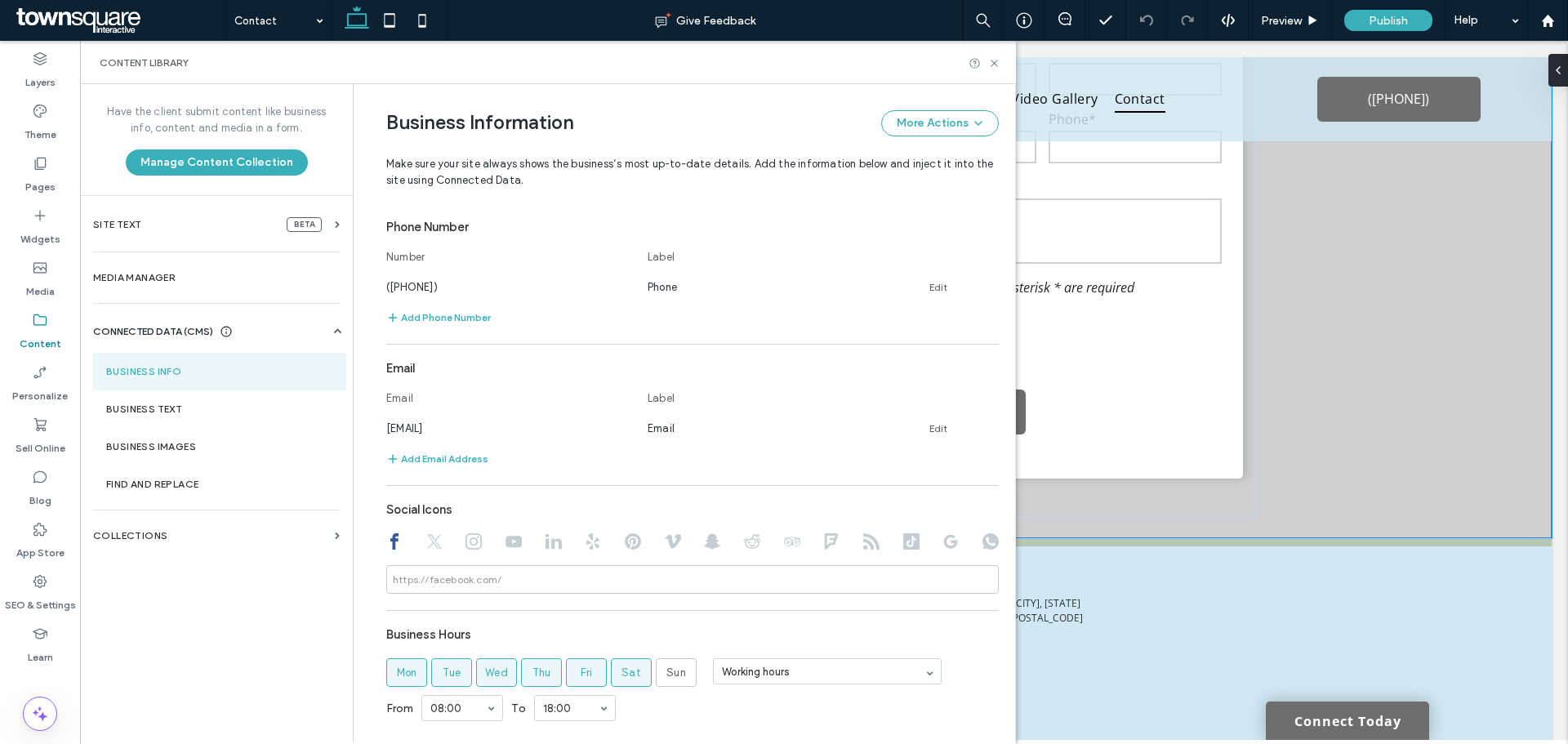 scroll, scrollTop: 312, scrollLeft: 0, axis: vertical 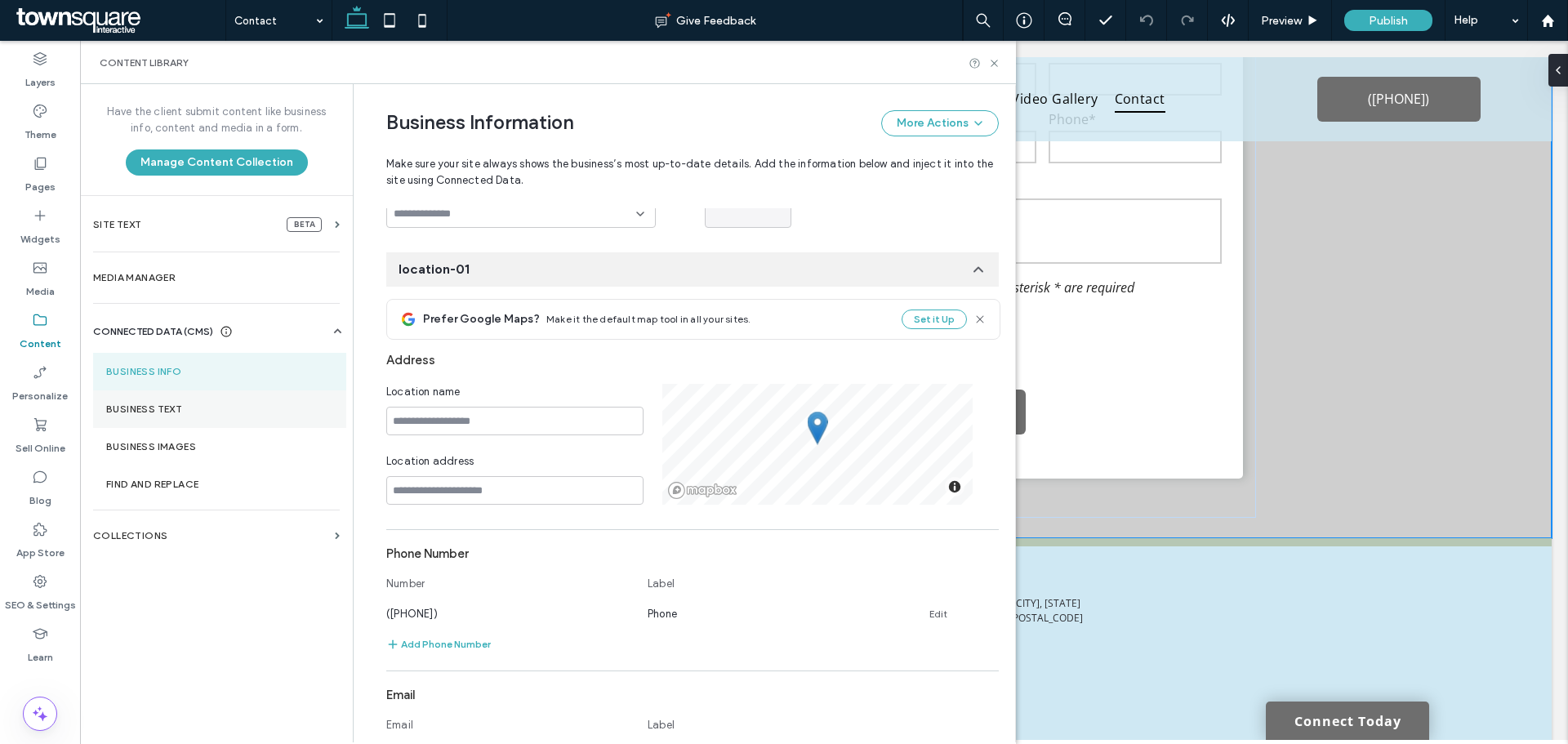 click on "Business Text" at bounding box center (220, 409) 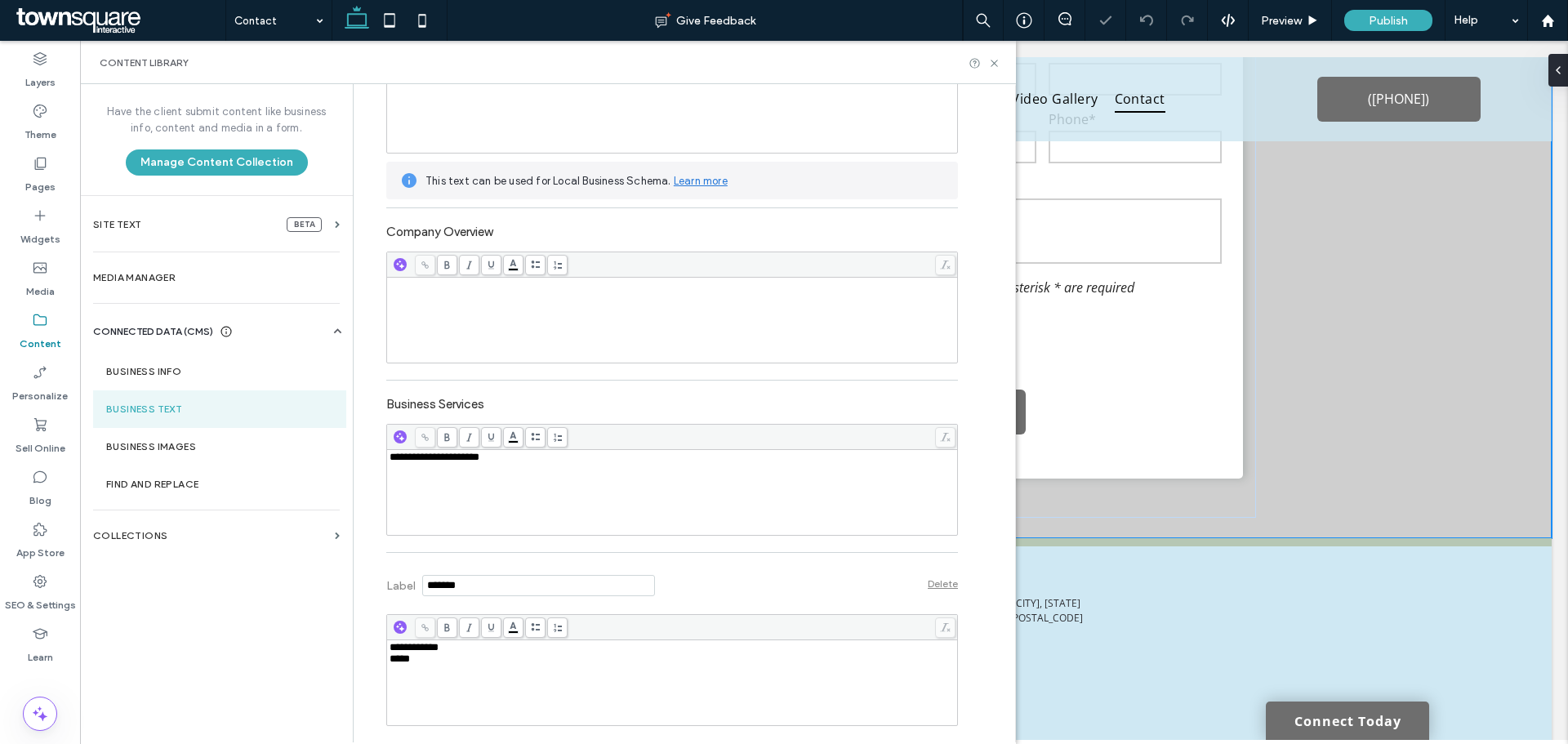 scroll, scrollTop: 487, scrollLeft: 0, axis: vertical 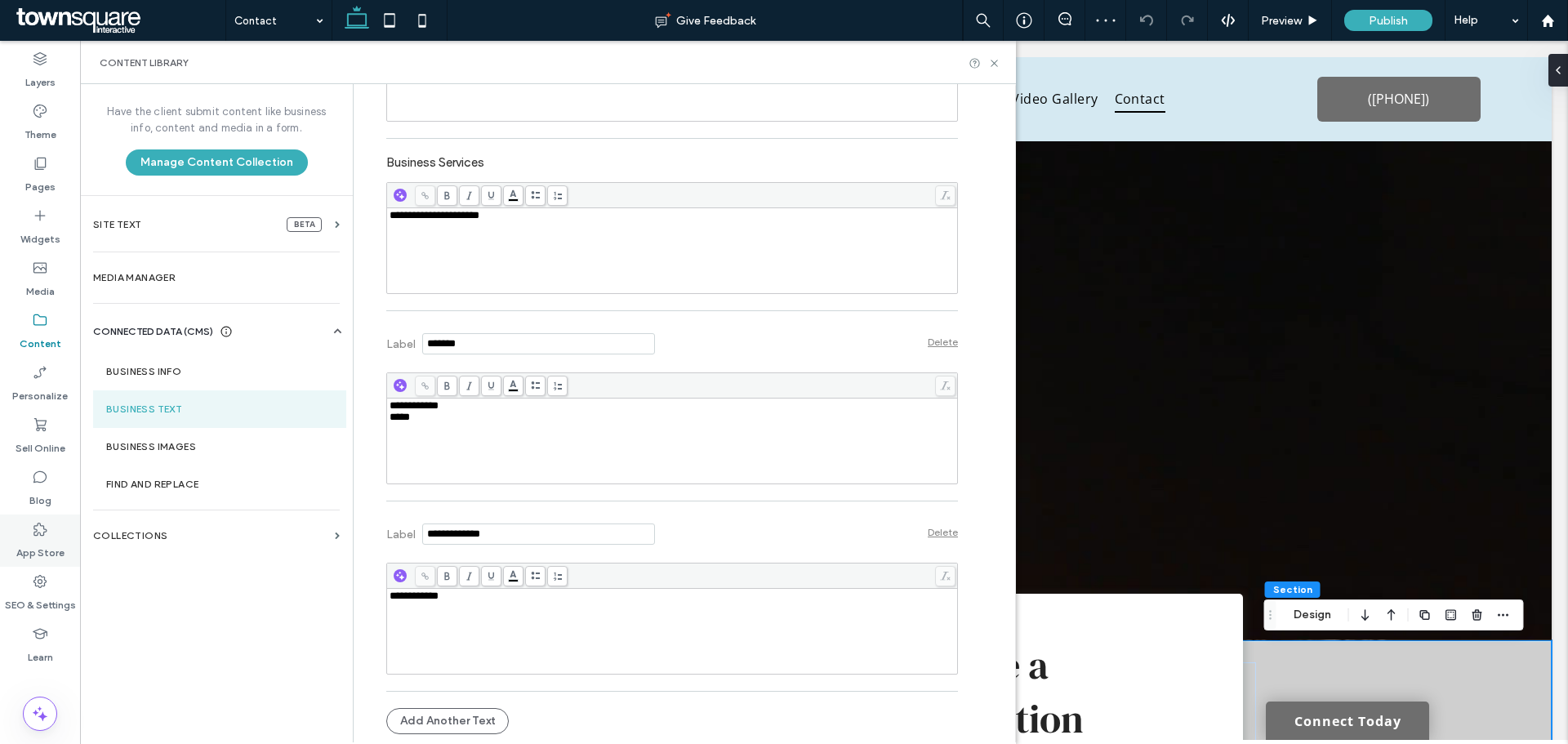 click on "App Store" at bounding box center (40, 549) 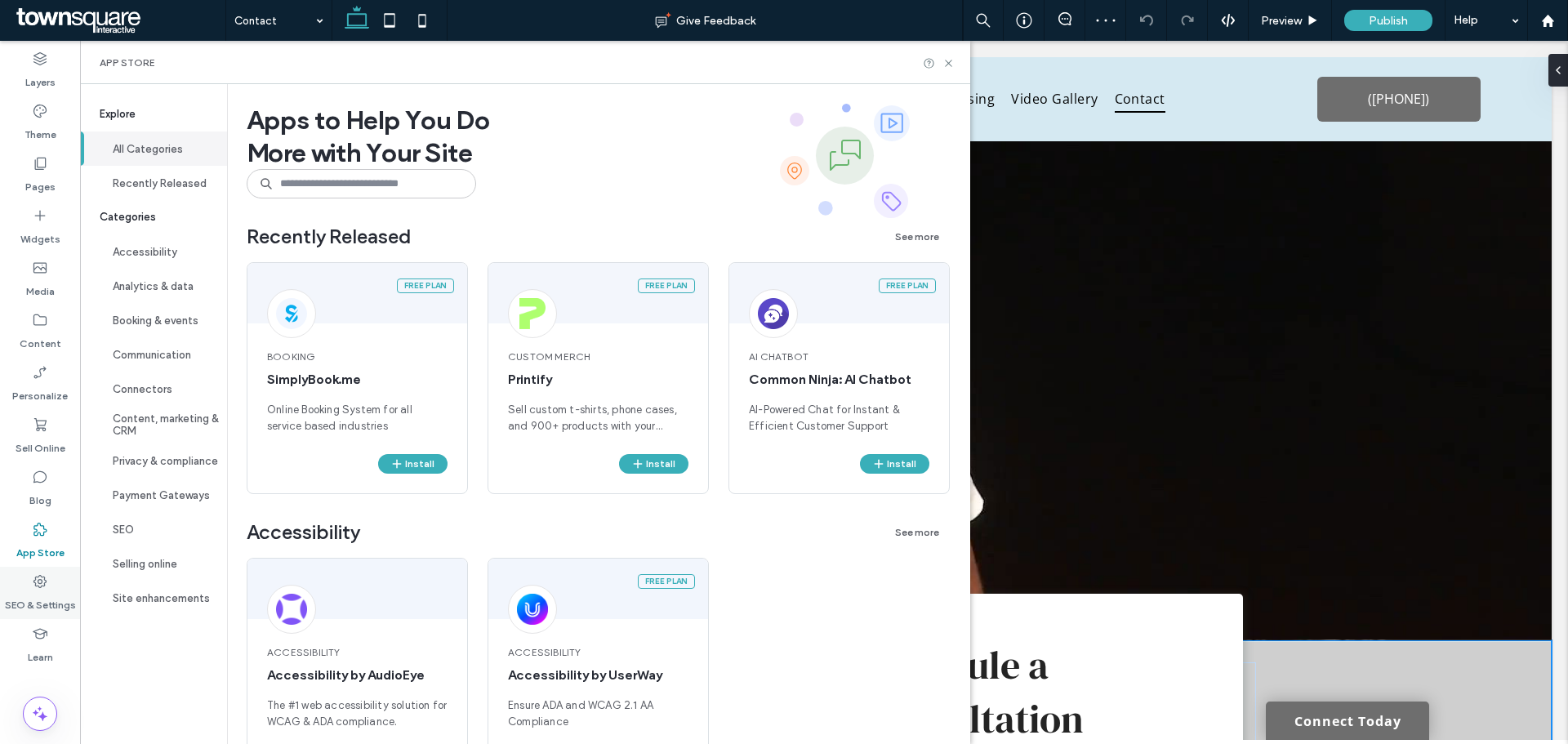 click 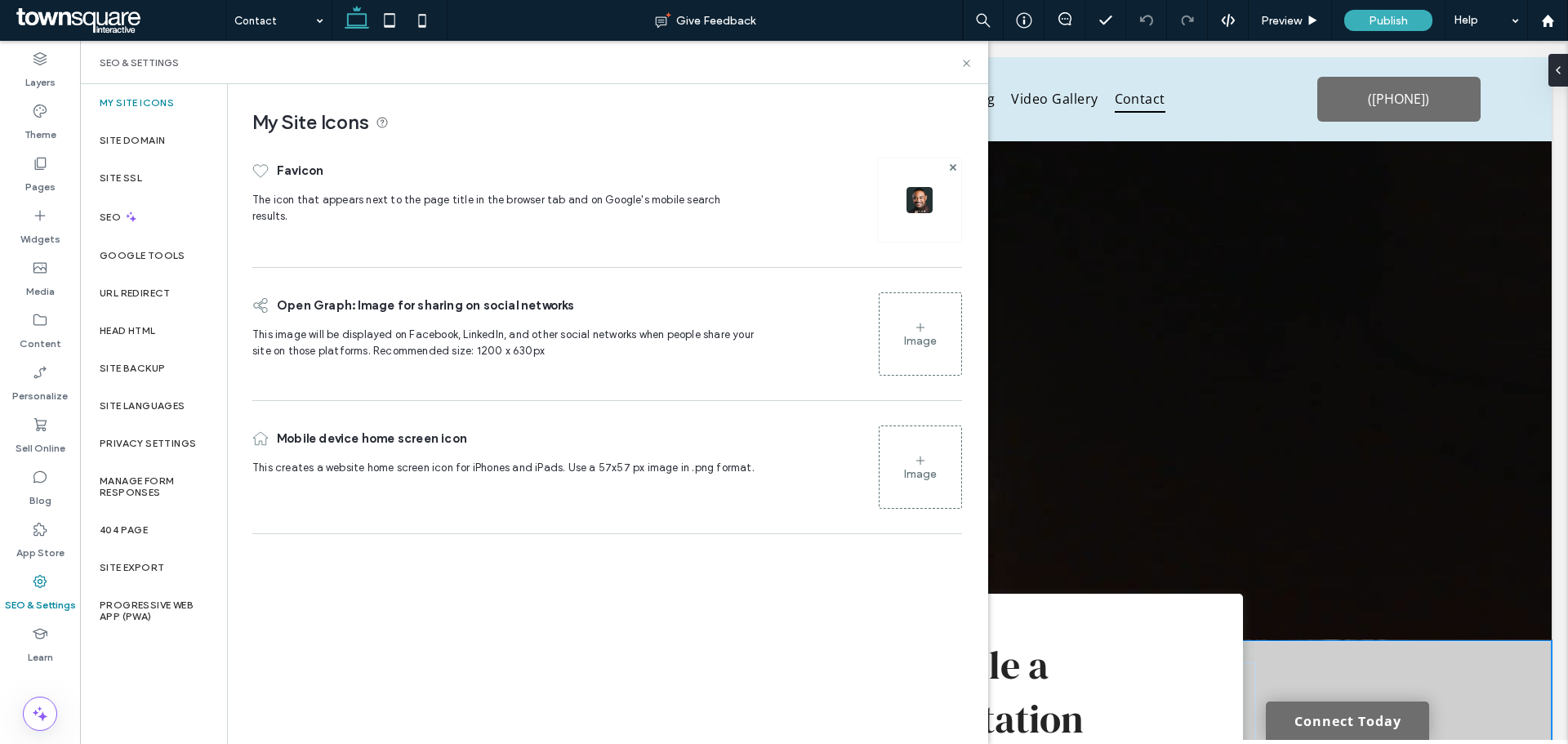click on "SEO & Settings" at bounding box center [40, 593] 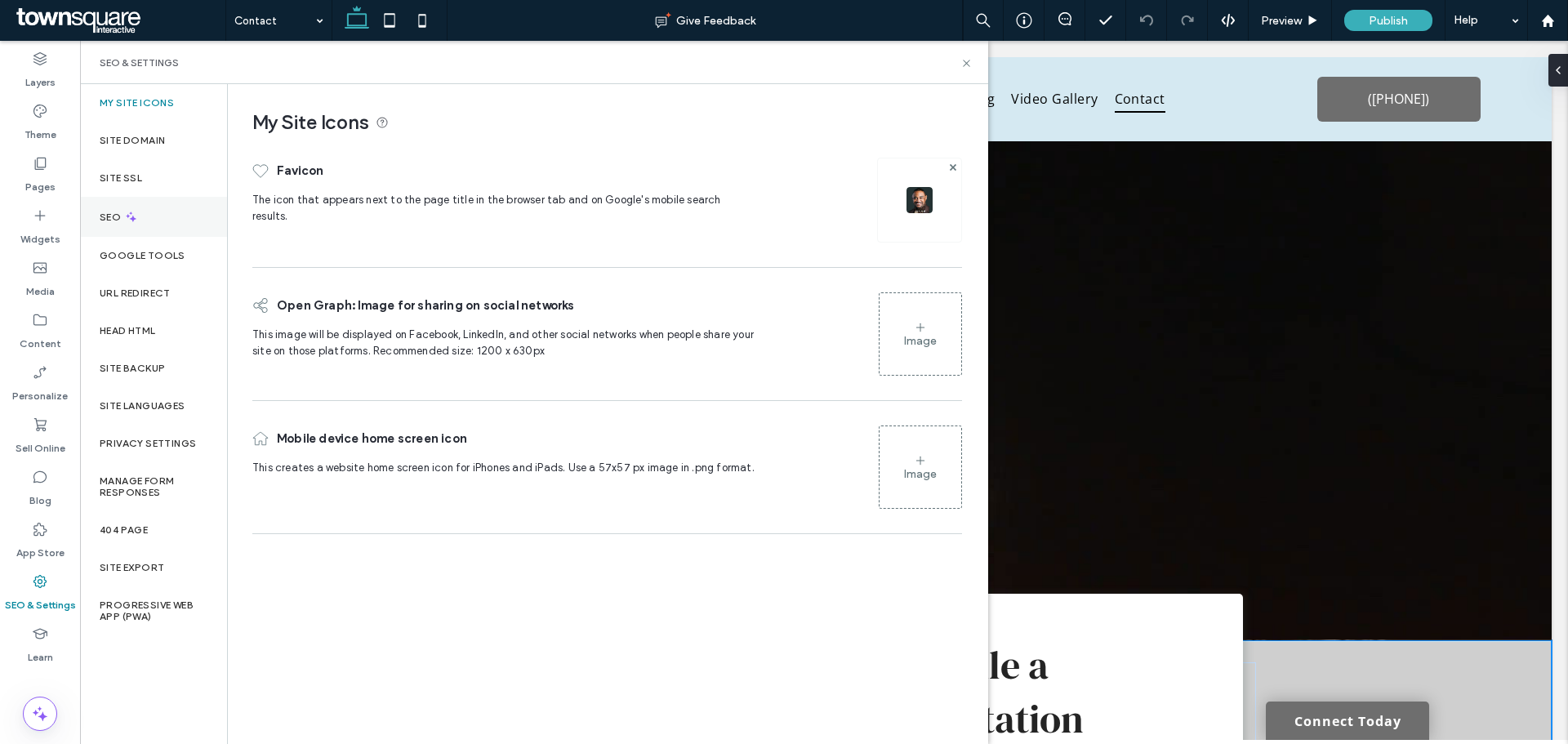 click on "SEO" at bounding box center [154, 216] 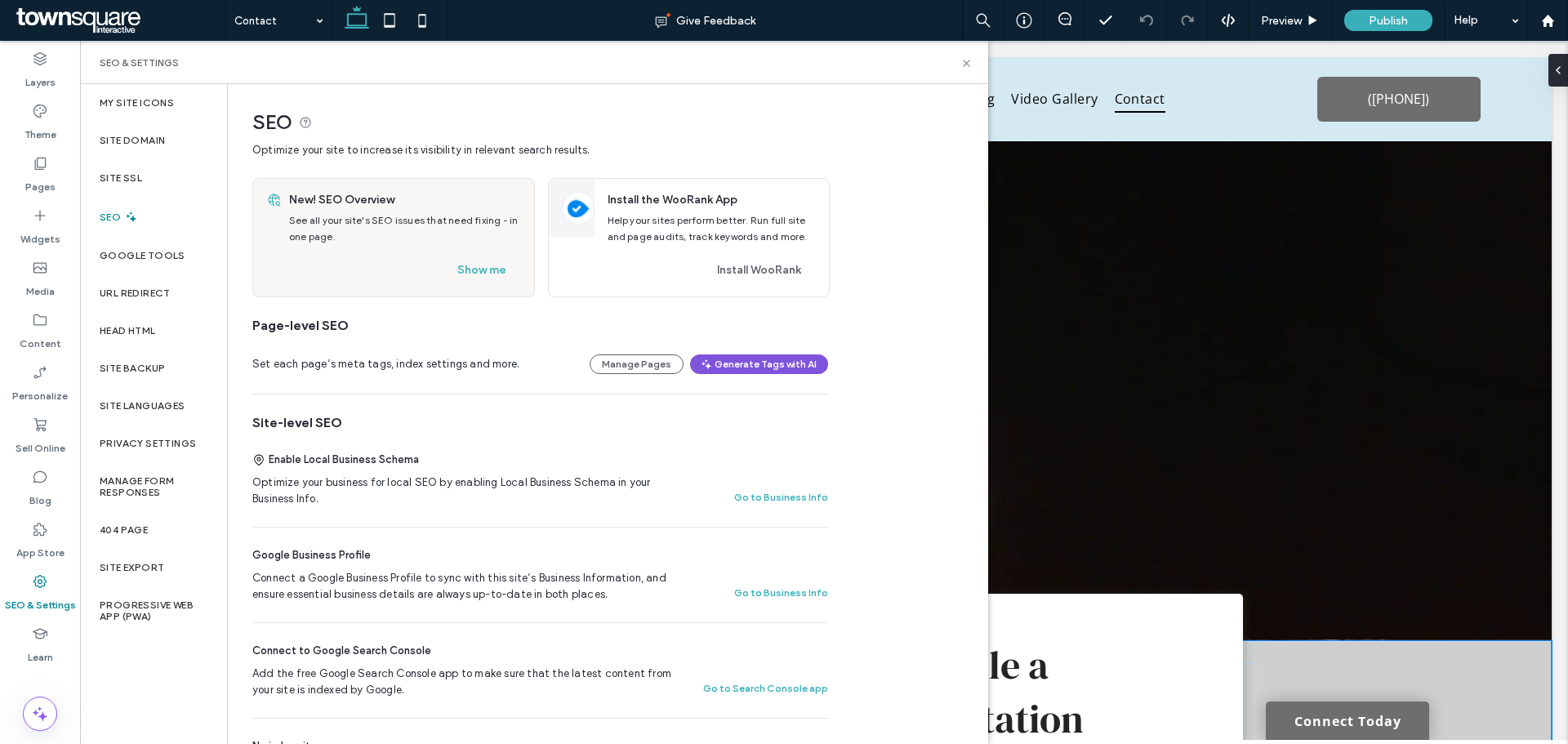 click on "Generate Tags with AI" at bounding box center [759, 364] 